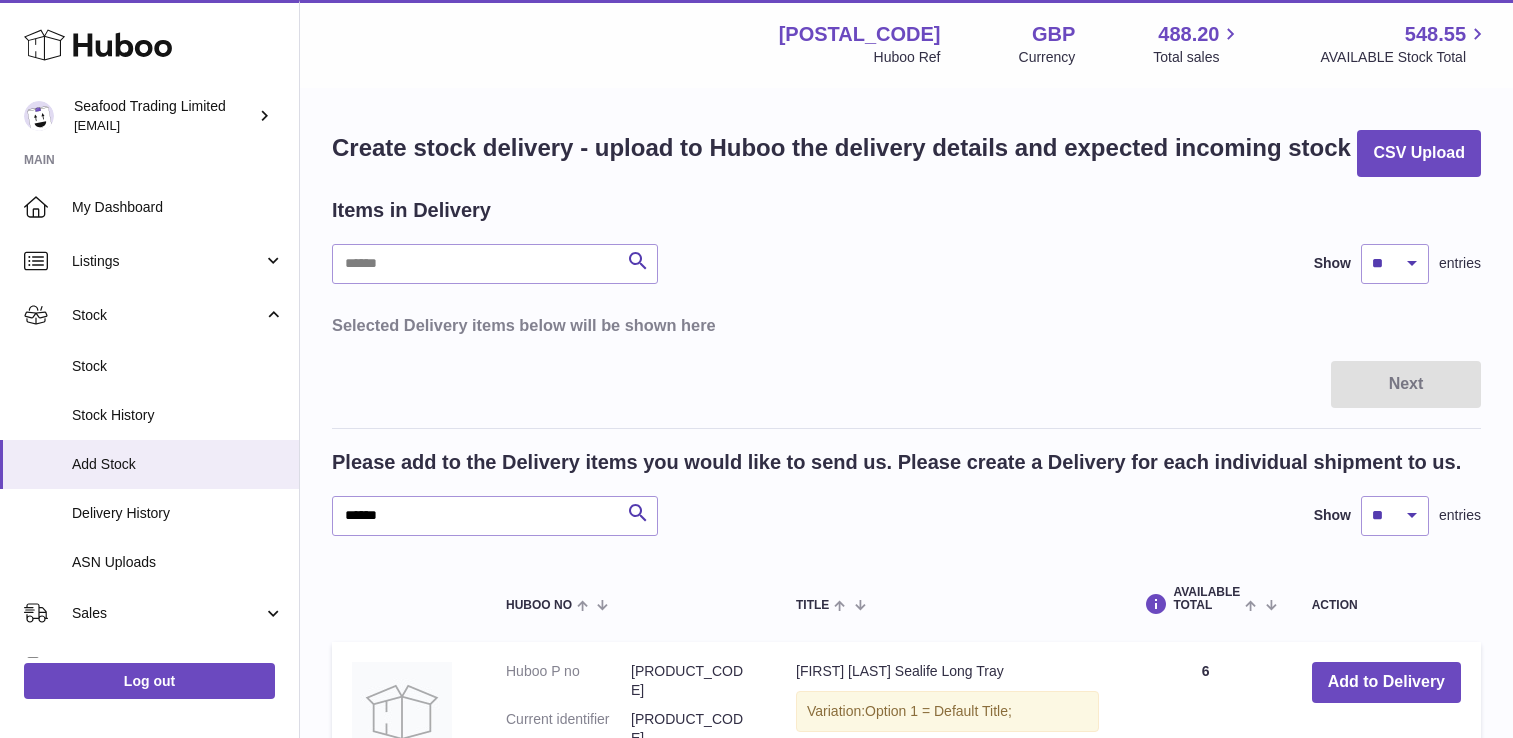scroll, scrollTop: 200, scrollLeft: 0, axis: vertical 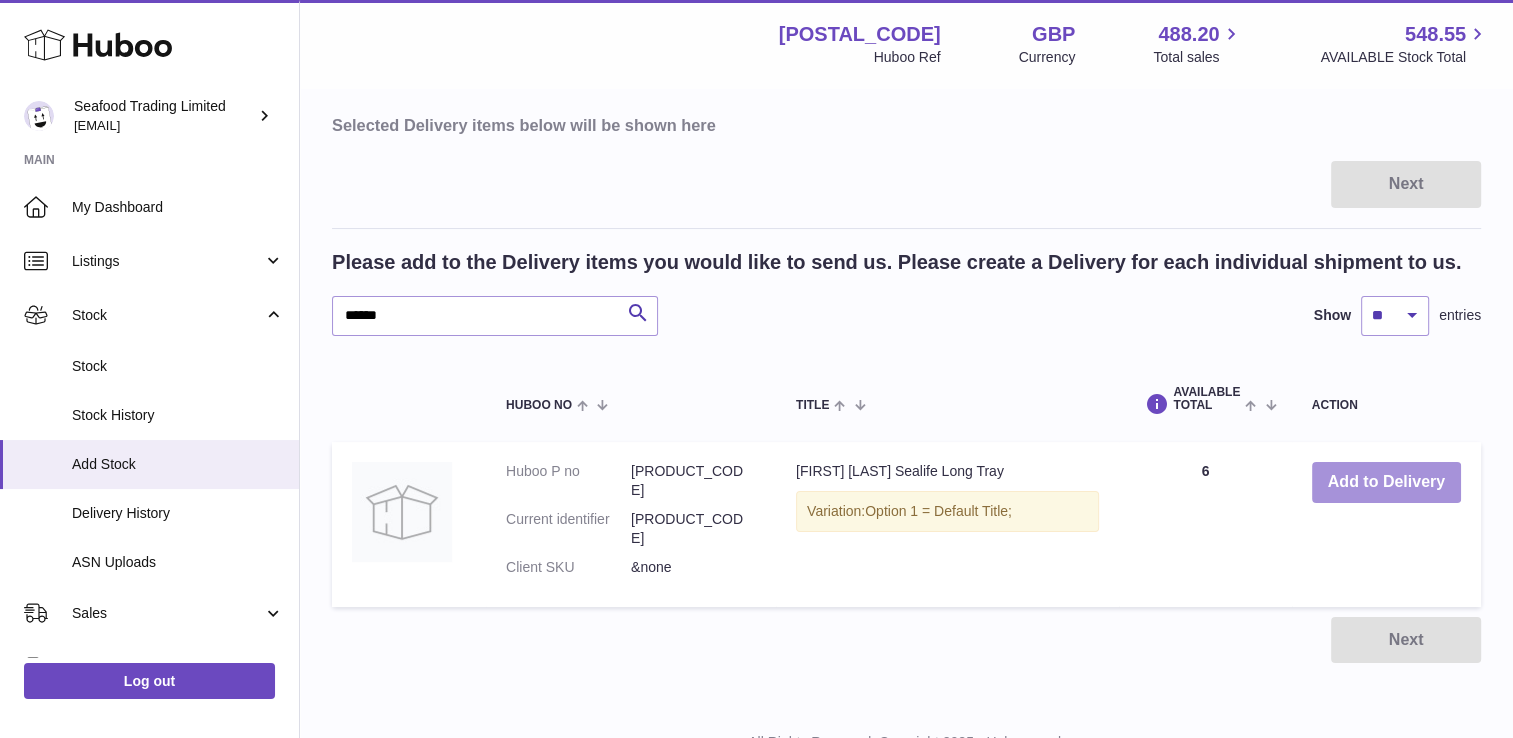 click on "Add to Delivery" at bounding box center [1386, 482] 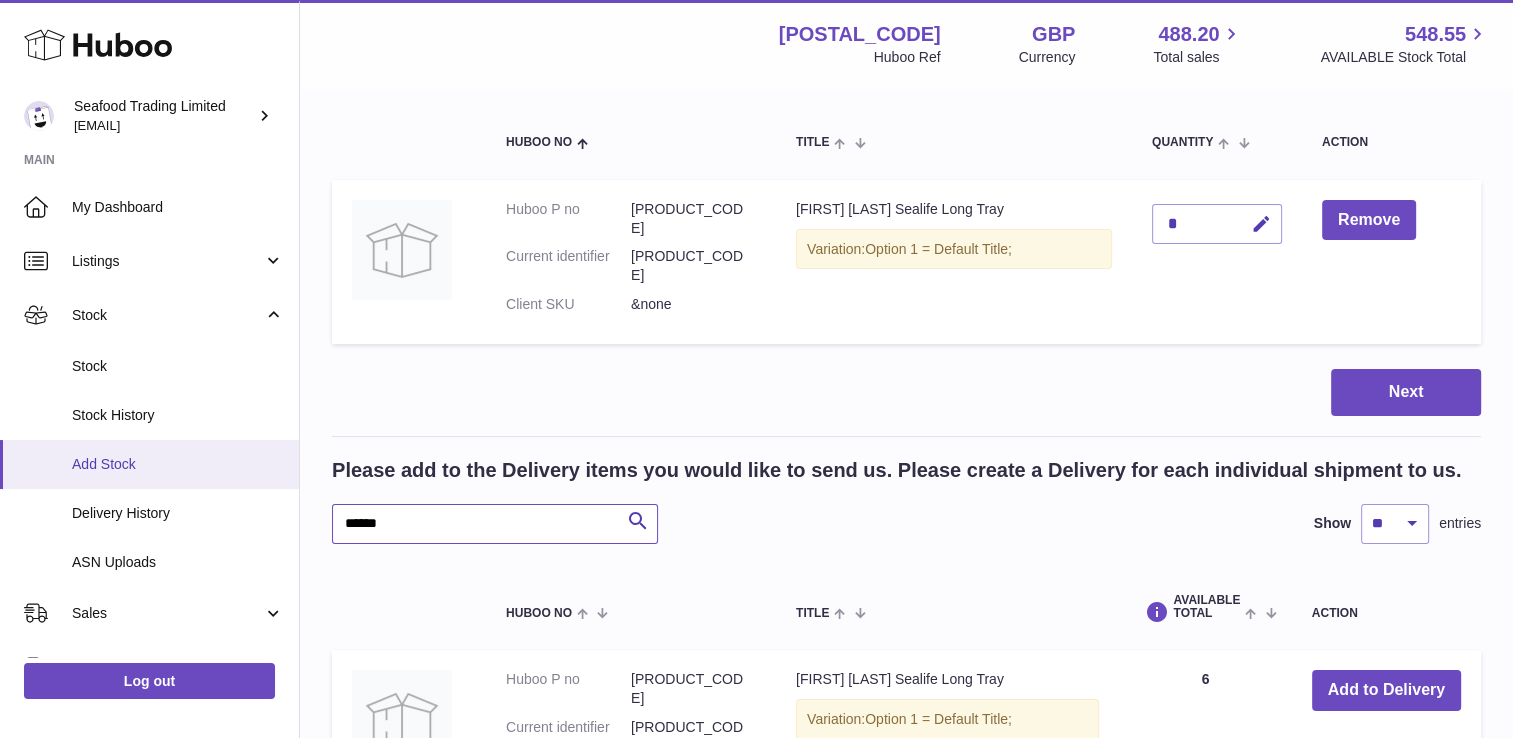 drag, startPoint x: 415, startPoint y: 498, endPoint x: 249, endPoint y: 483, distance: 166.67633 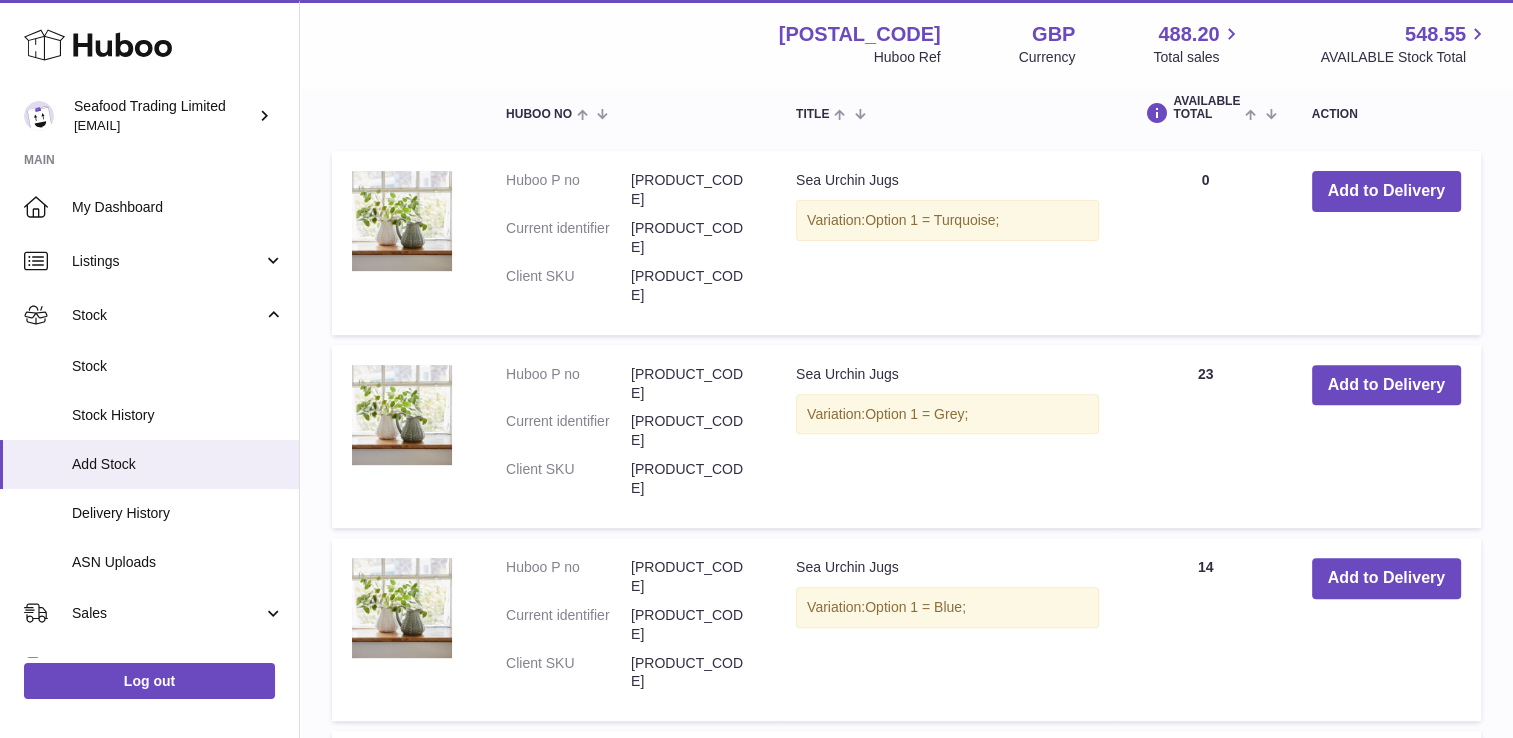 scroll, scrollTop: 800, scrollLeft: 0, axis: vertical 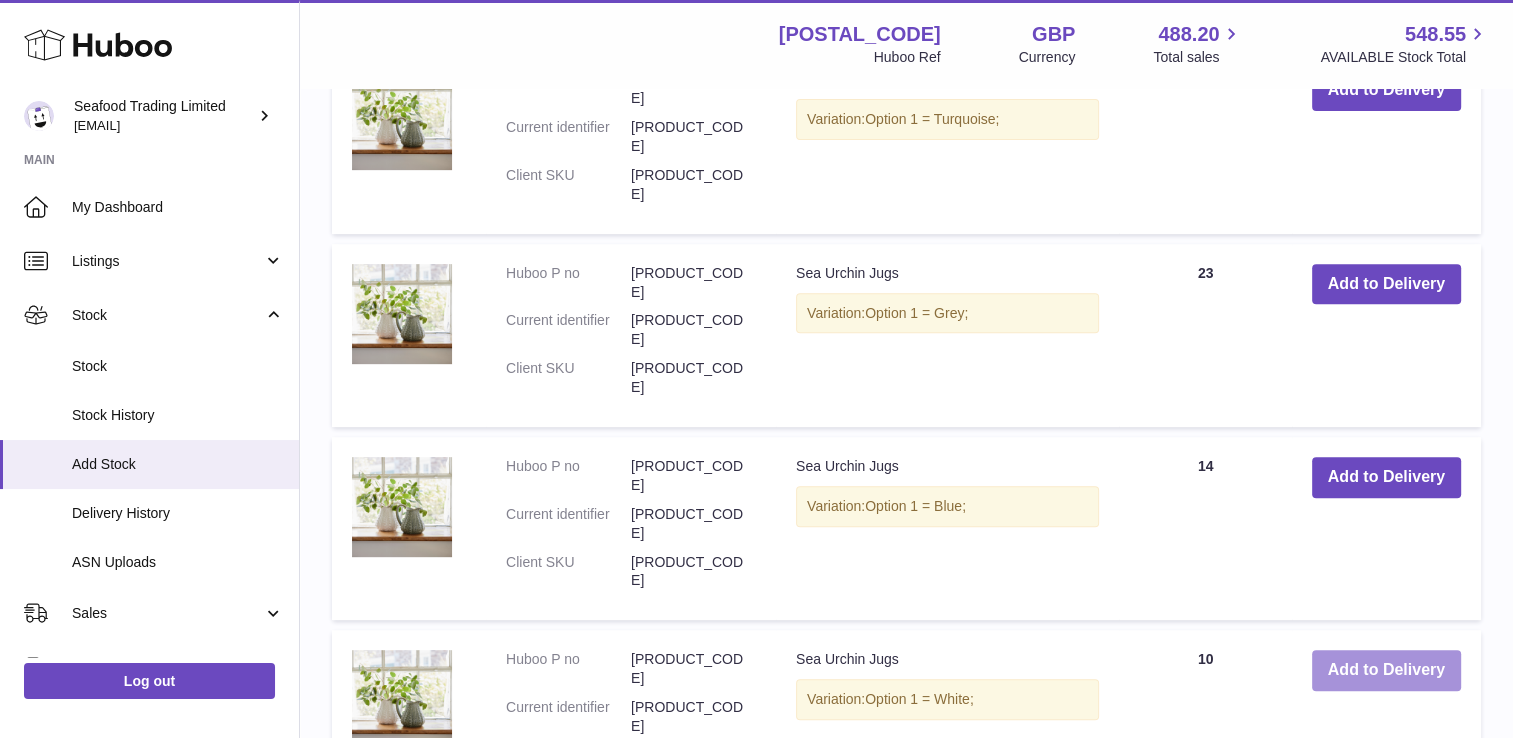 type on "******" 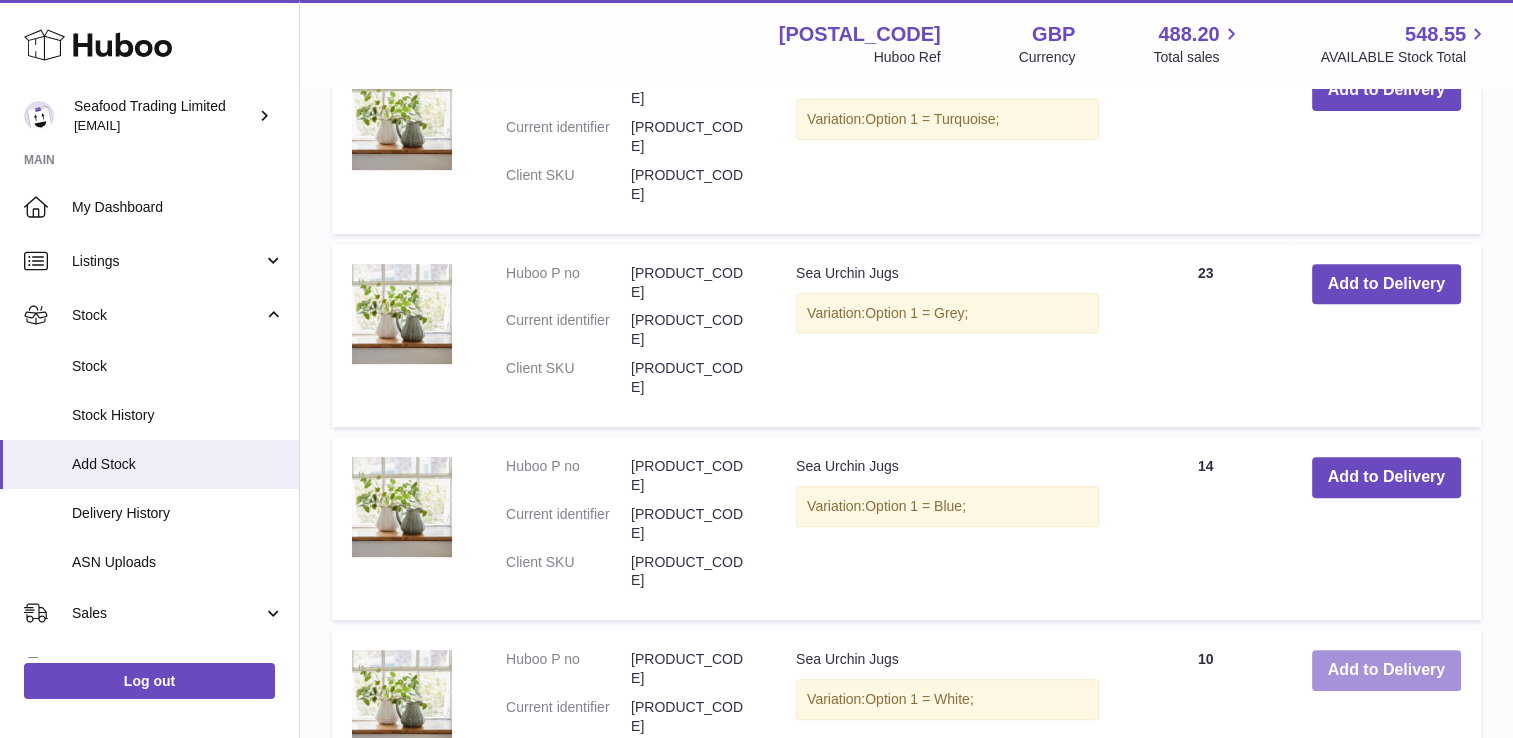 click on "Add to Delivery" at bounding box center (1386, 670) 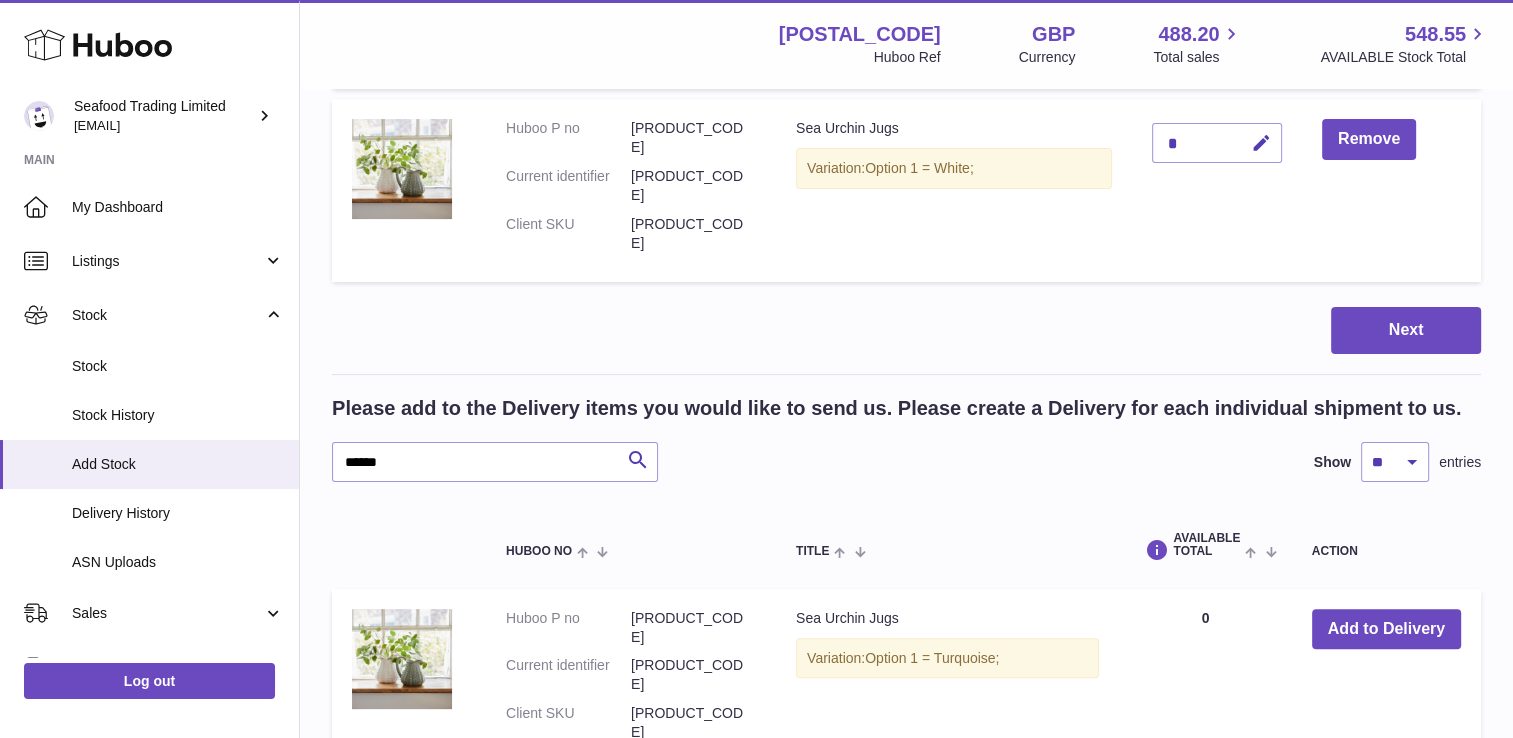 scroll, scrollTop: 155, scrollLeft: 0, axis: vertical 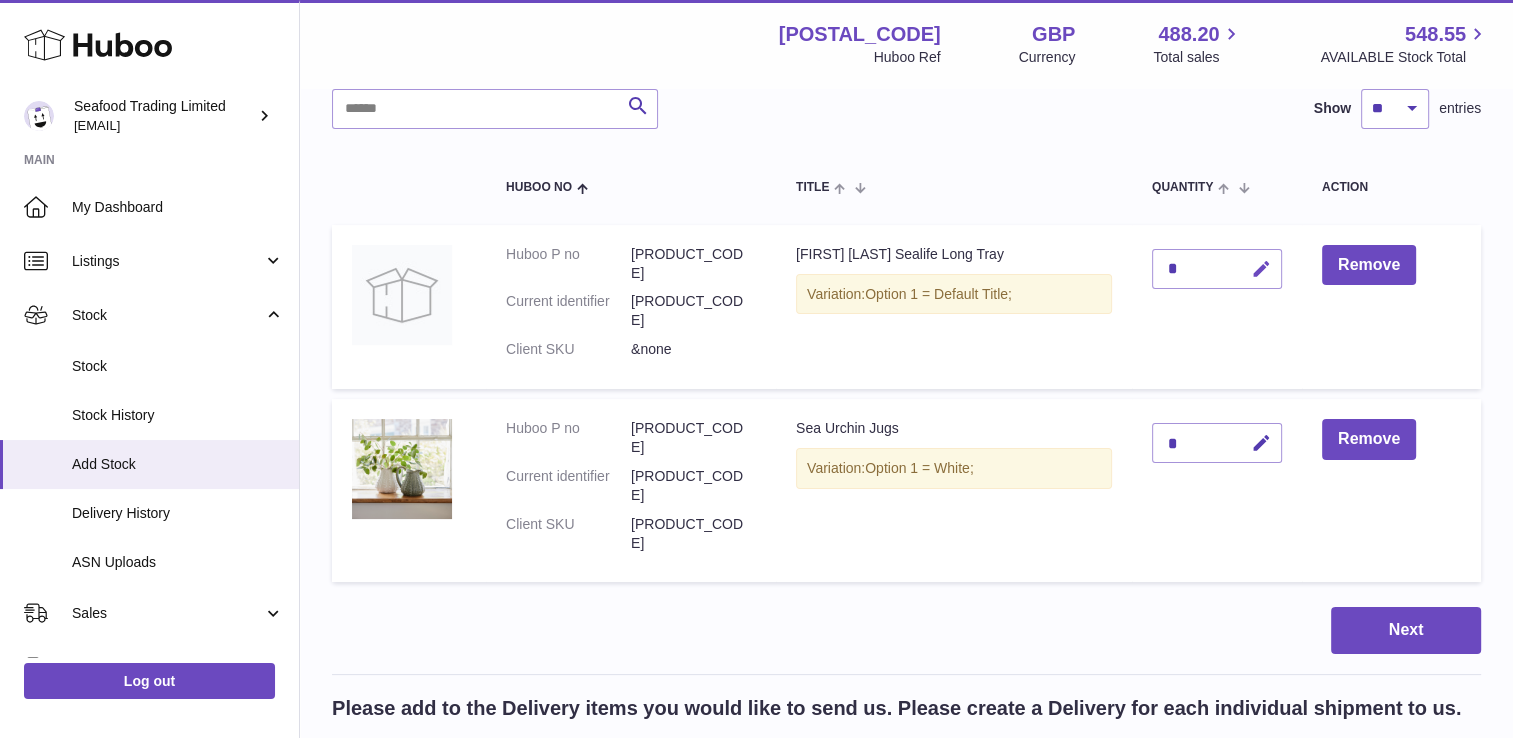 click at bounding box center (1258, 269) 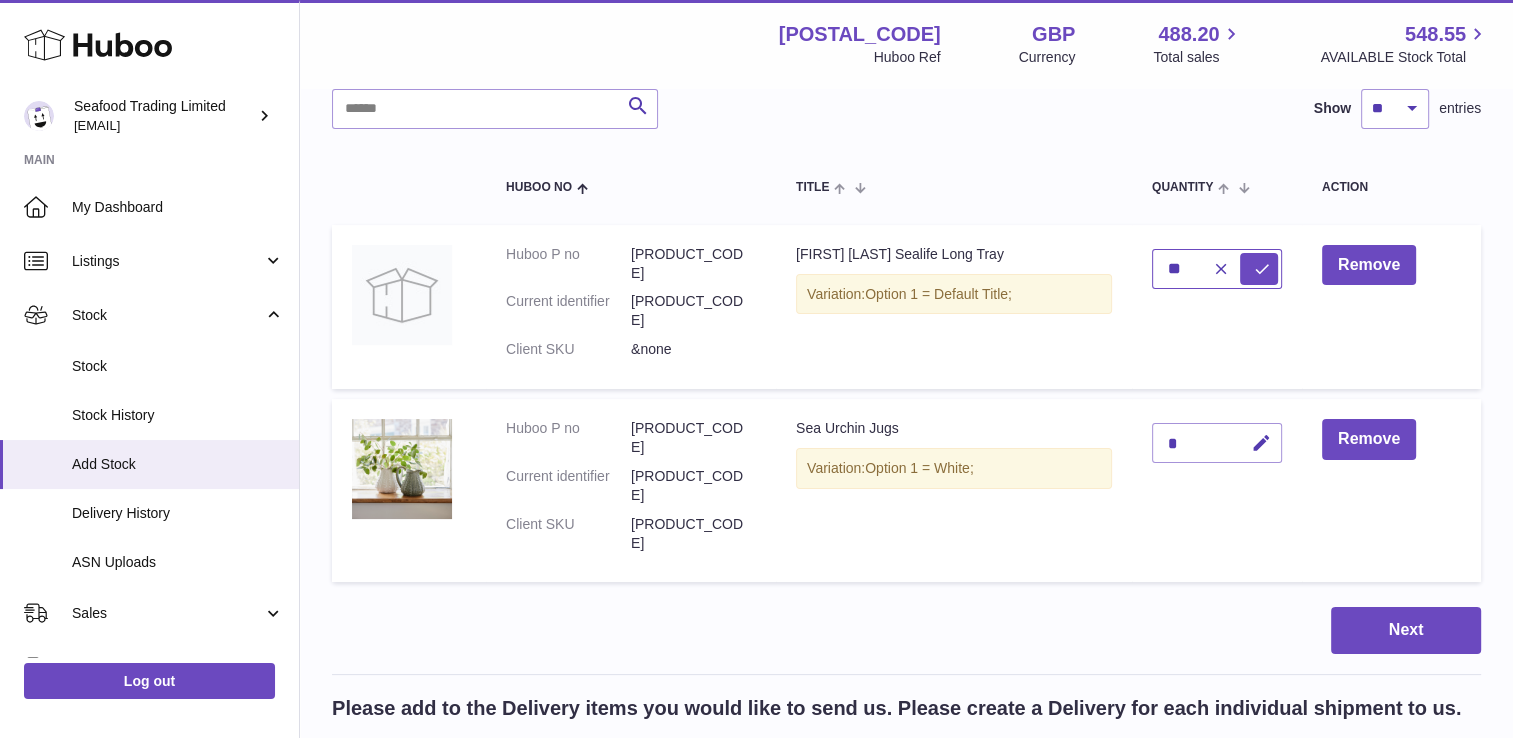 type on "**" 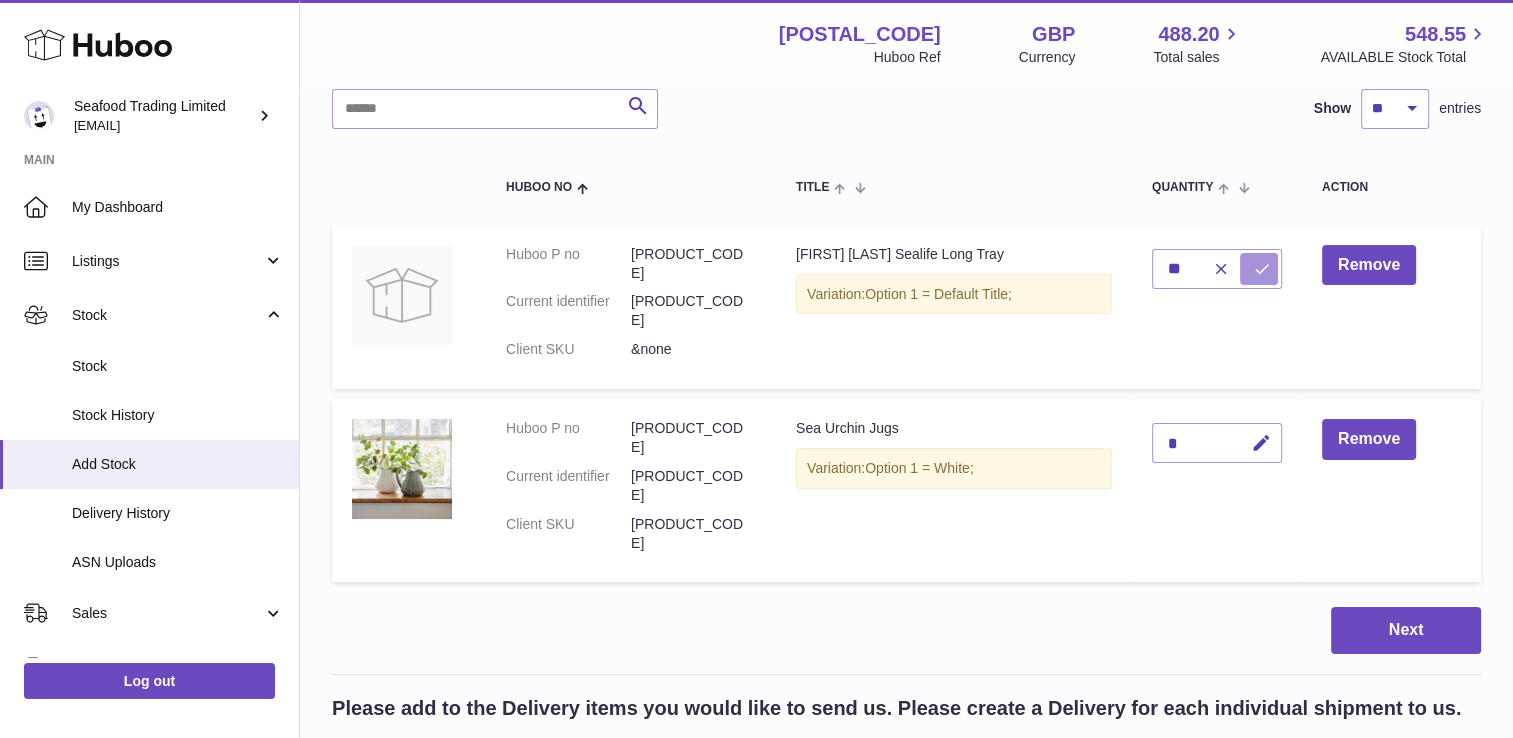click at bounding box center (1259, 269) 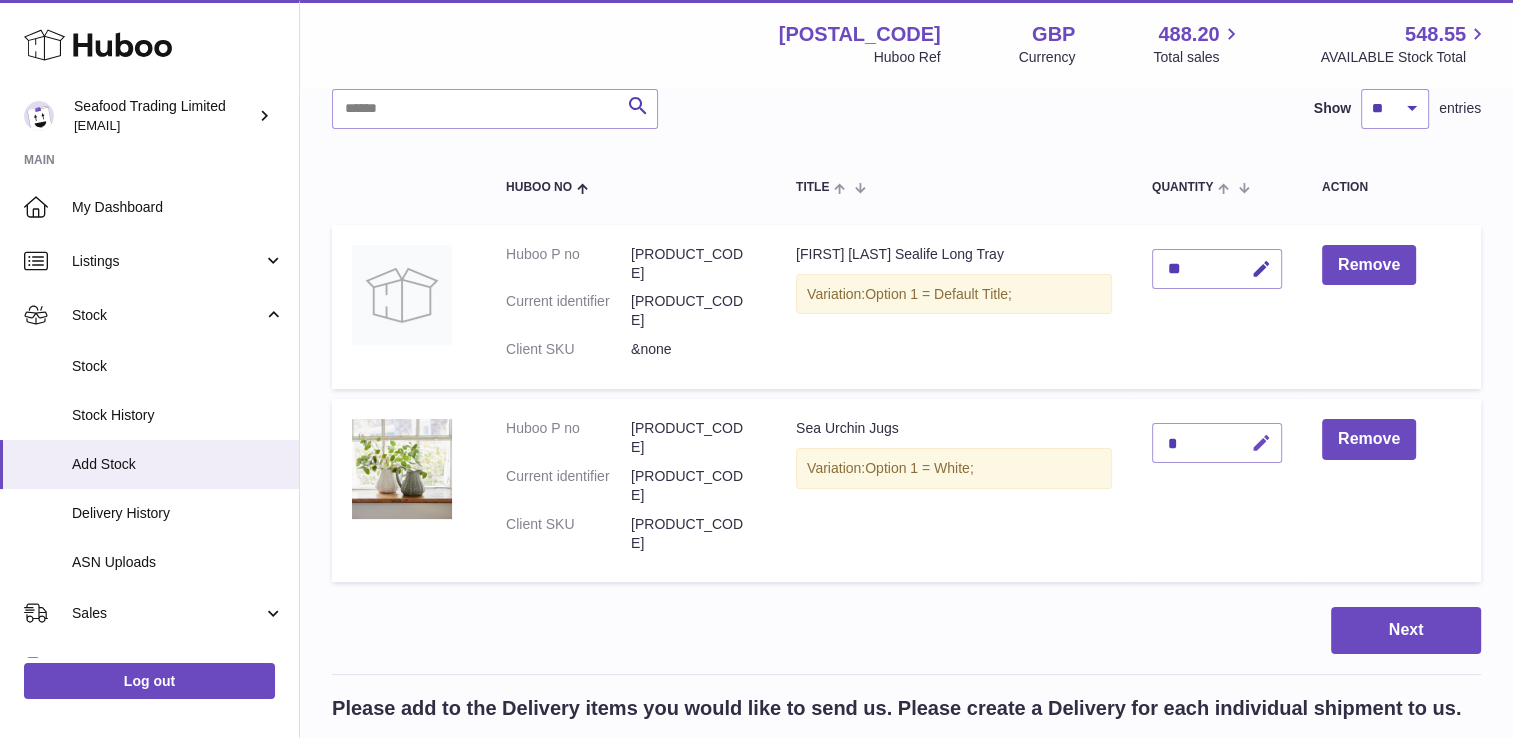 click at bounding box center (1261, 443) 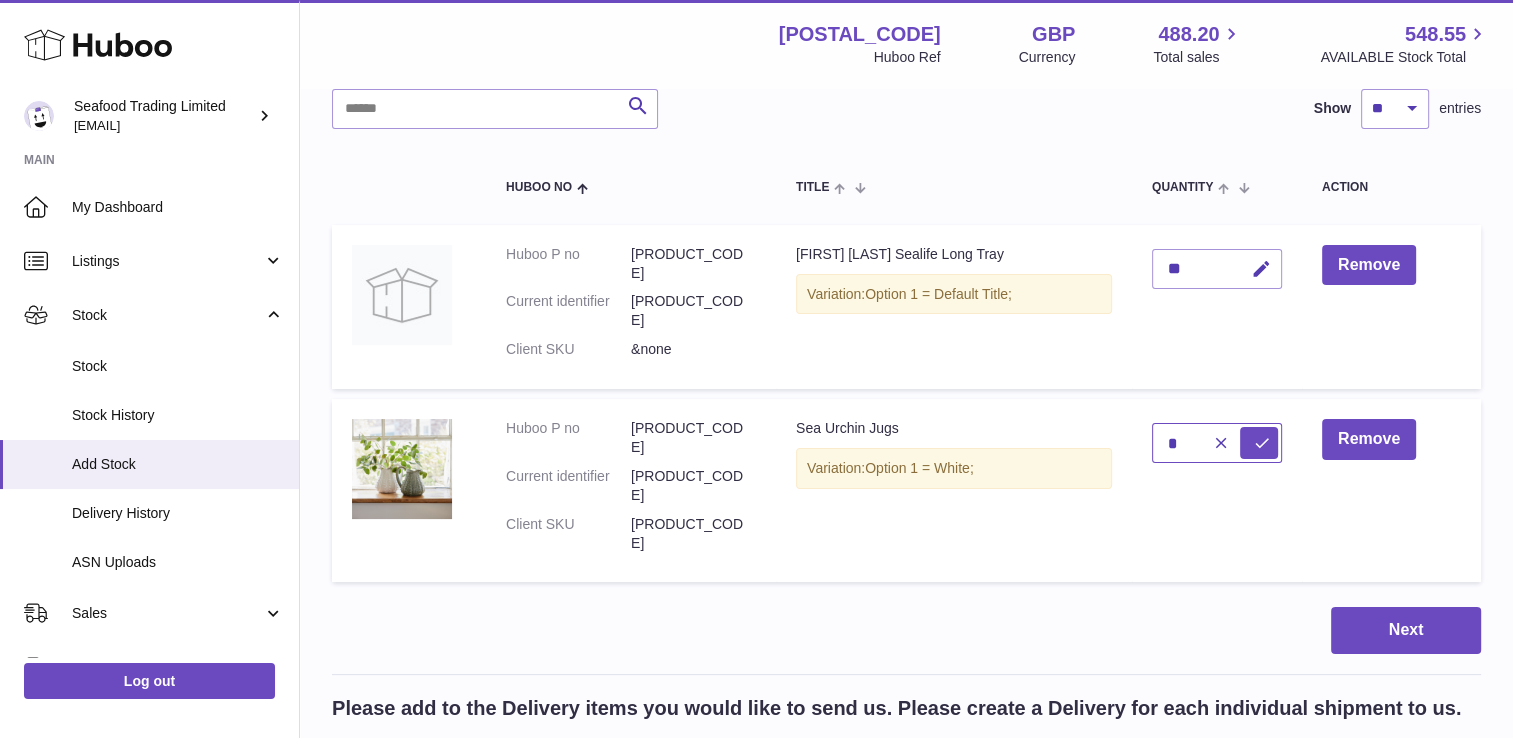 type on "*" 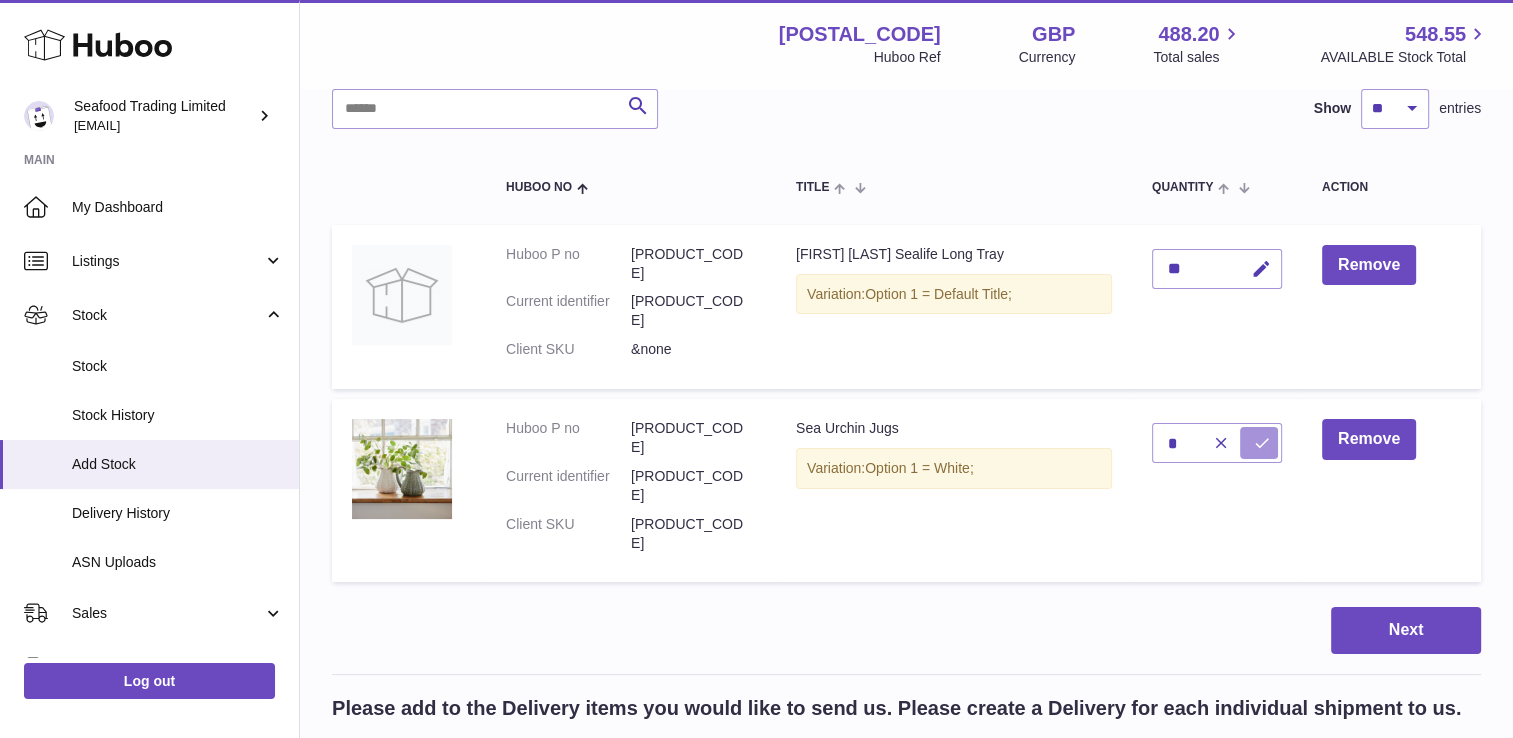 click at bounding box center (1262, 443) 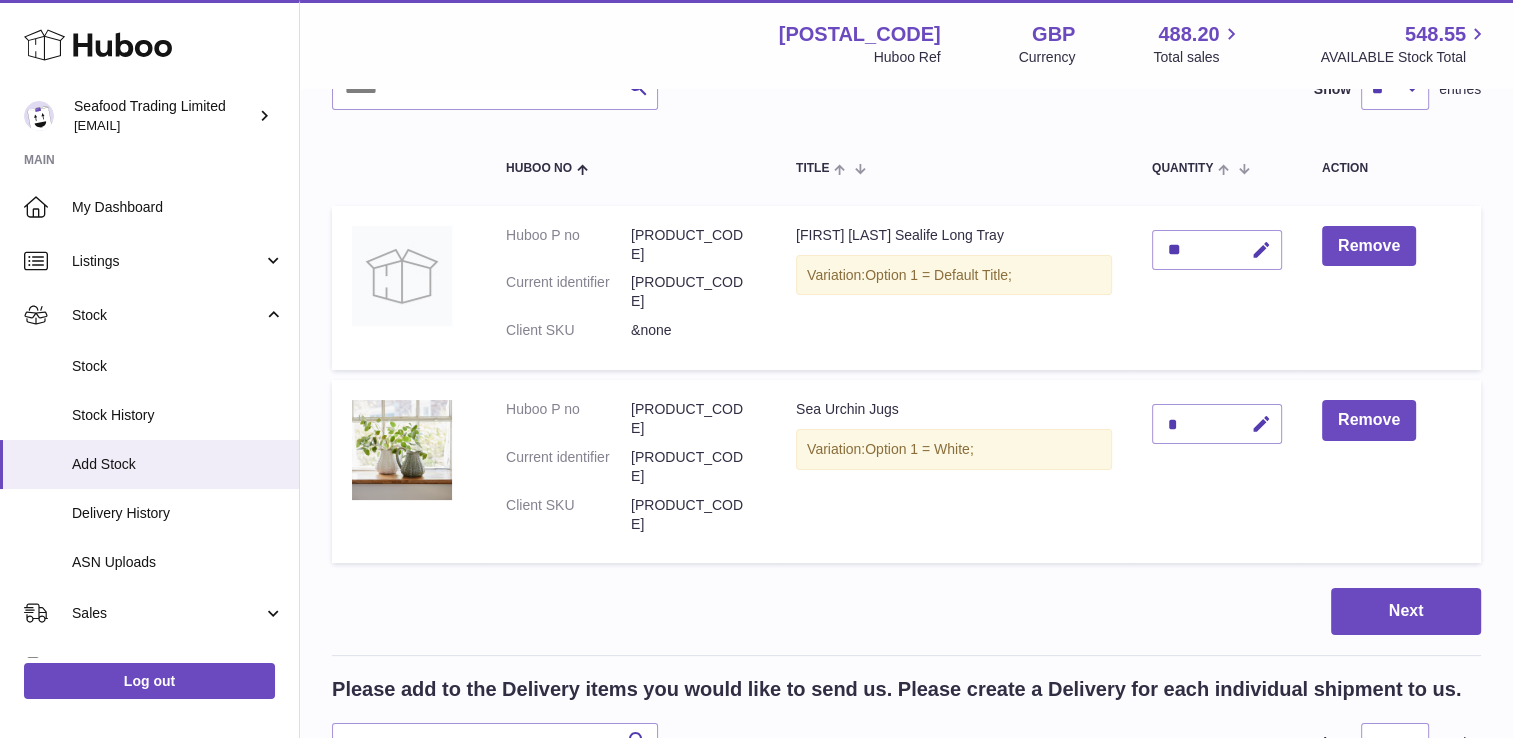 scroll, scrollTop: 455, scrollLeft: 0, axis: vertical 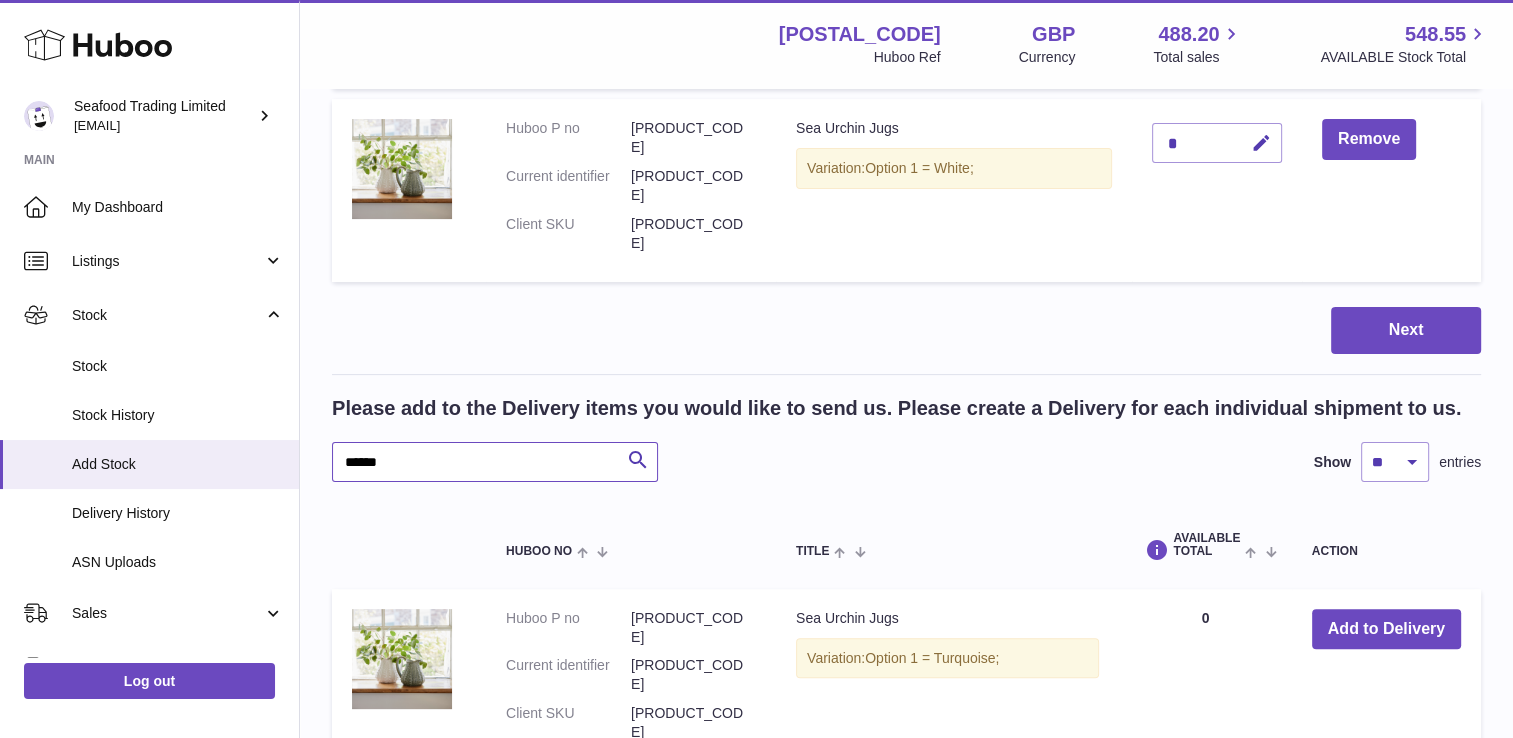 drag, startPoint x: 408, startPoint y: 399, endPoint x: 303, endPoint y: 396, distance: 105.04285 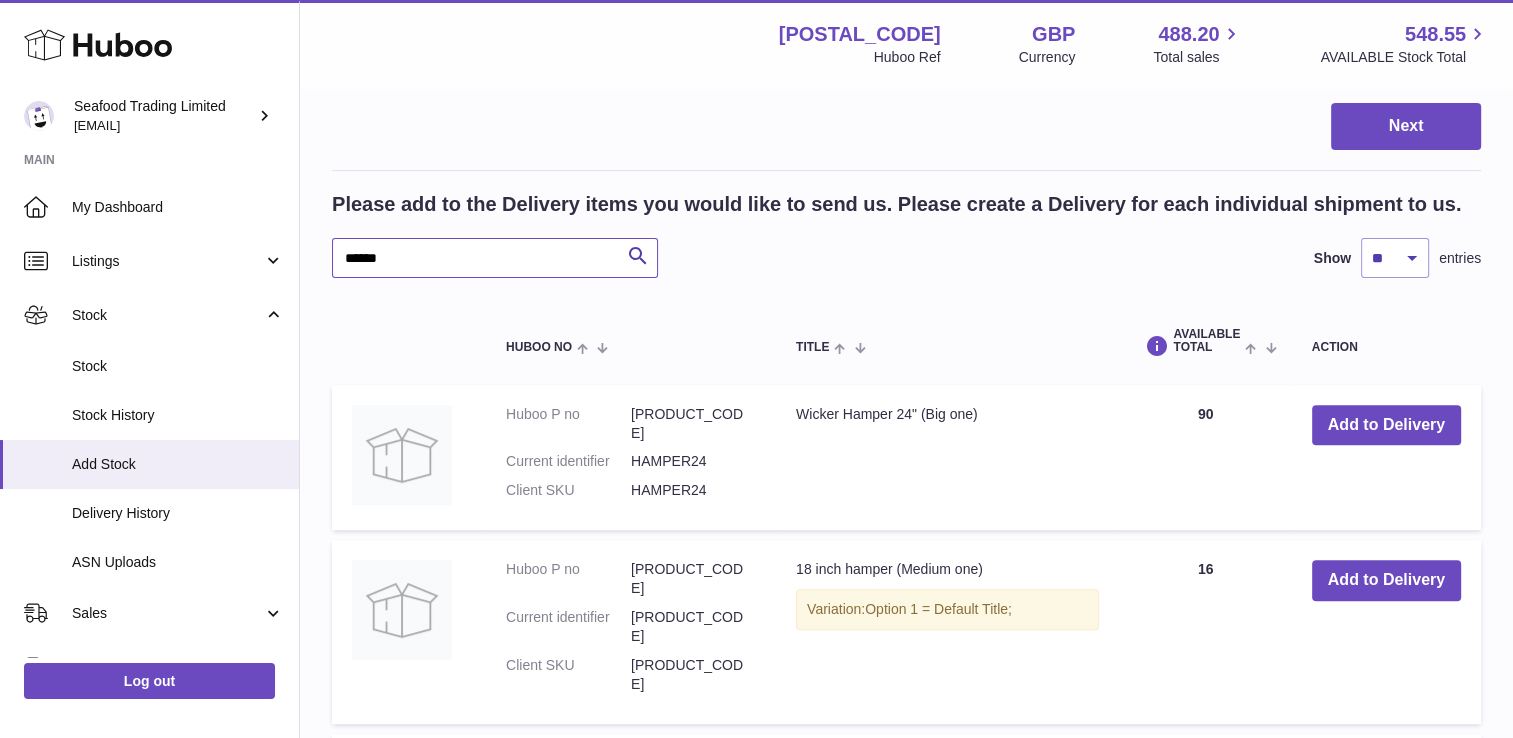 scroll, scrollTop: 755, scrollLeft: 0, axis: vertical 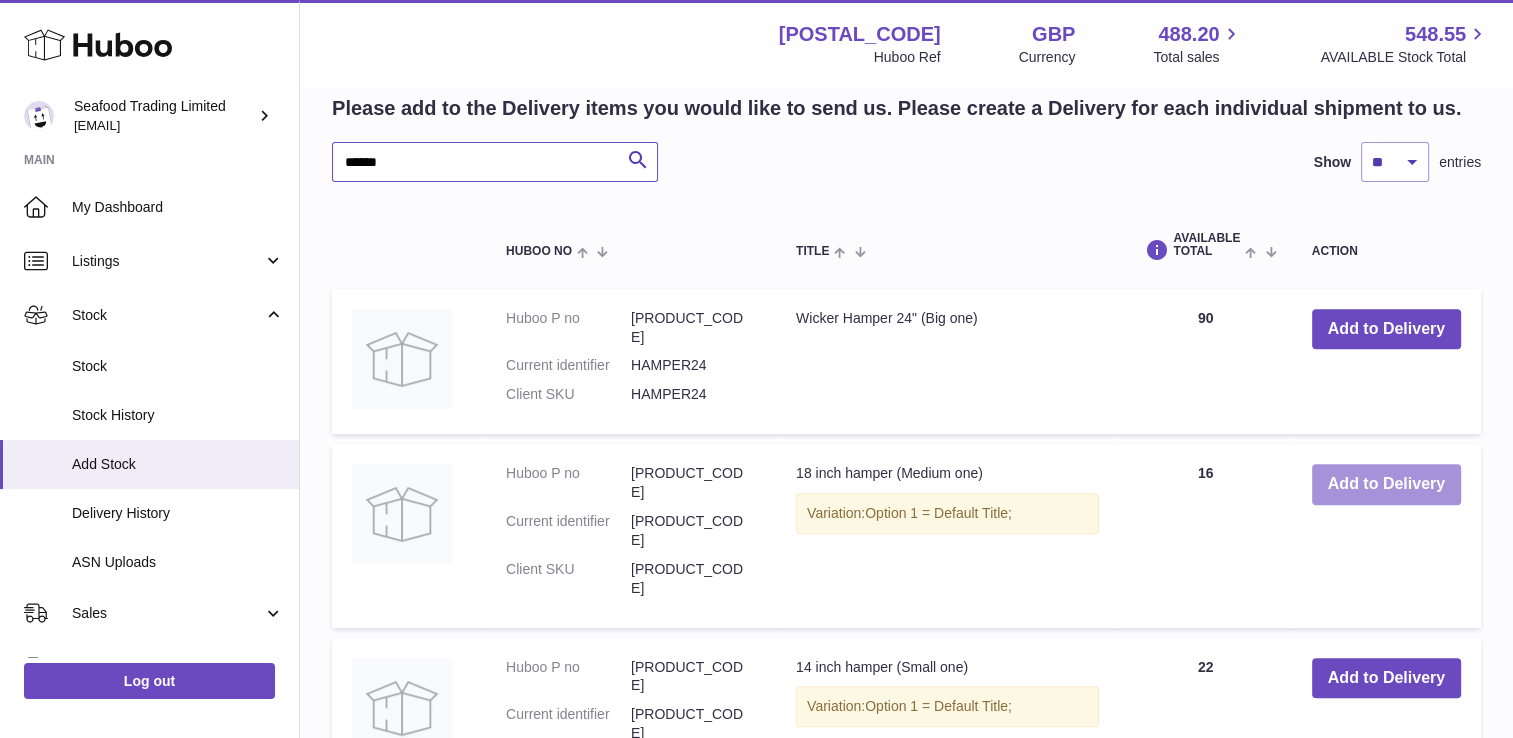 type on "******" 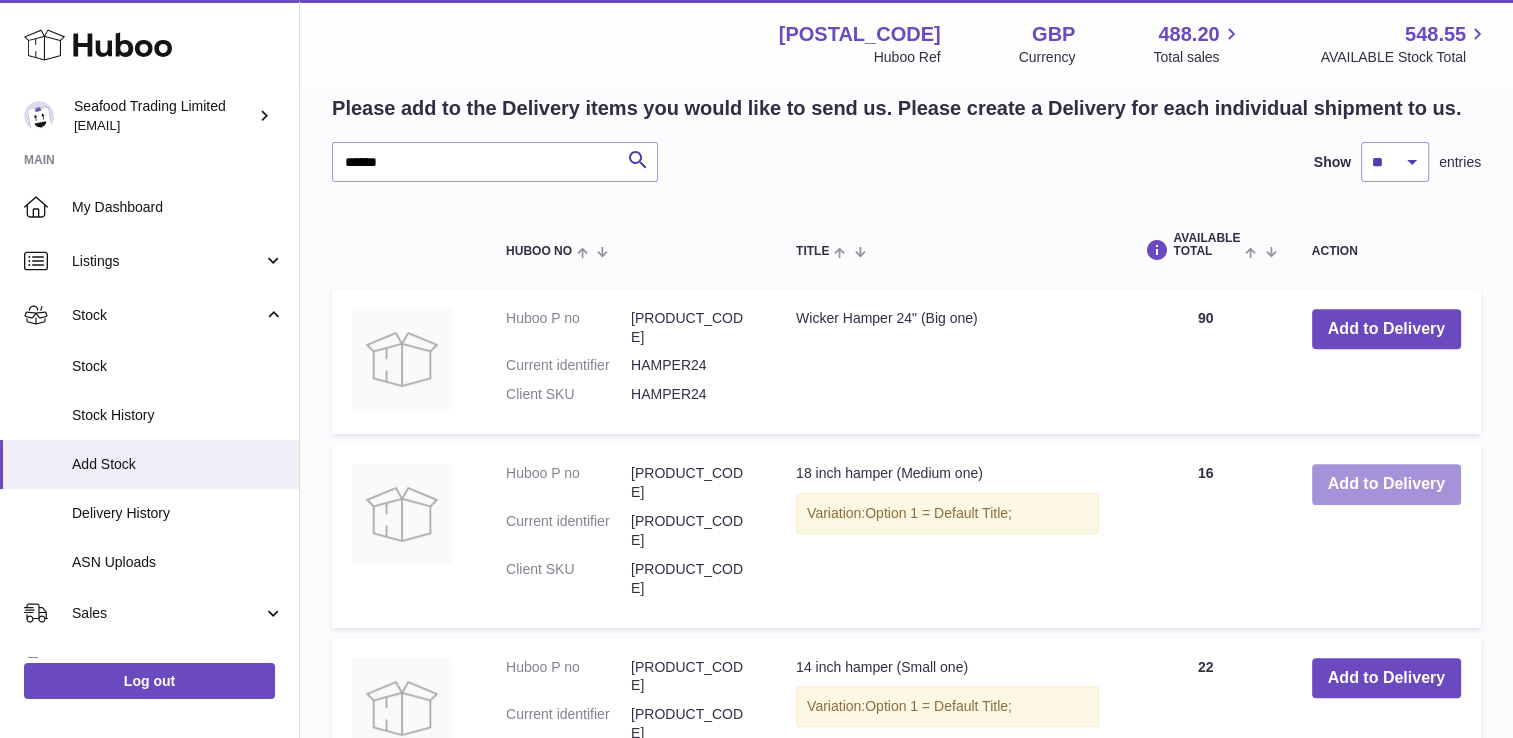 click on "Add to Delivery" at bounding box center (1386, 484) 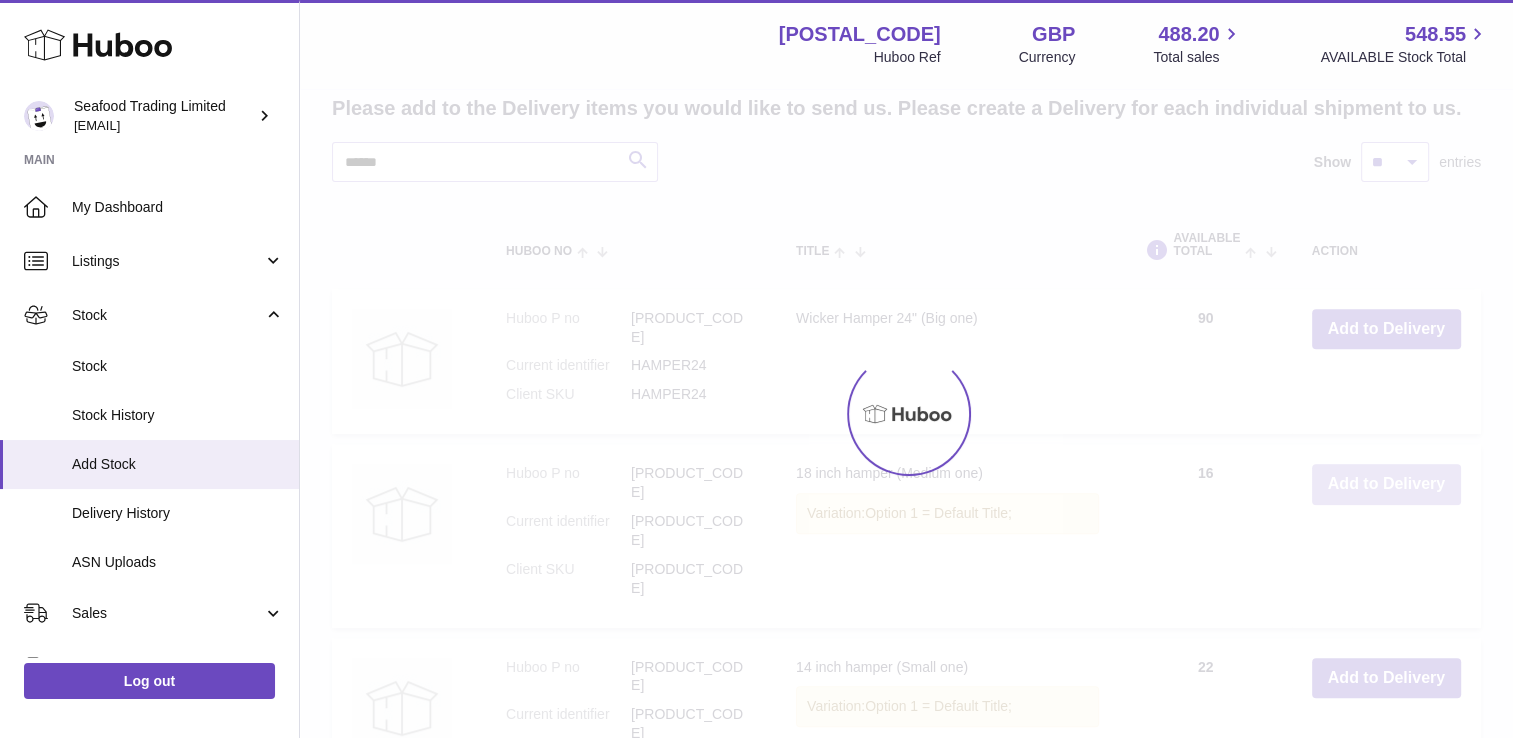 scroll, scrollTop: 910, scrollLeft: 0, axis: vertical 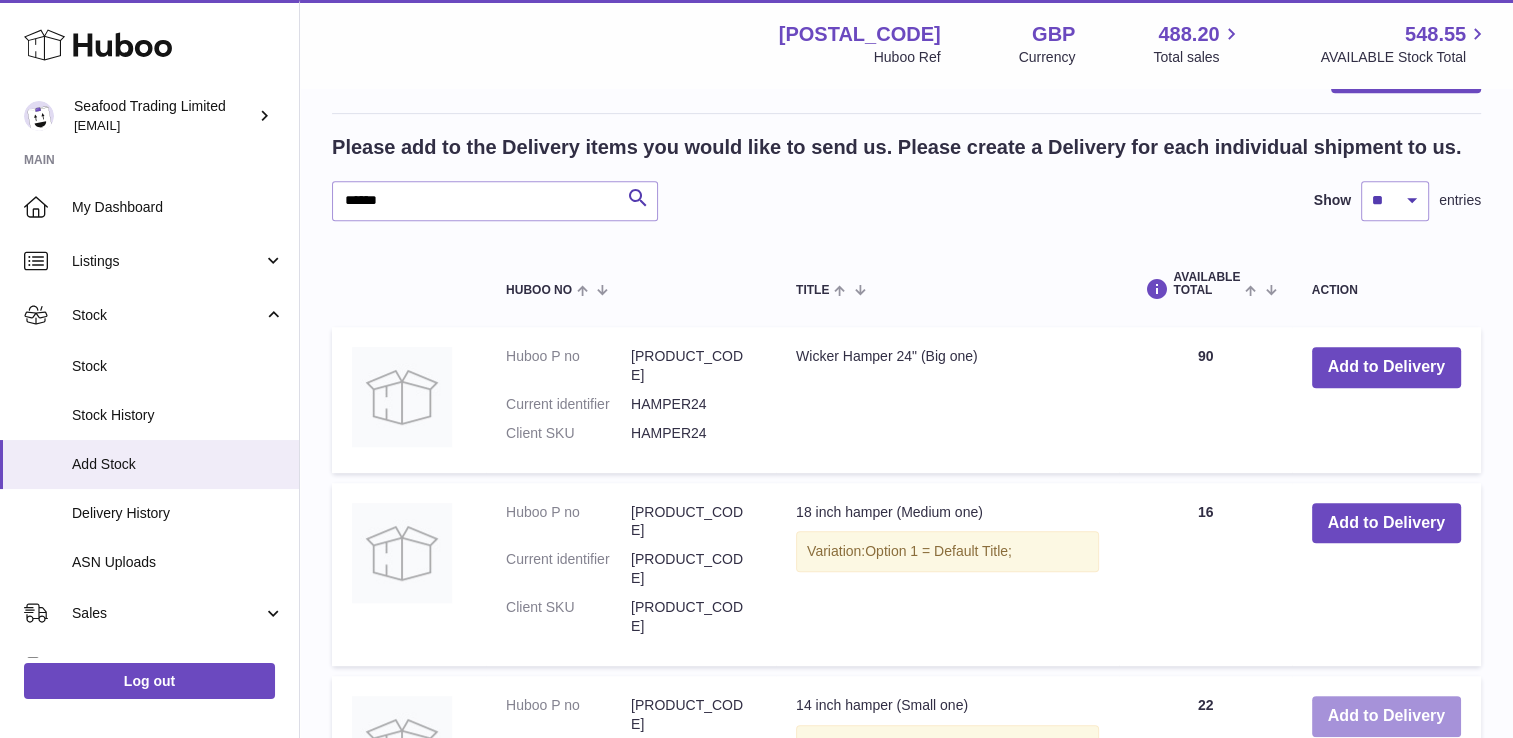 click on "Add to Delivery" at bounding box center (1386, 716) 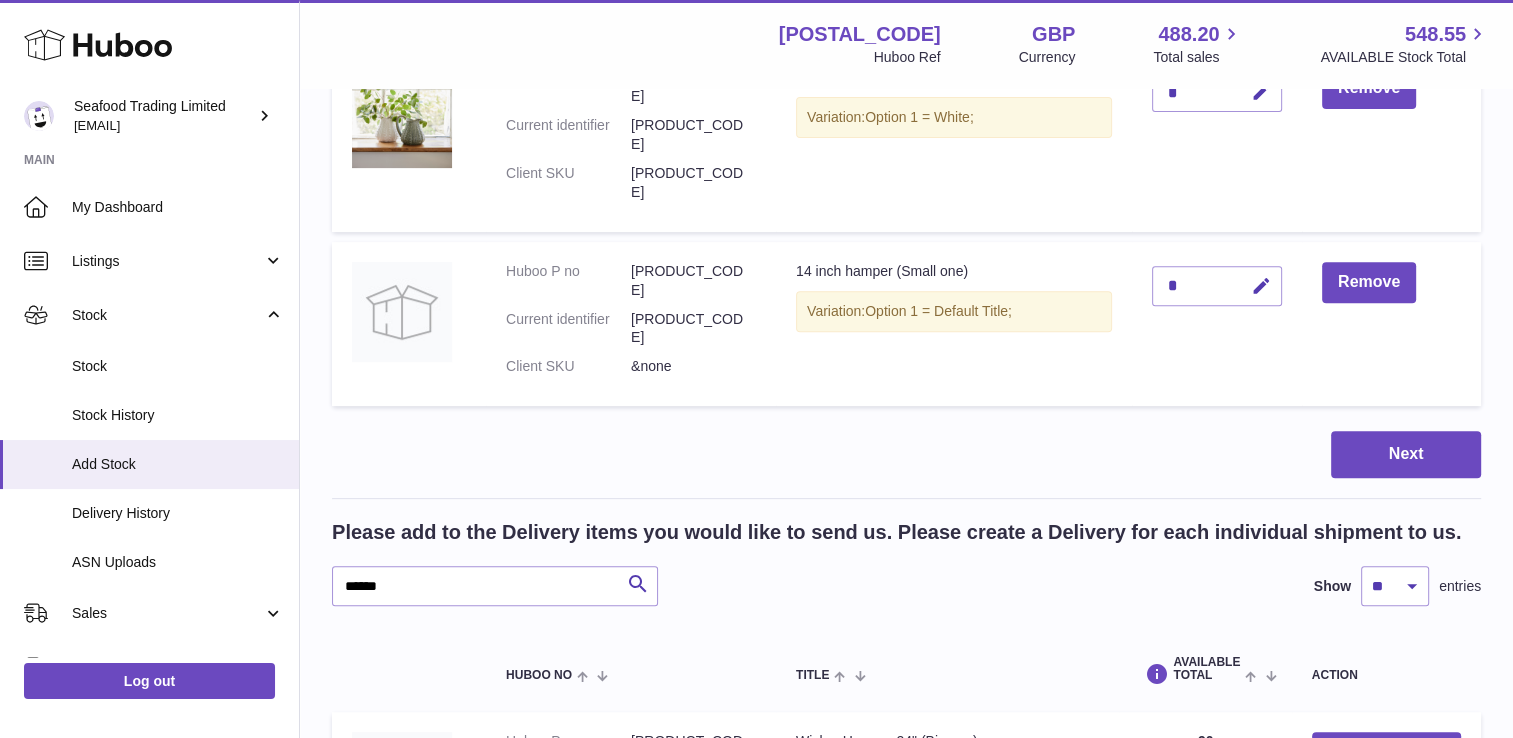 scroll, scrollTop: 664, scrollLeft: 0, axis: vertical 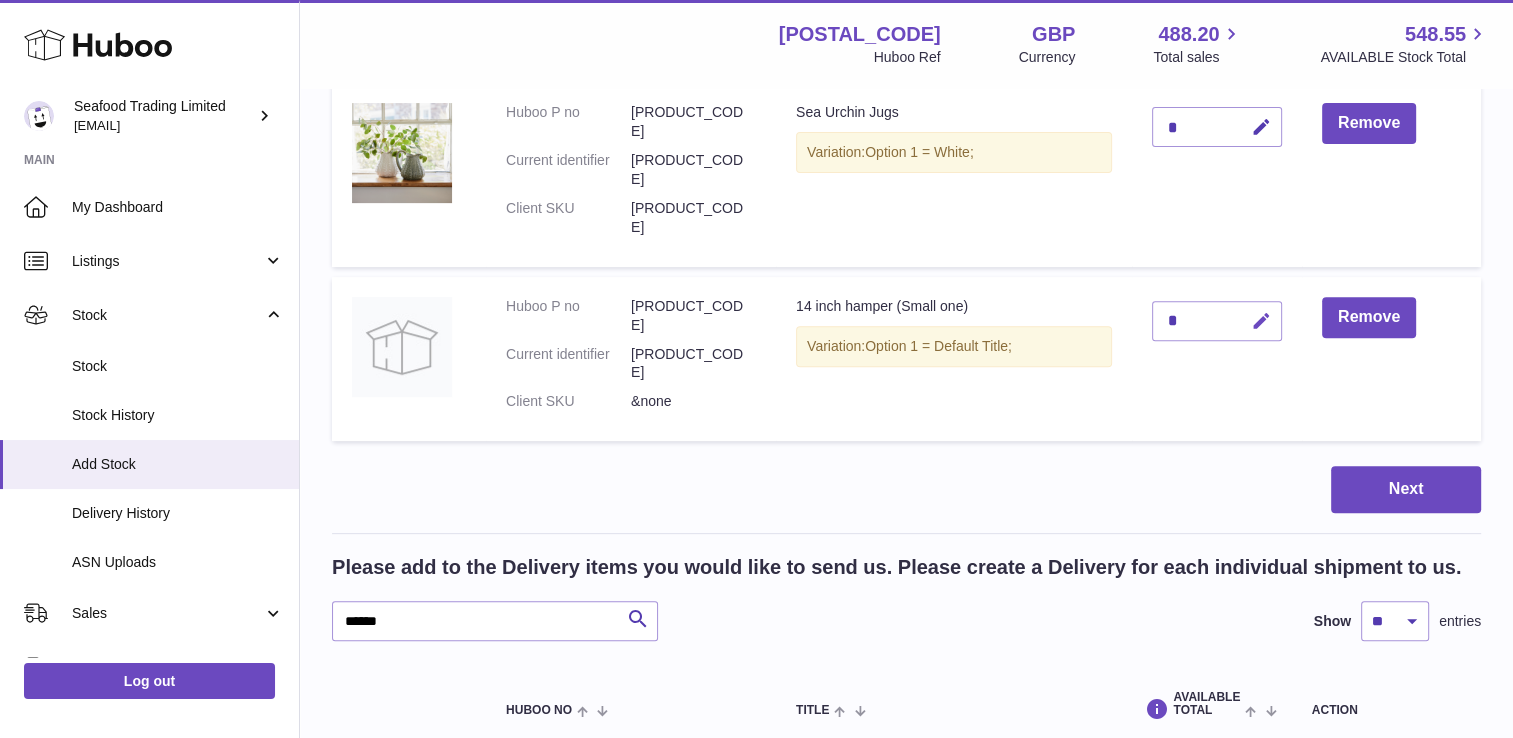 click at bounding box center [1261, 321] 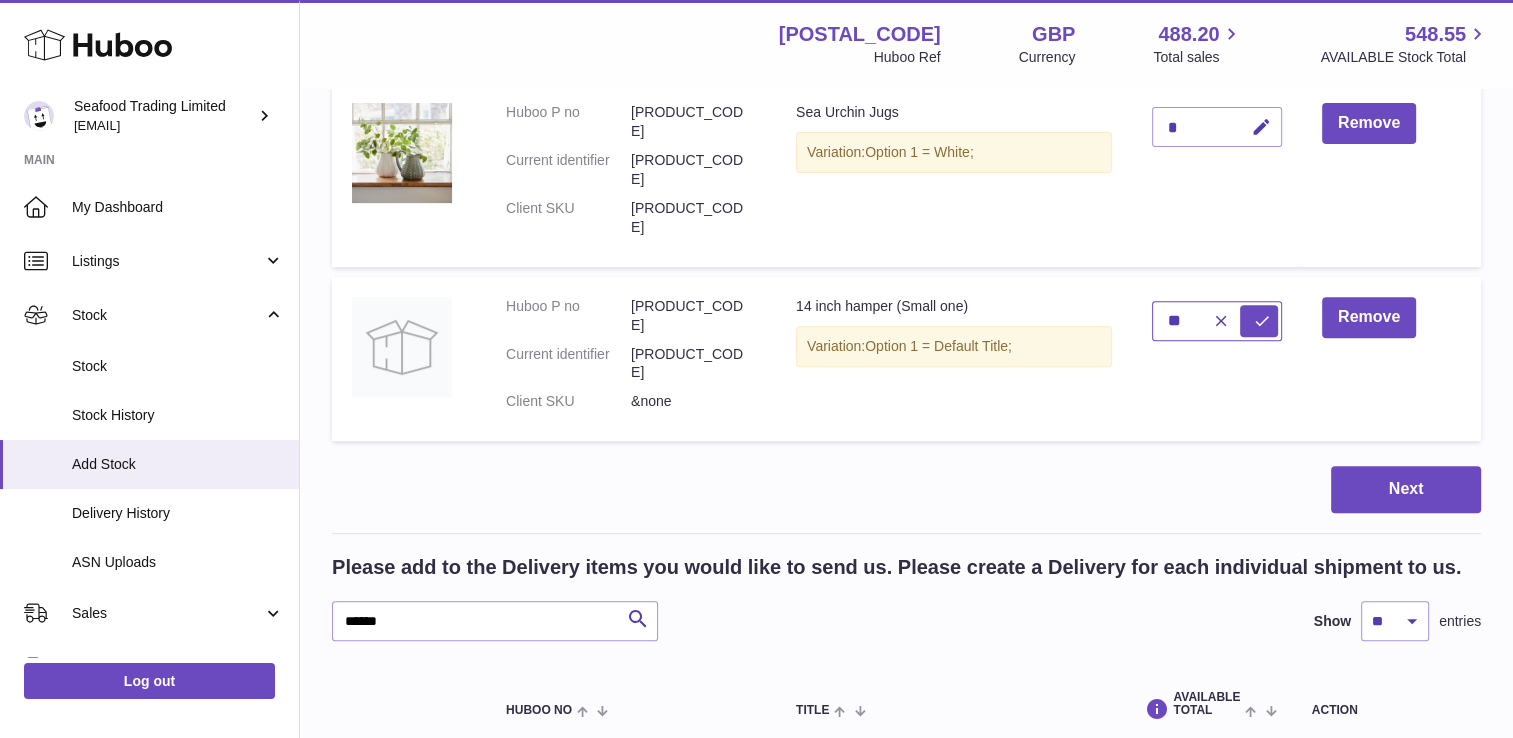 type on "**" 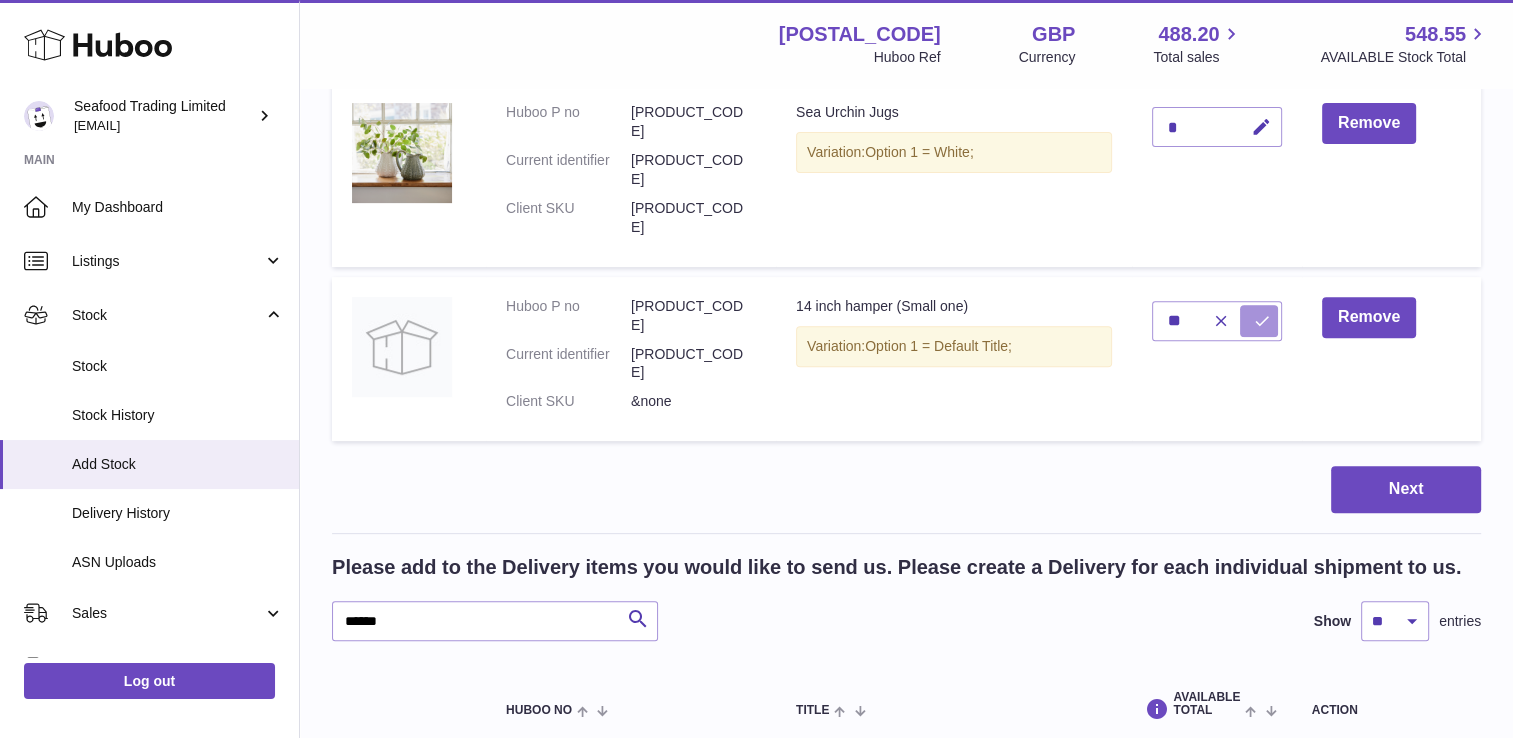 click at bounding box center [1259, 321] 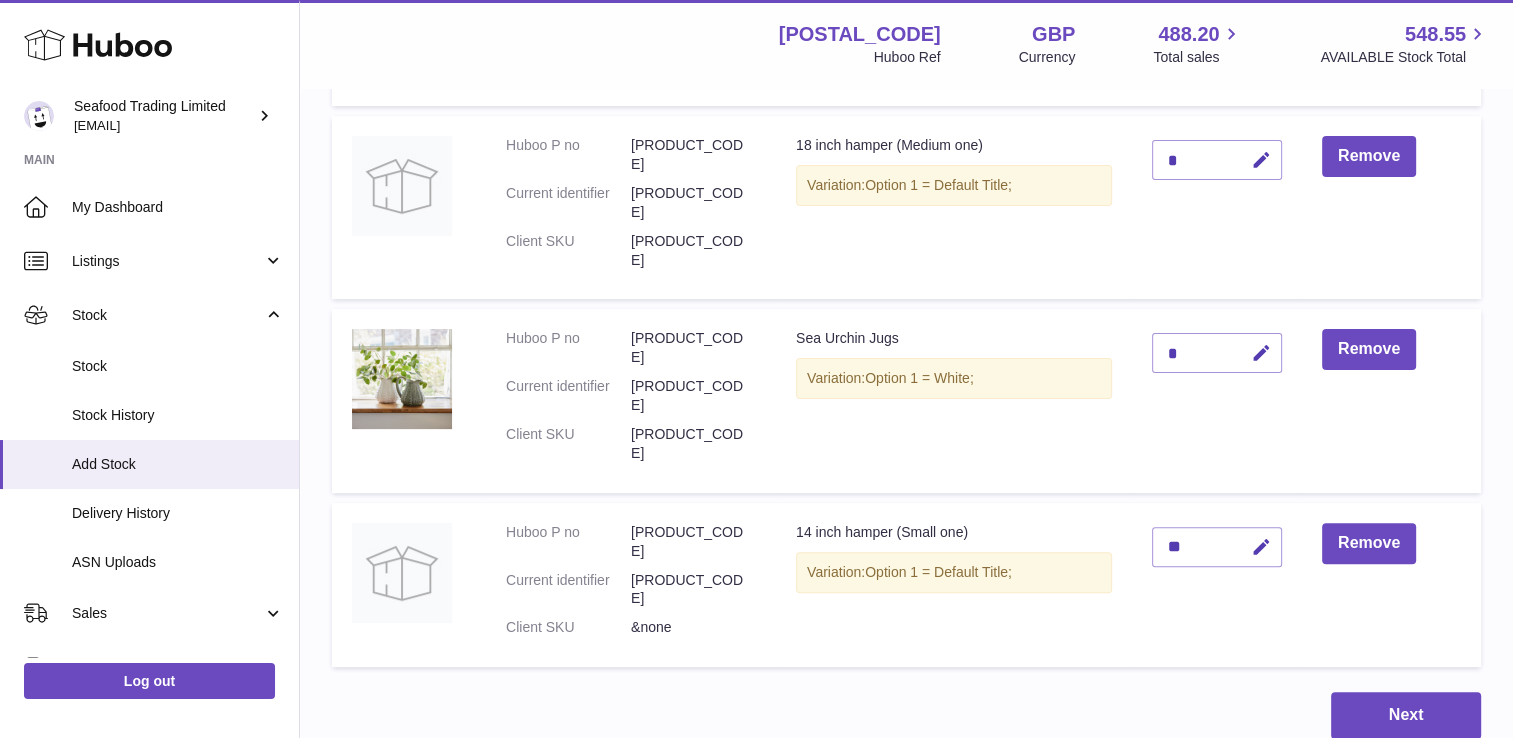 scroll, scrollTop: 364, scrollLeft: 0, axis: vertical 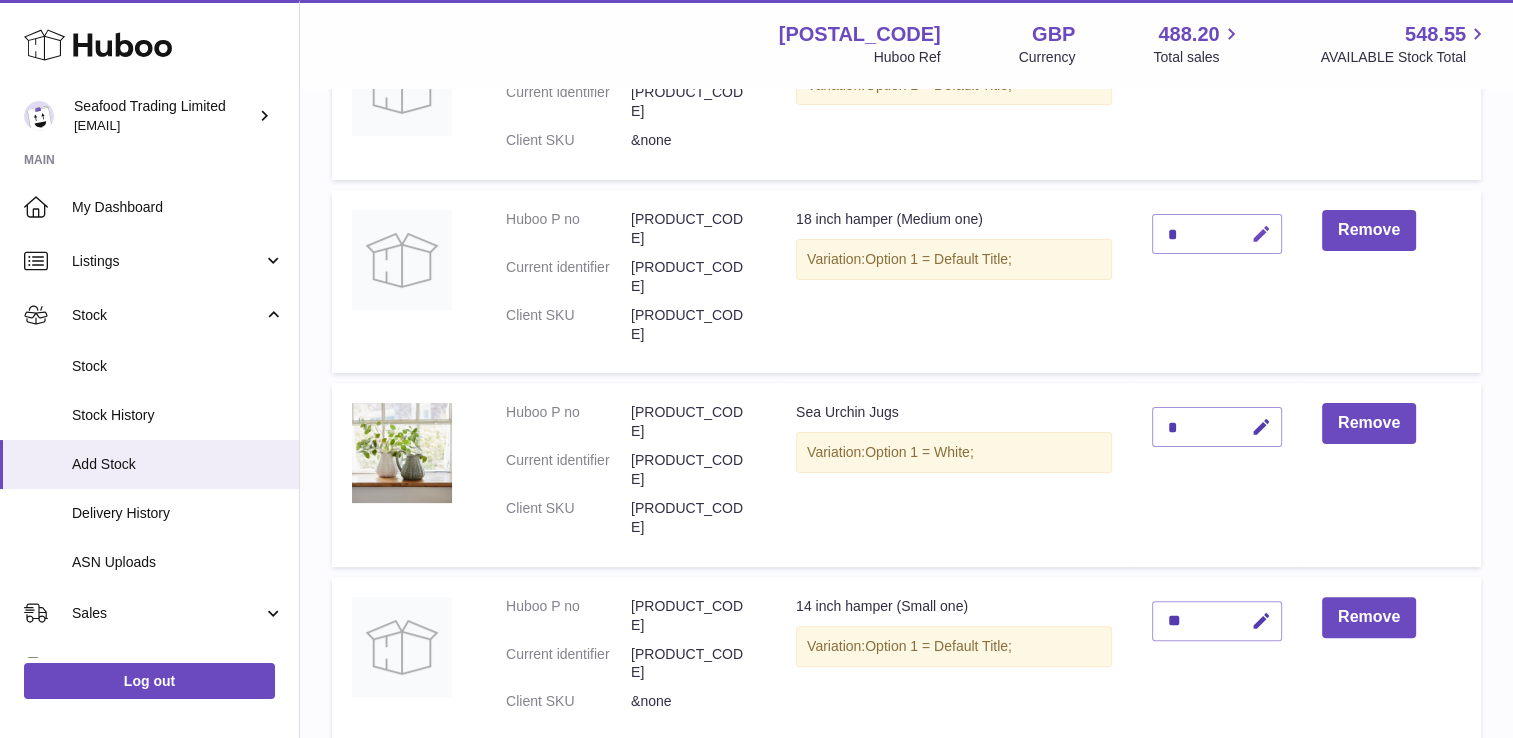 click at bounding box center [1258, 234] 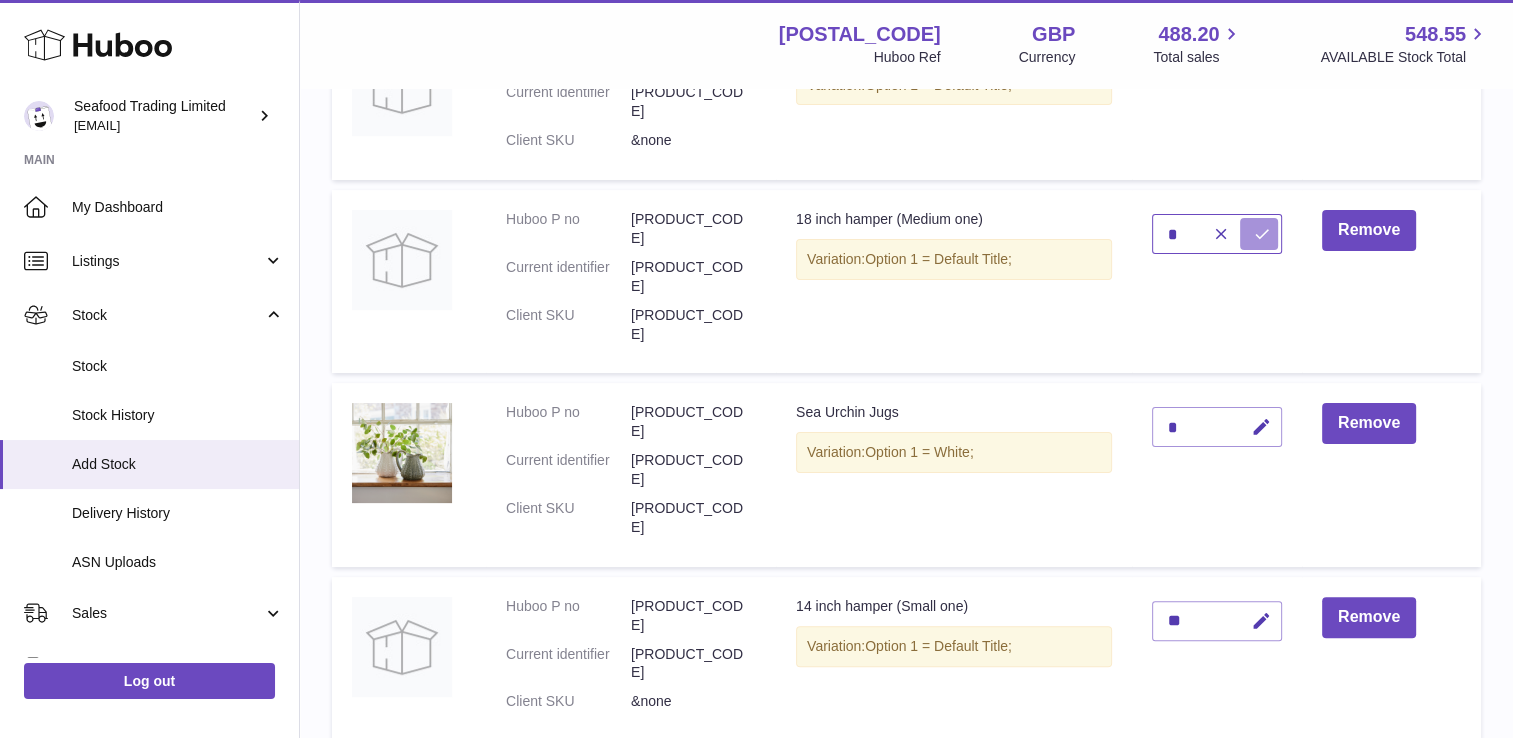 type on "*" 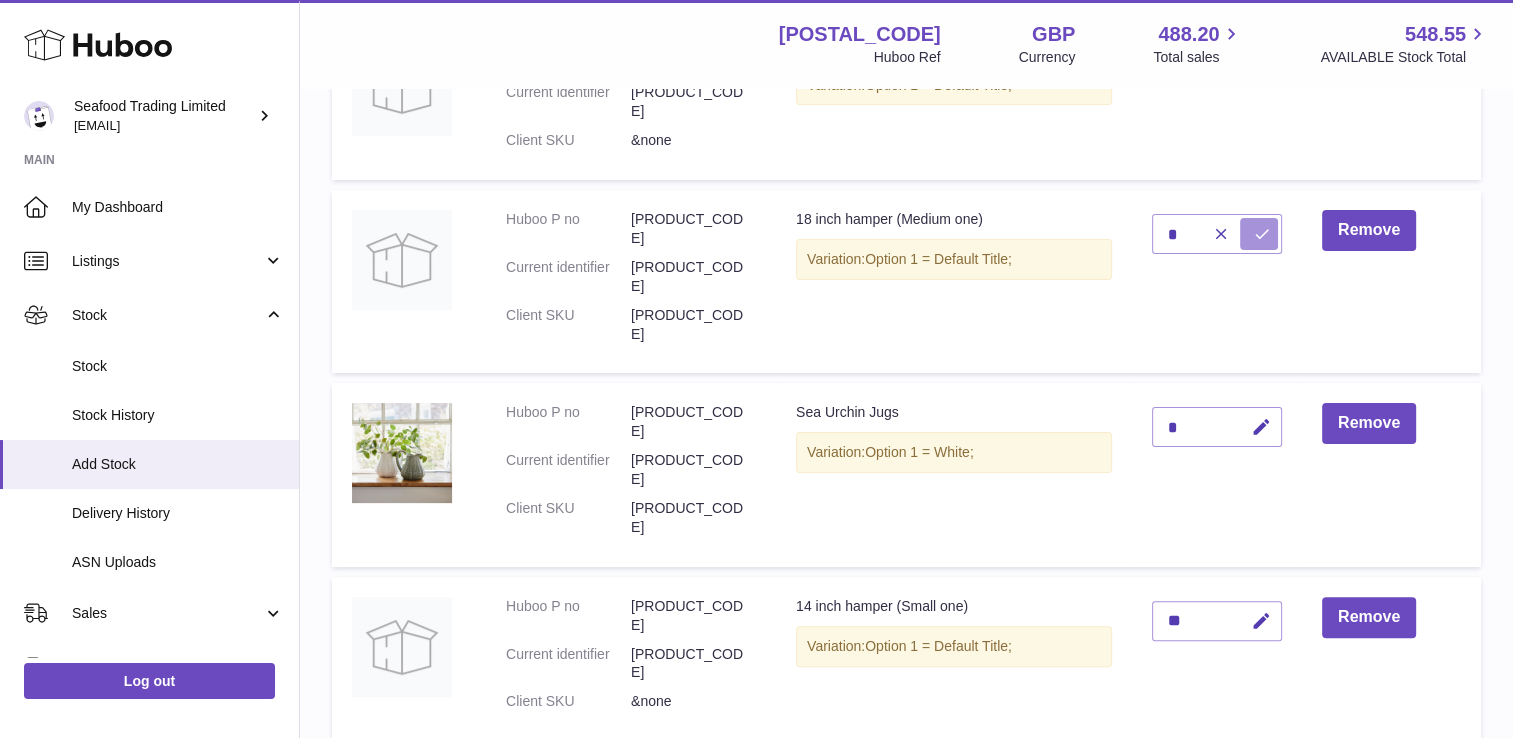 click at bounding box center (1262, 234) 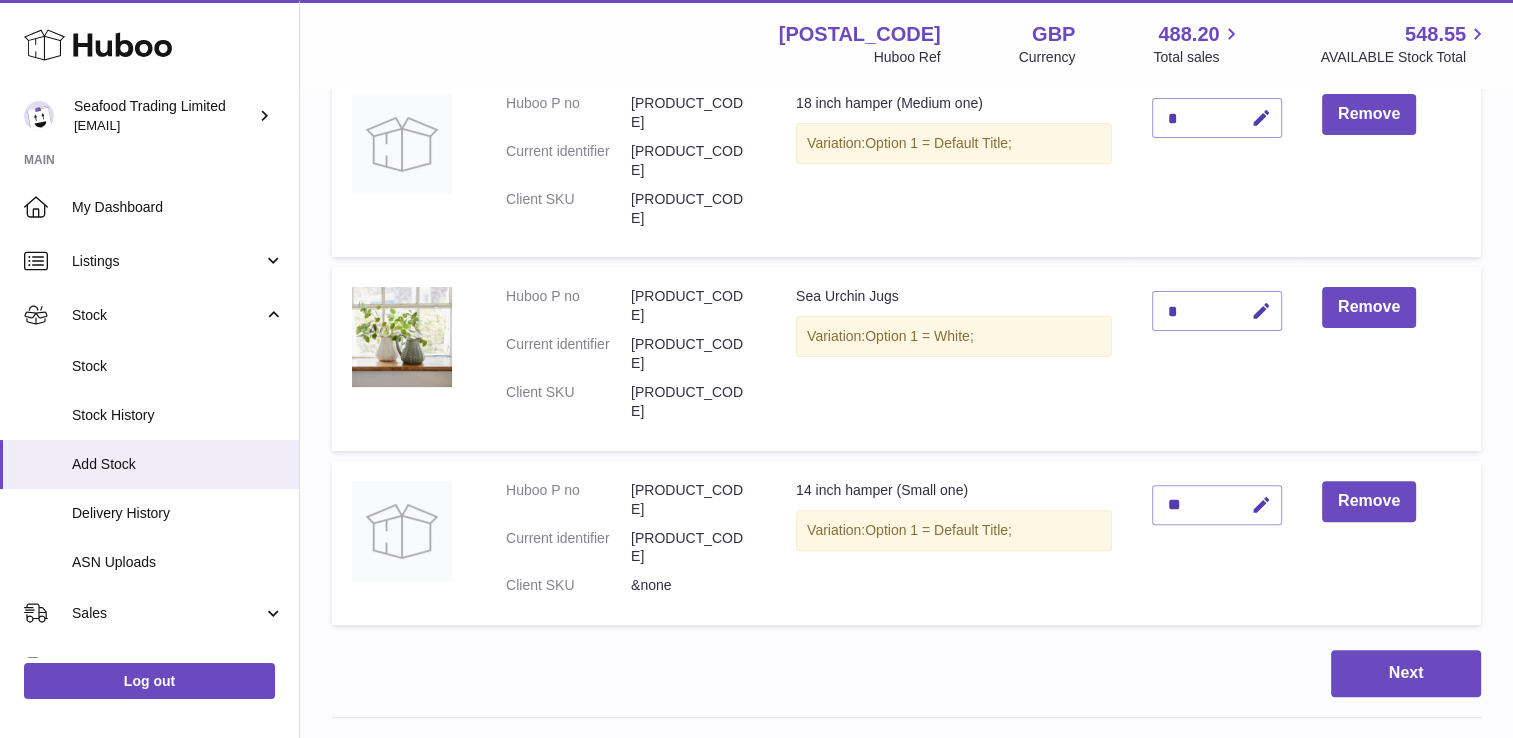 scroll, scrollTop: 564, scrollLeft: 0, axis: vertical 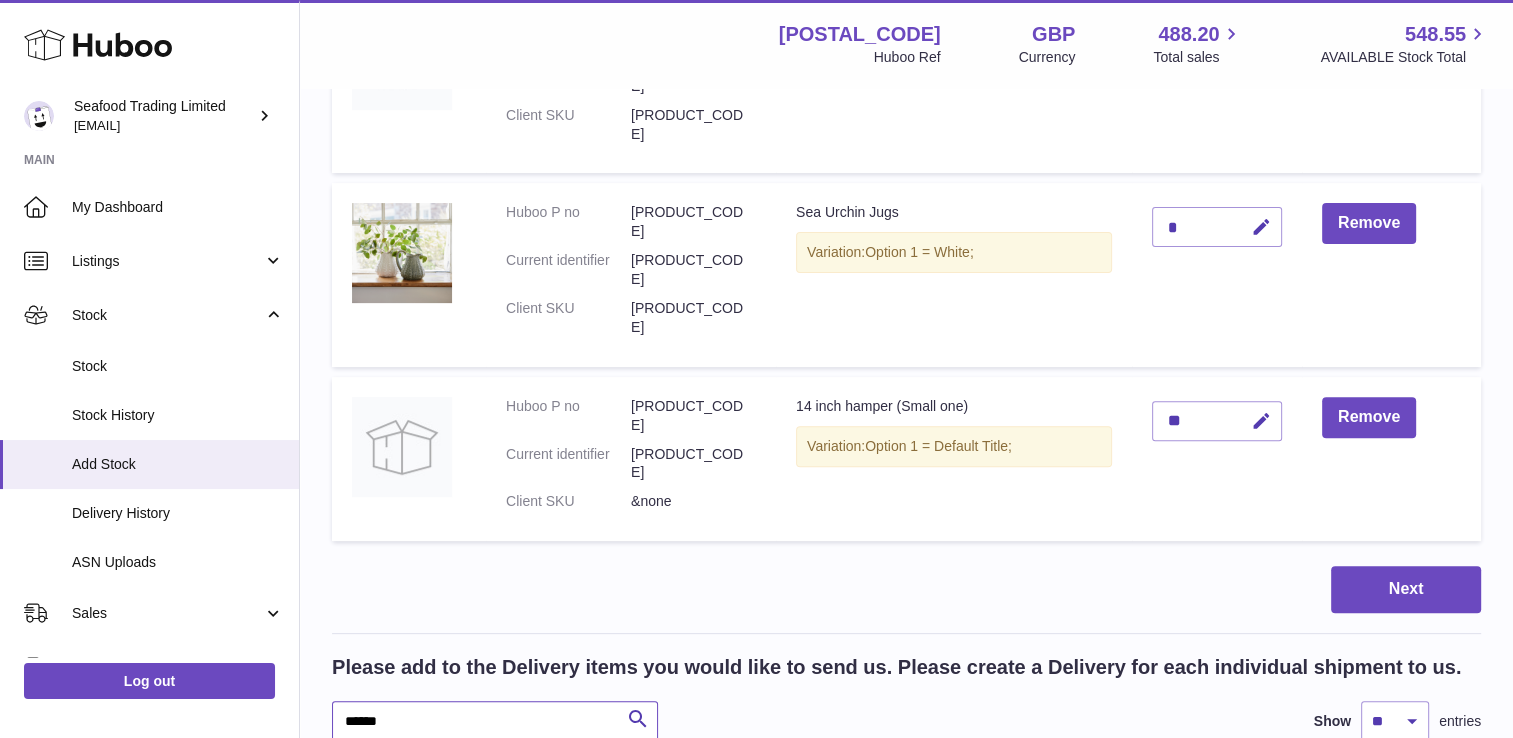 drag, startPoint x: 360, startPoint y: 592, endPoint x: 337, endPoint y: 586, distance: 23.769728 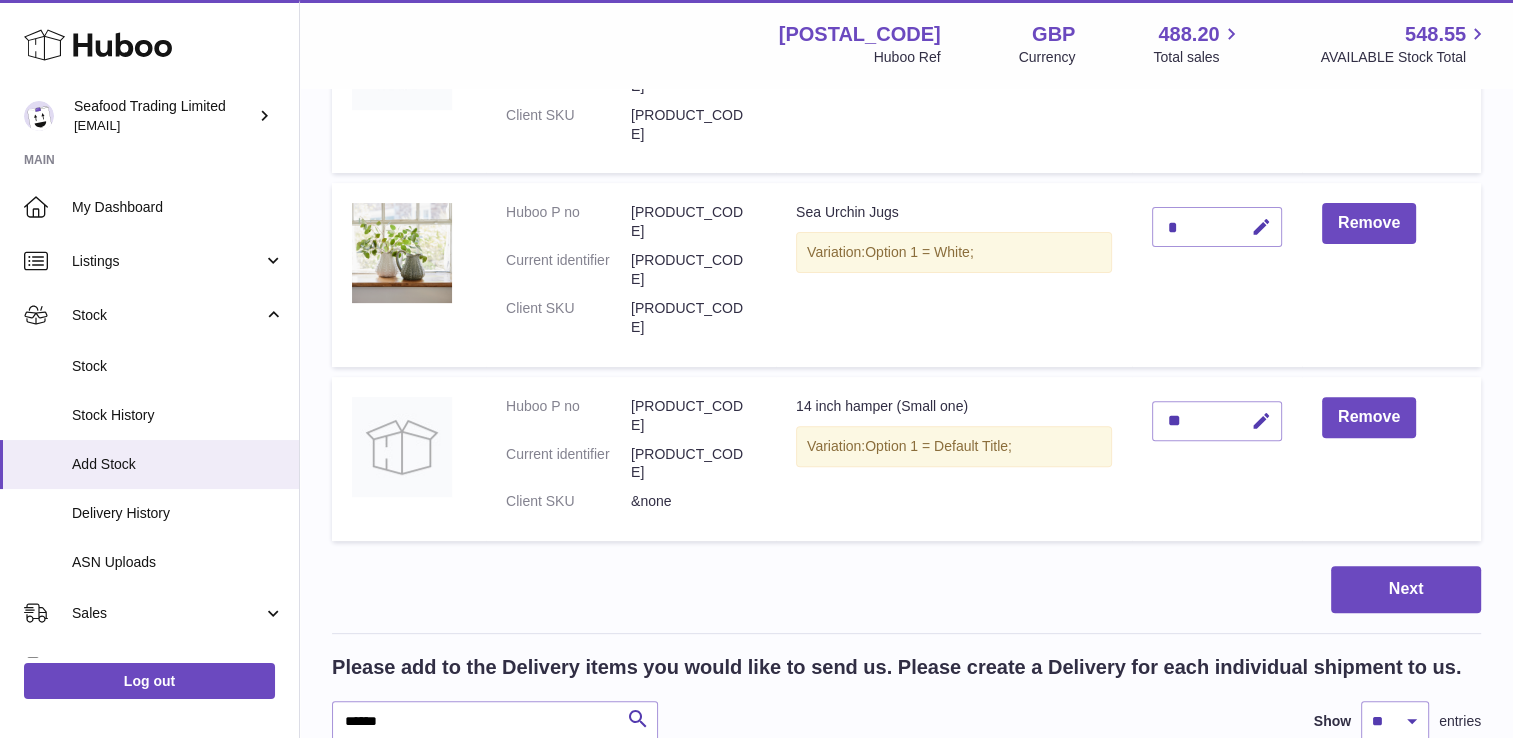 drag, startPoint x: 485, startPoint y: 570, endPoint x: 381, endPoint y: 584, distance: 104.93808 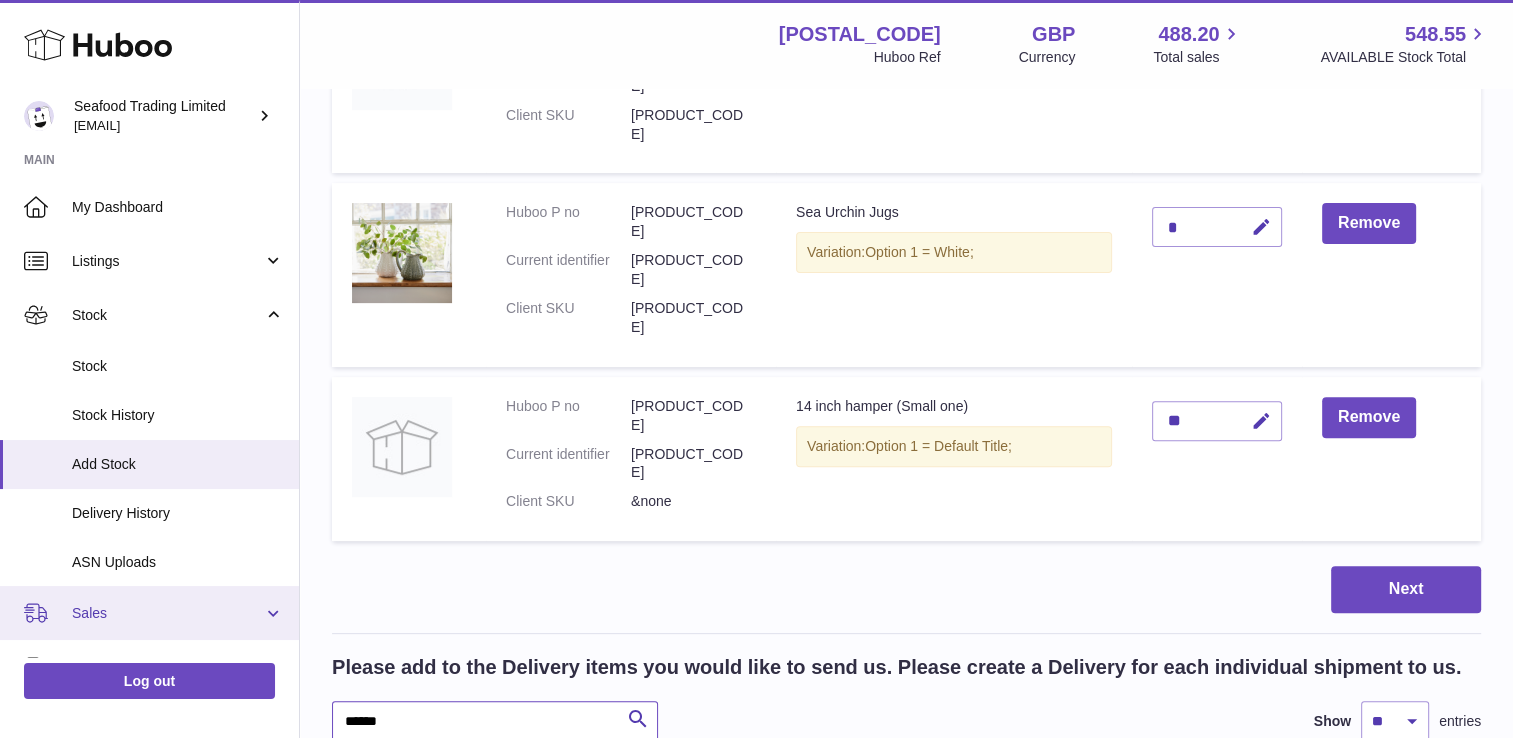 drag, startPoint x: 408, startPoint y: 602, endPoint x: 246, endPoint y: 614, distance: 162.44383 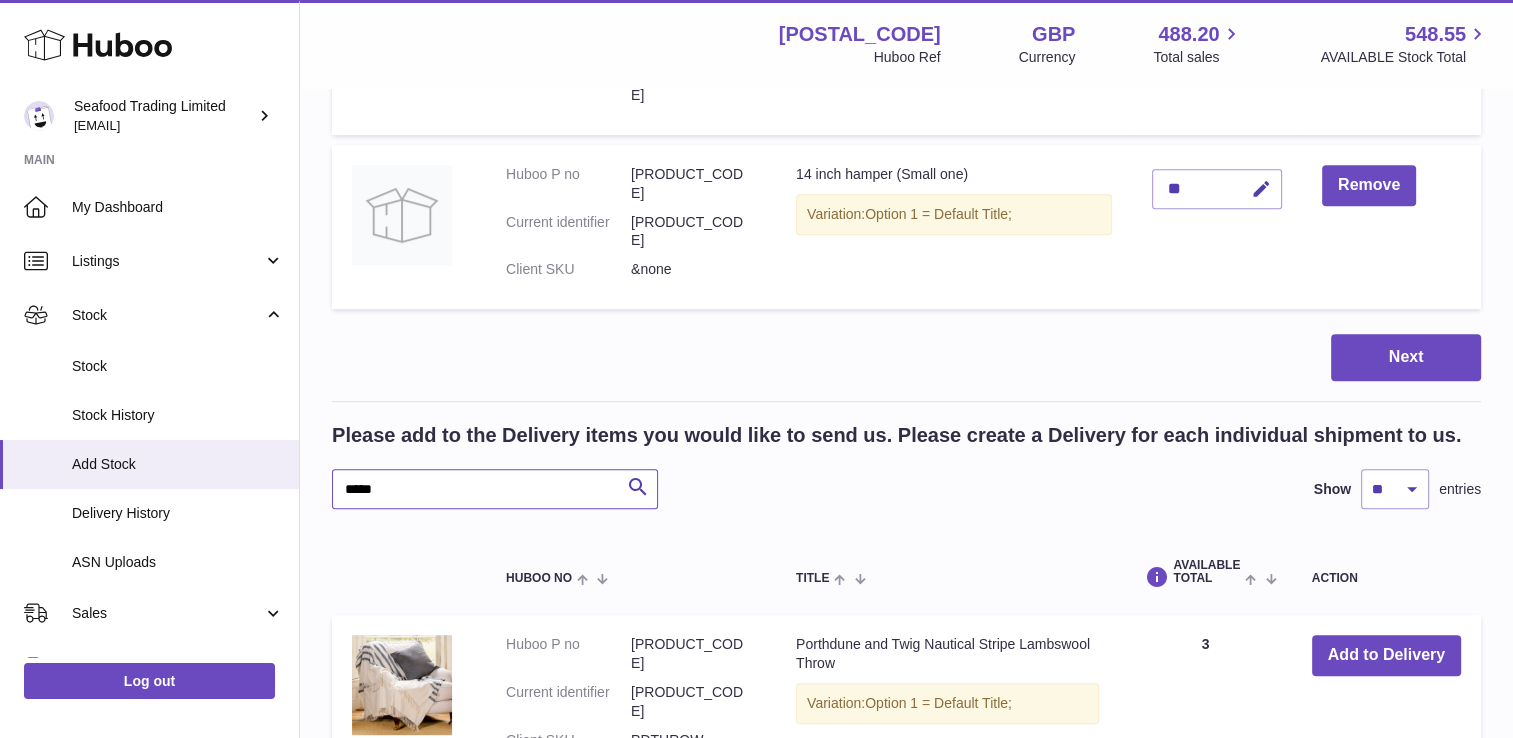 scroll, scrollTop: 864, scrollLeft: 0, axis: vertical 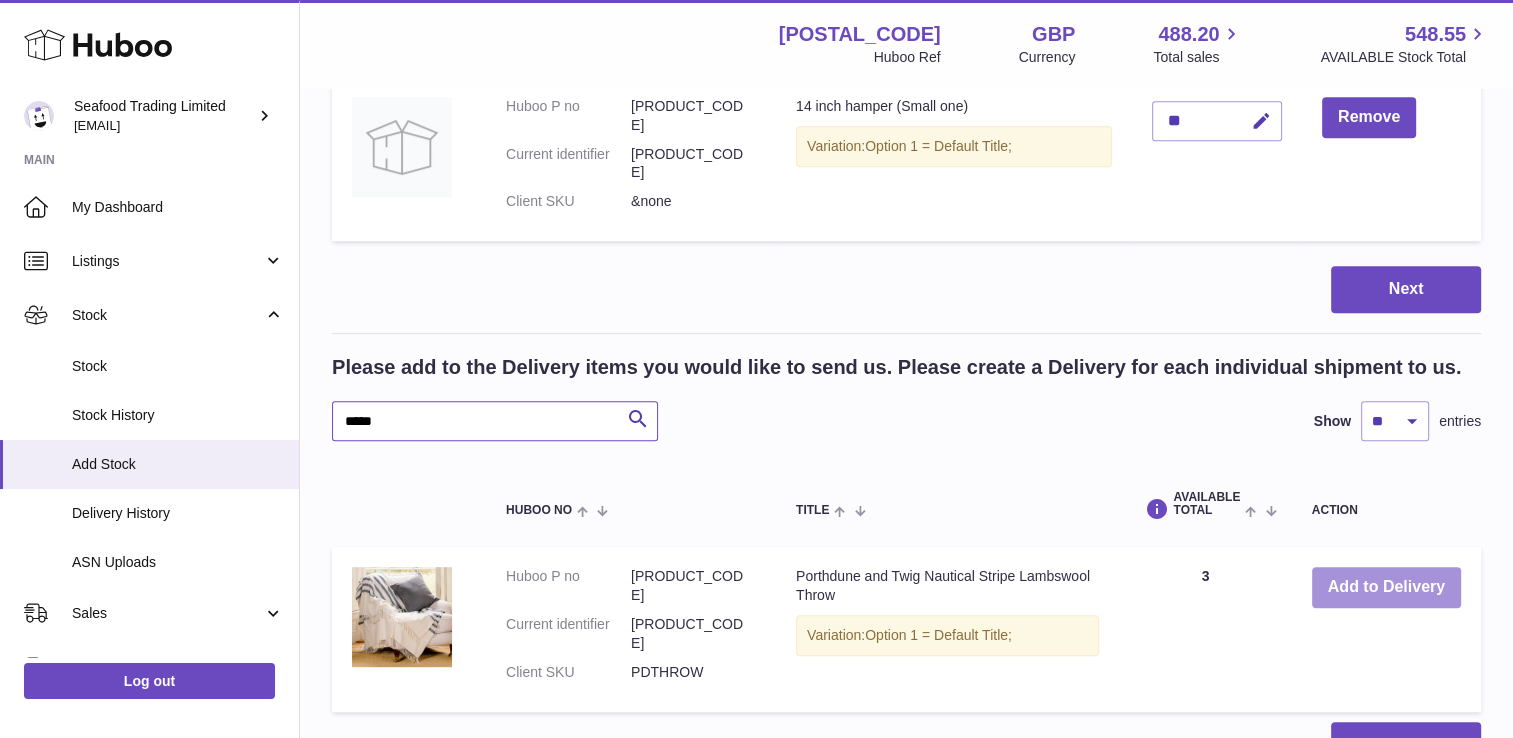 type on "*****" 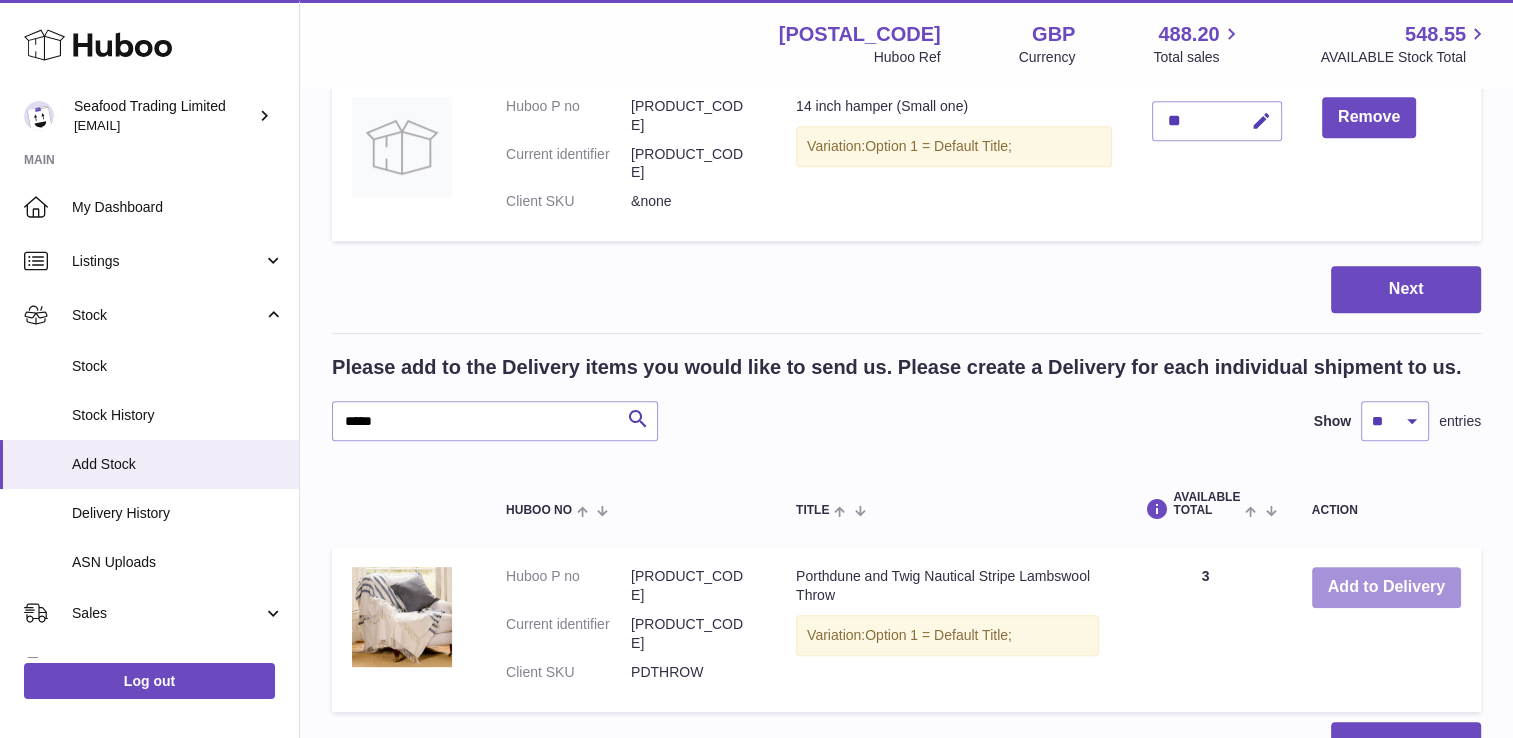 click on "Add to Delivery" at bounding box center (1386, 587) 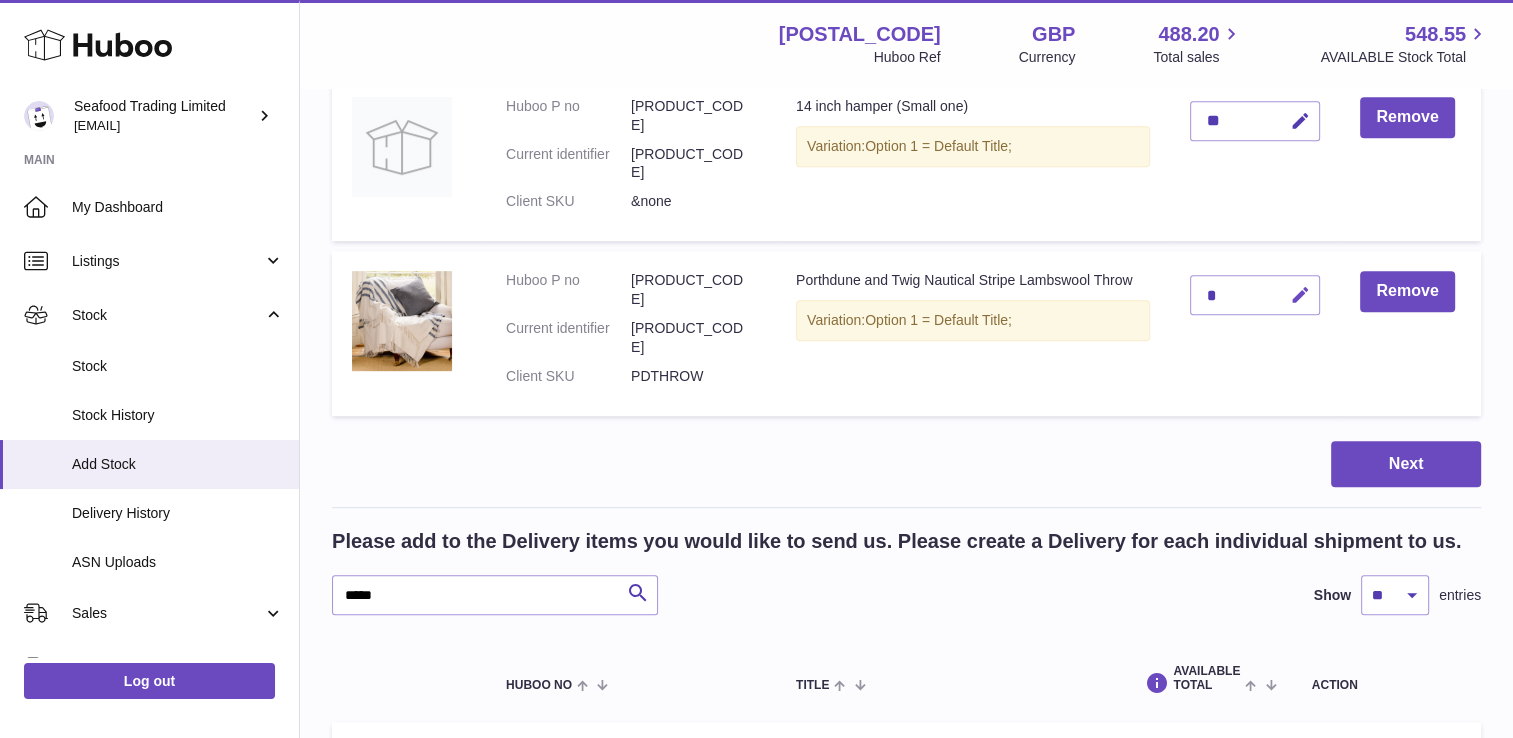 click at bounding box center (1299, 295) 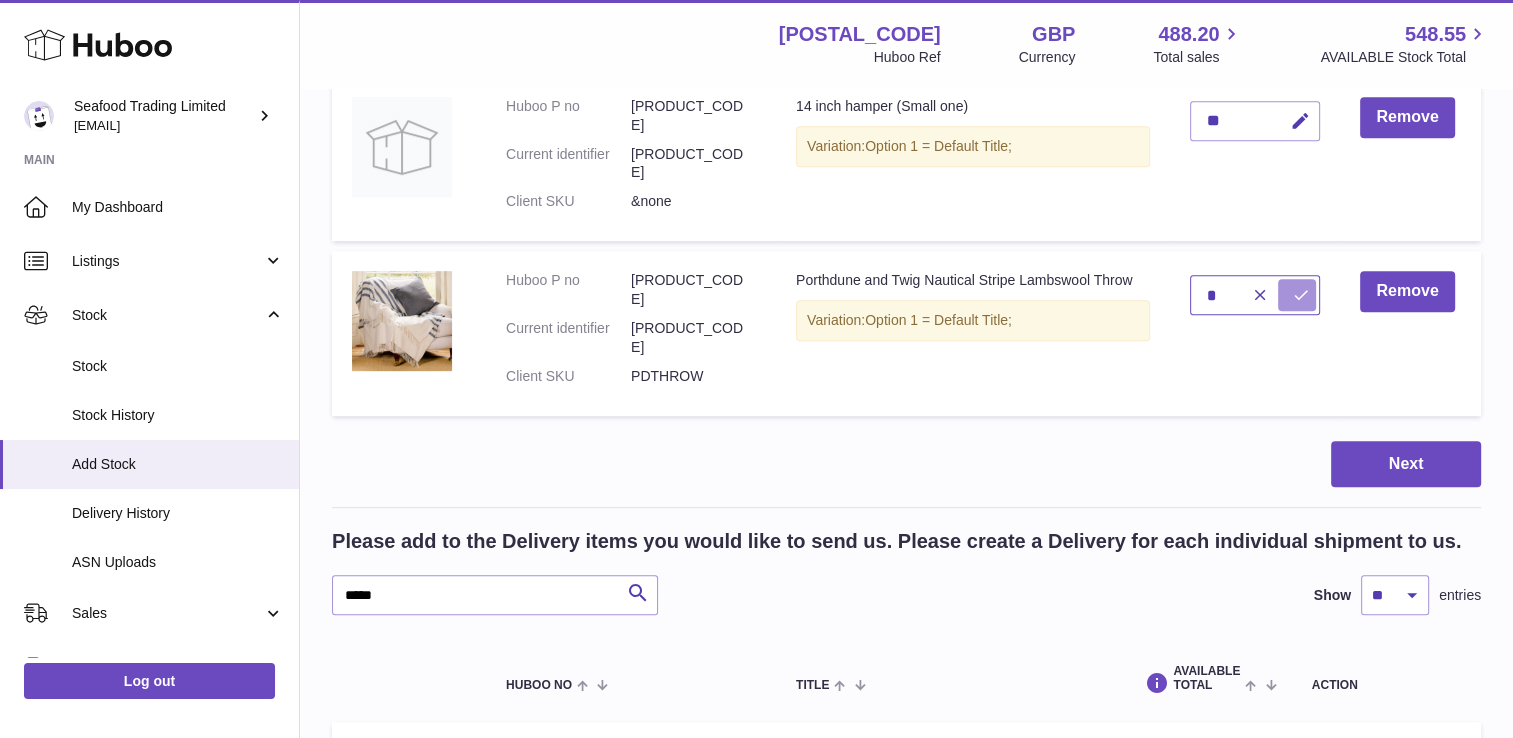 type on "*" 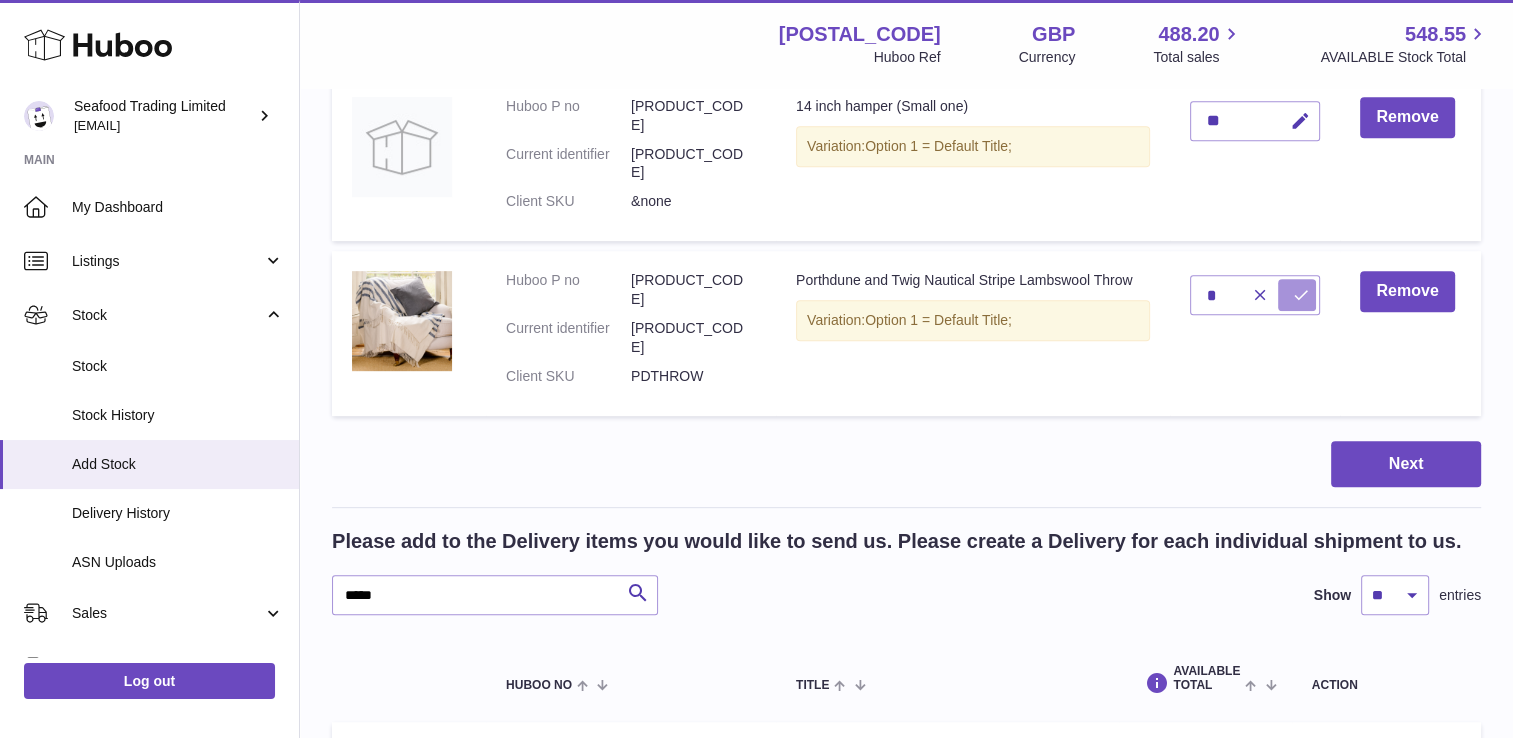 click at bounding box center [1300, 295] 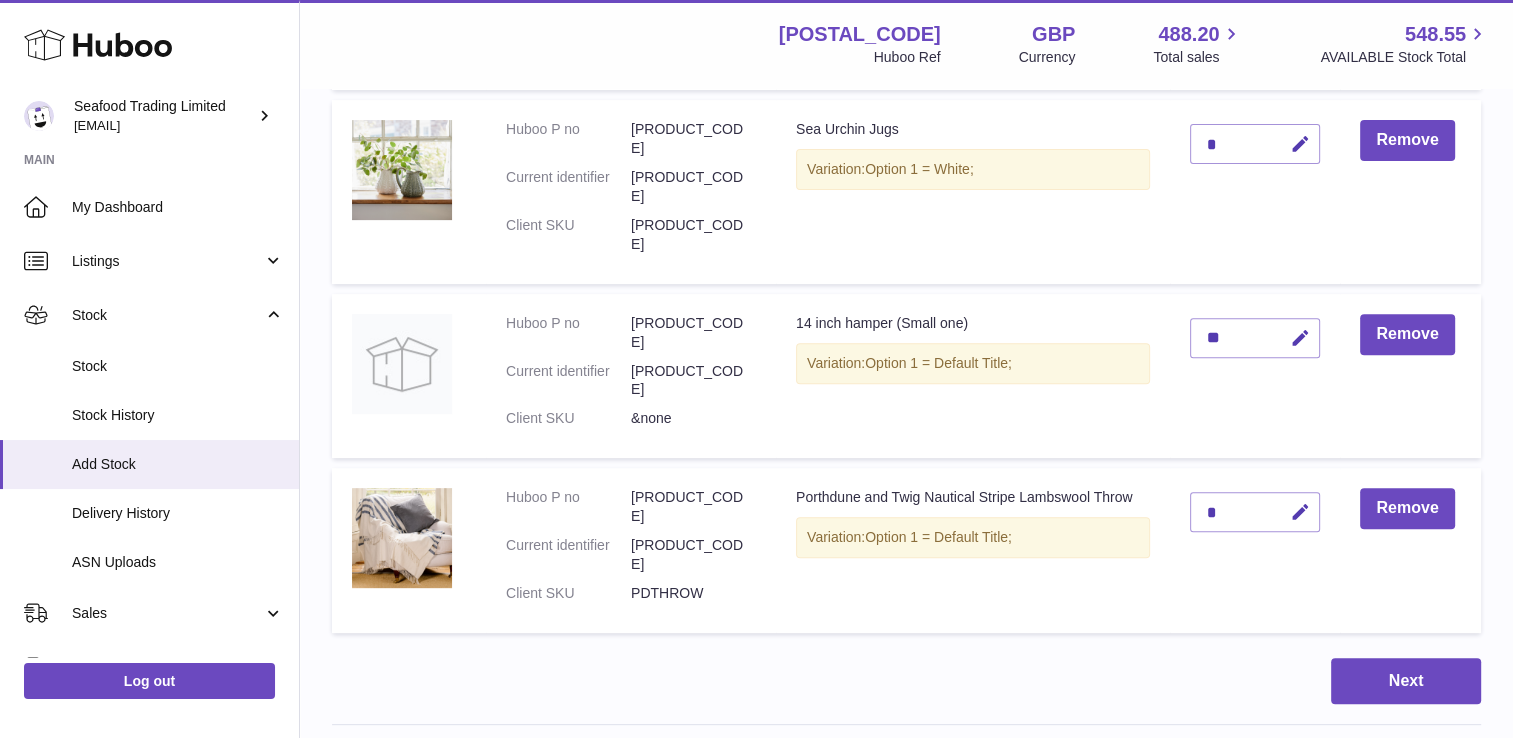 scroll, scrollTop: 764, scrollLeft: 0, axis: vertical 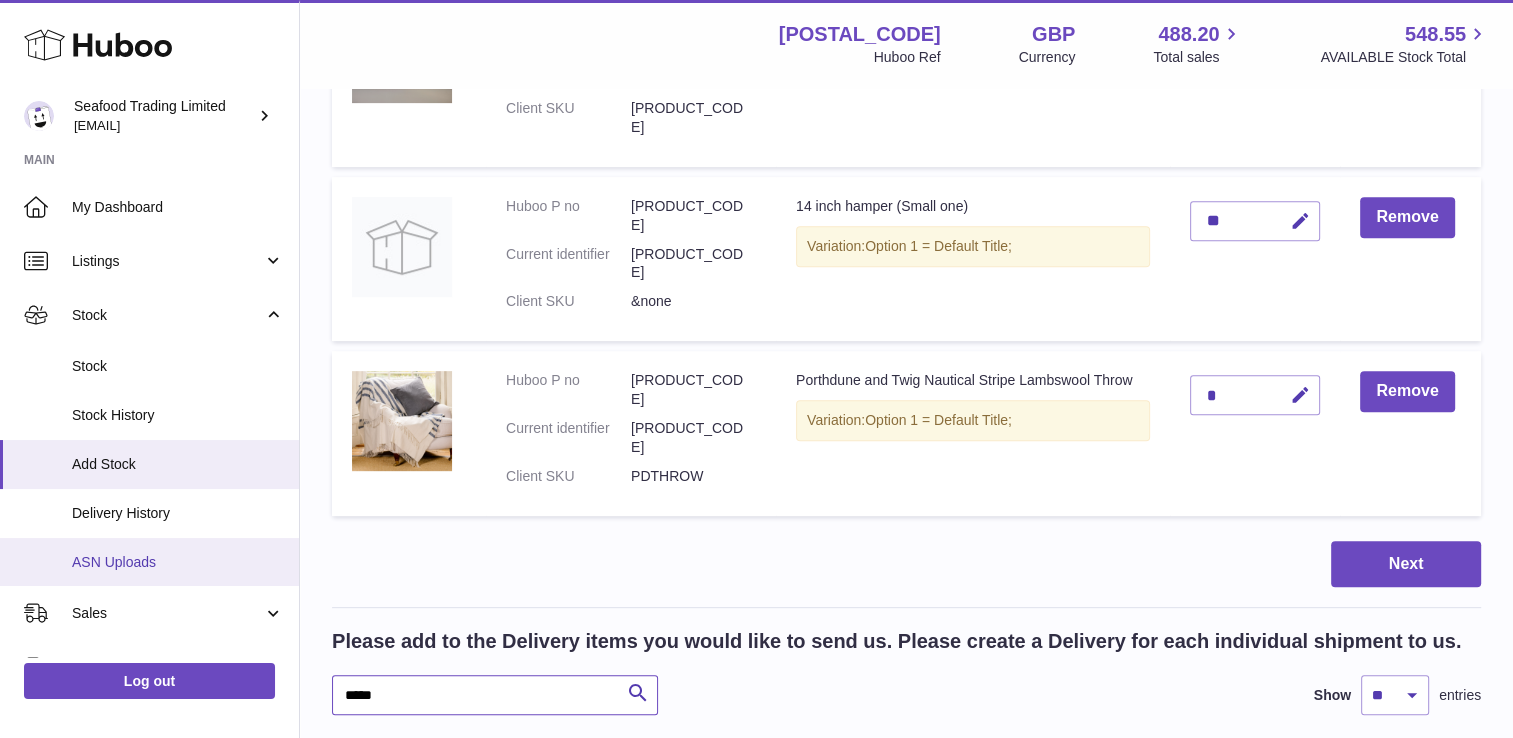 drag, startPoint x: 406, startPoint y: 561, endPoint x: 248, endPoint y: 560, distance: 158.00316 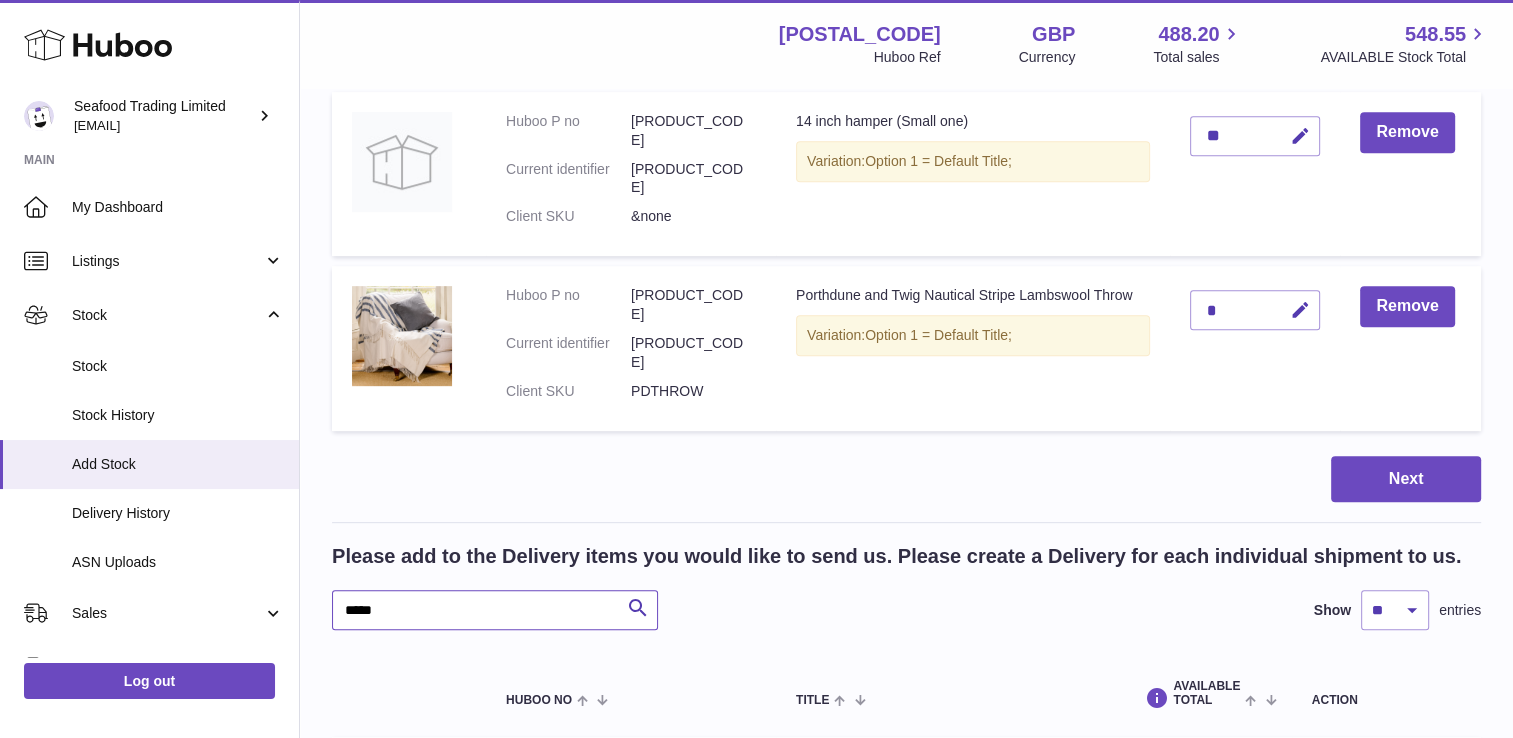 scroll, scrollTop: 964, scrollLeft: 0, axis: vertical 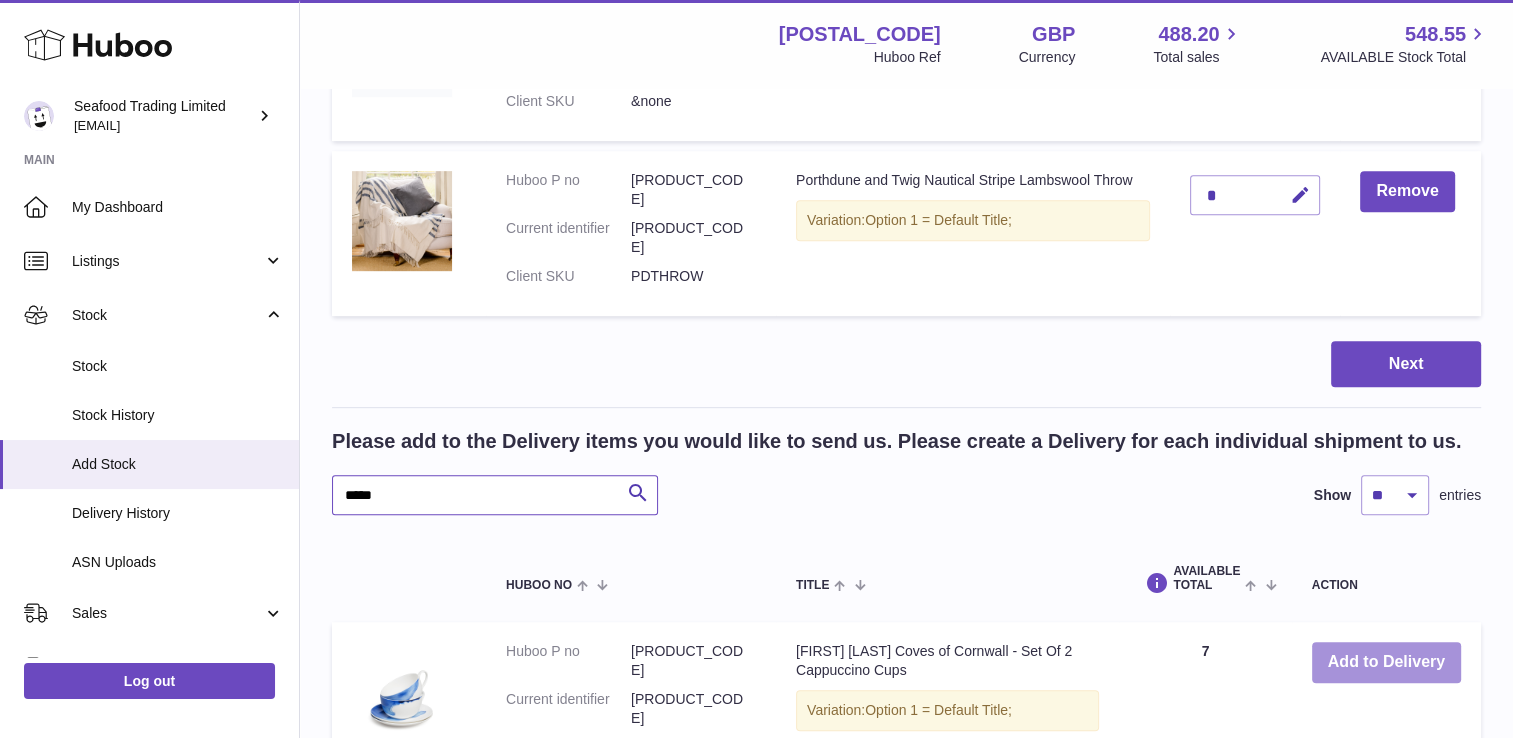 type on "*****" 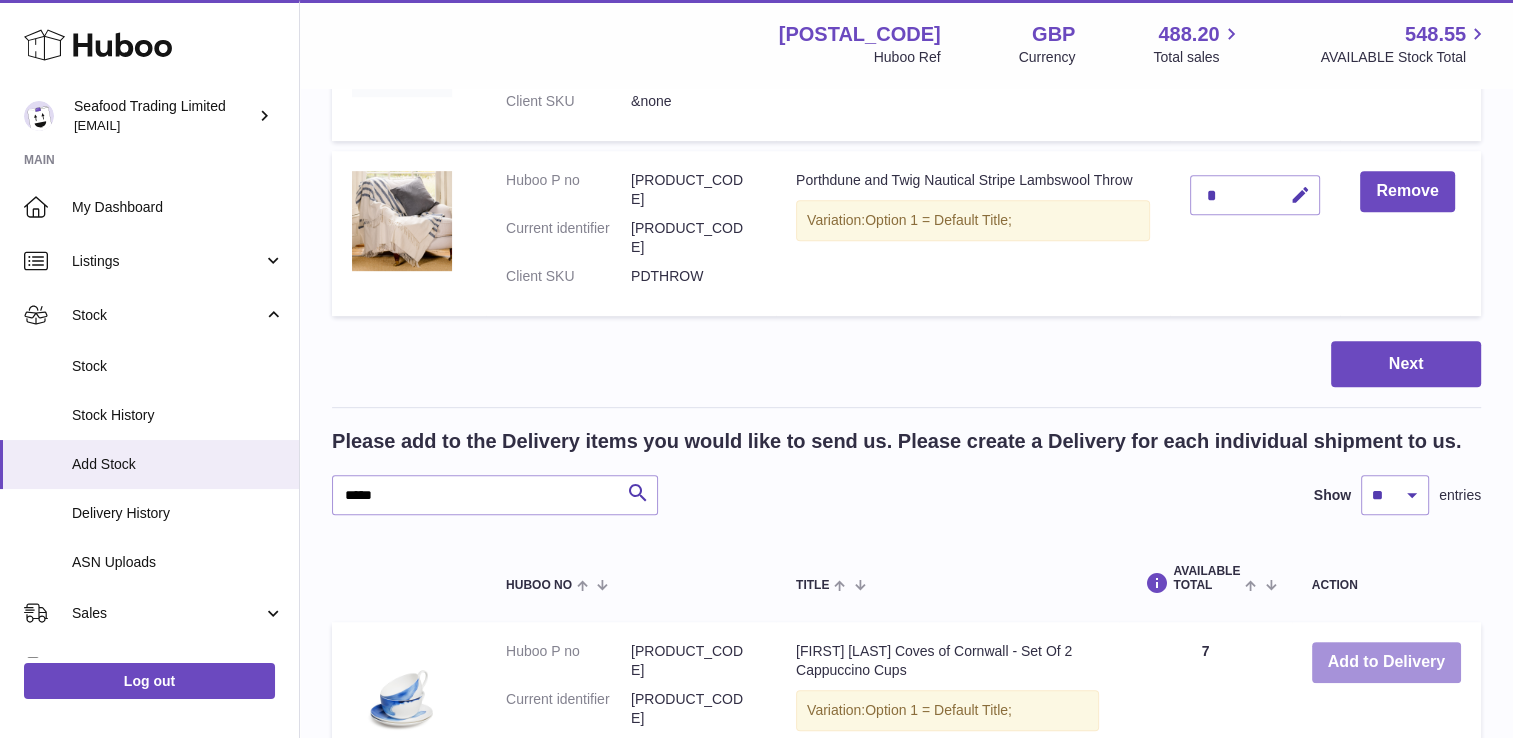 click on "Add to Delivery" at bounding box center [1386, 662] 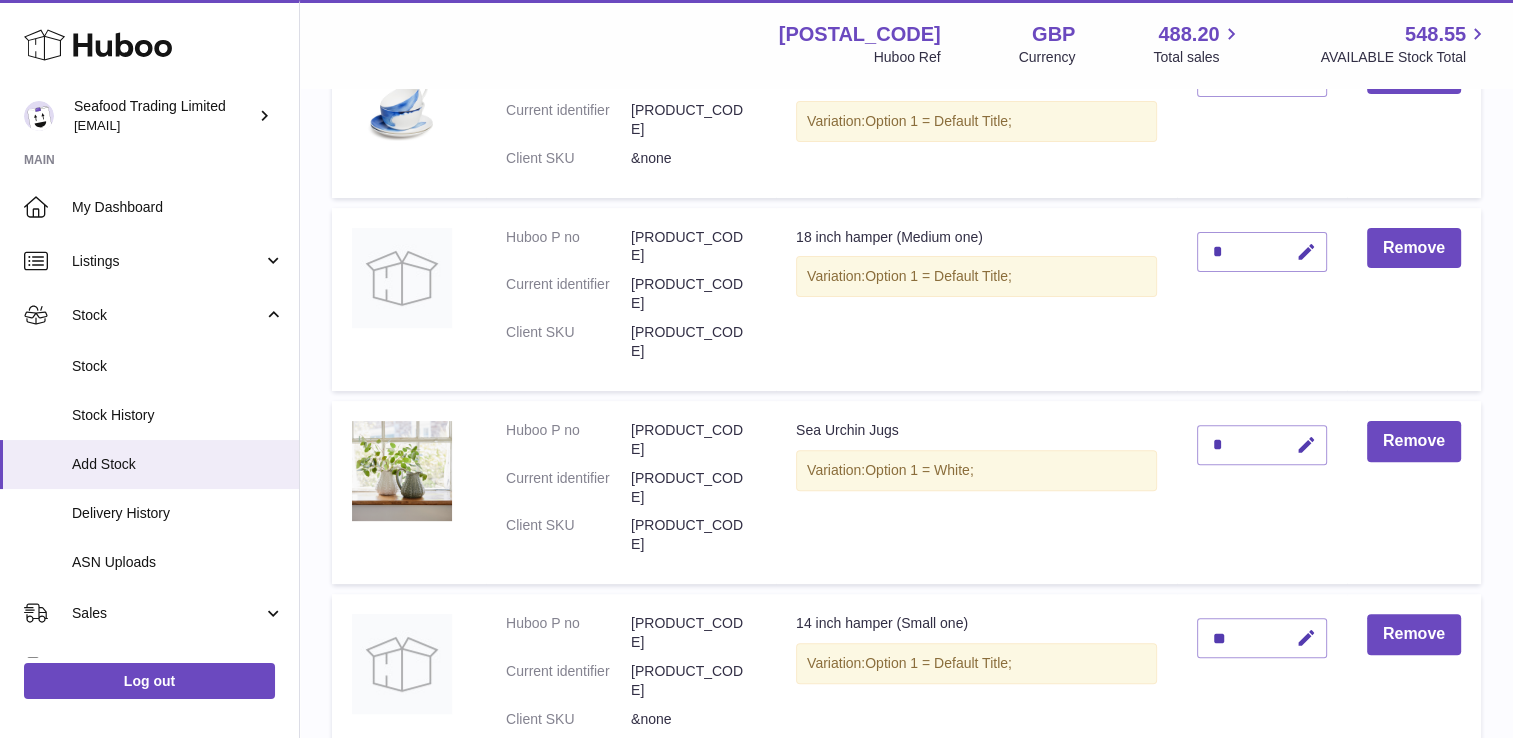 scroll, scrollTop: 420, scrollLeft: 0, axis: vertical 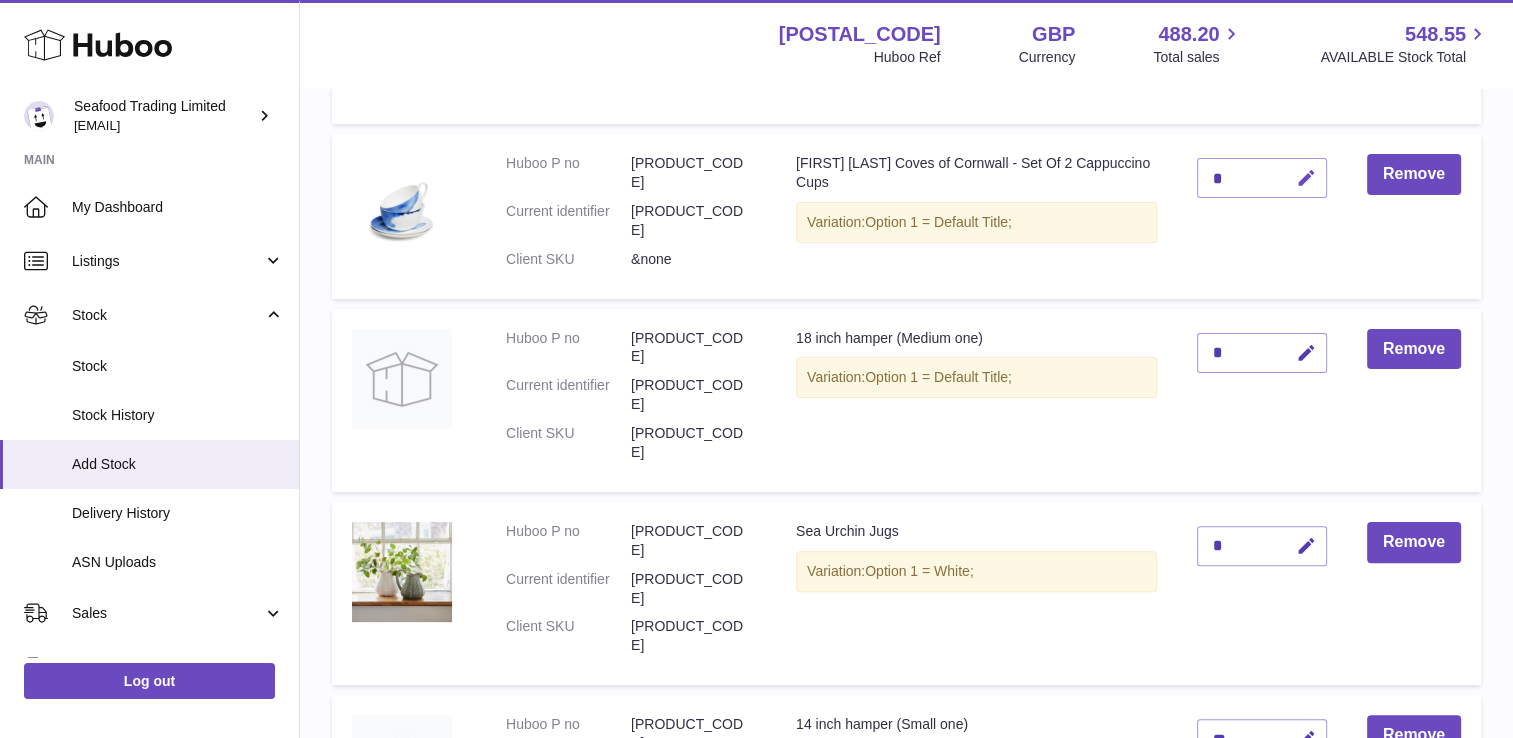 click at bounding box center (1306, 178) 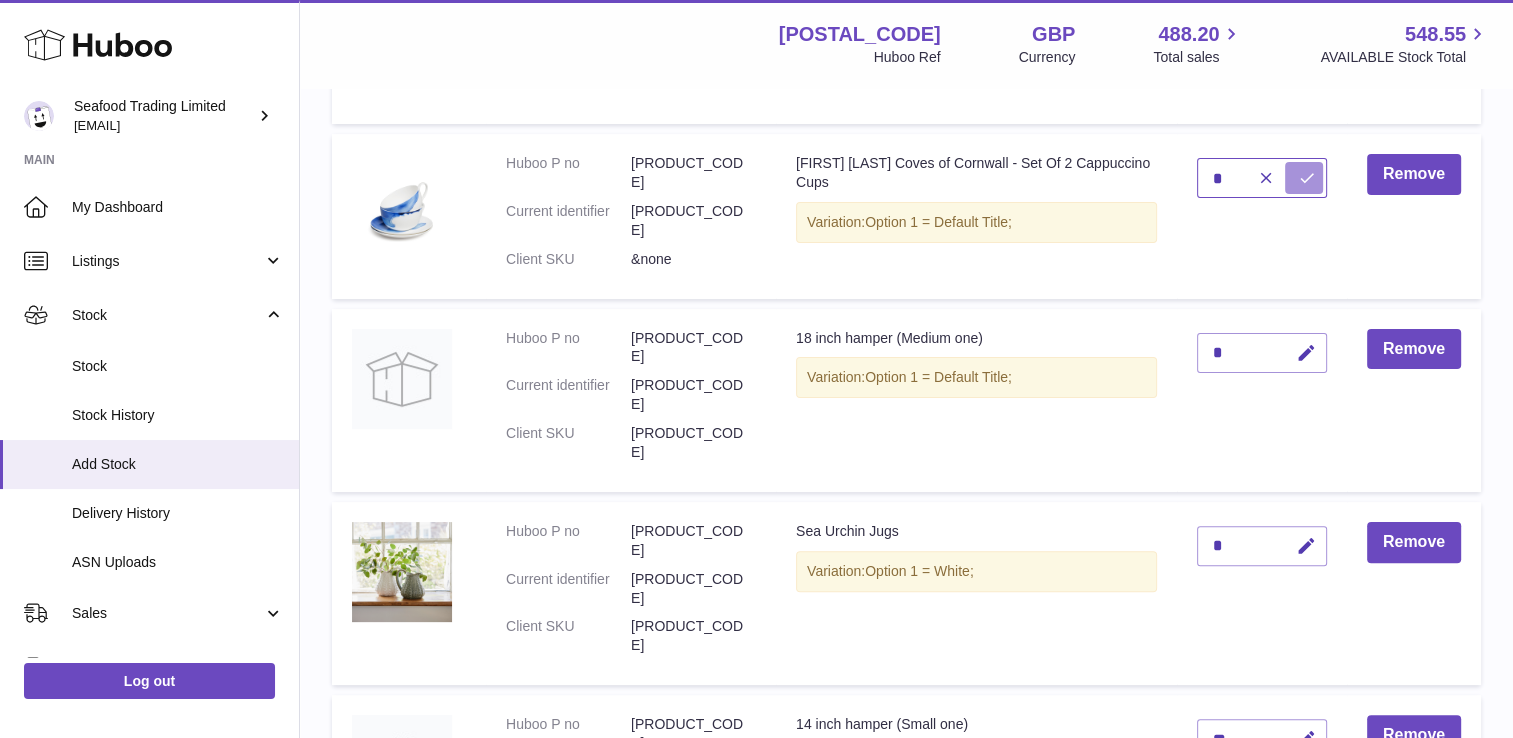 type on "*" 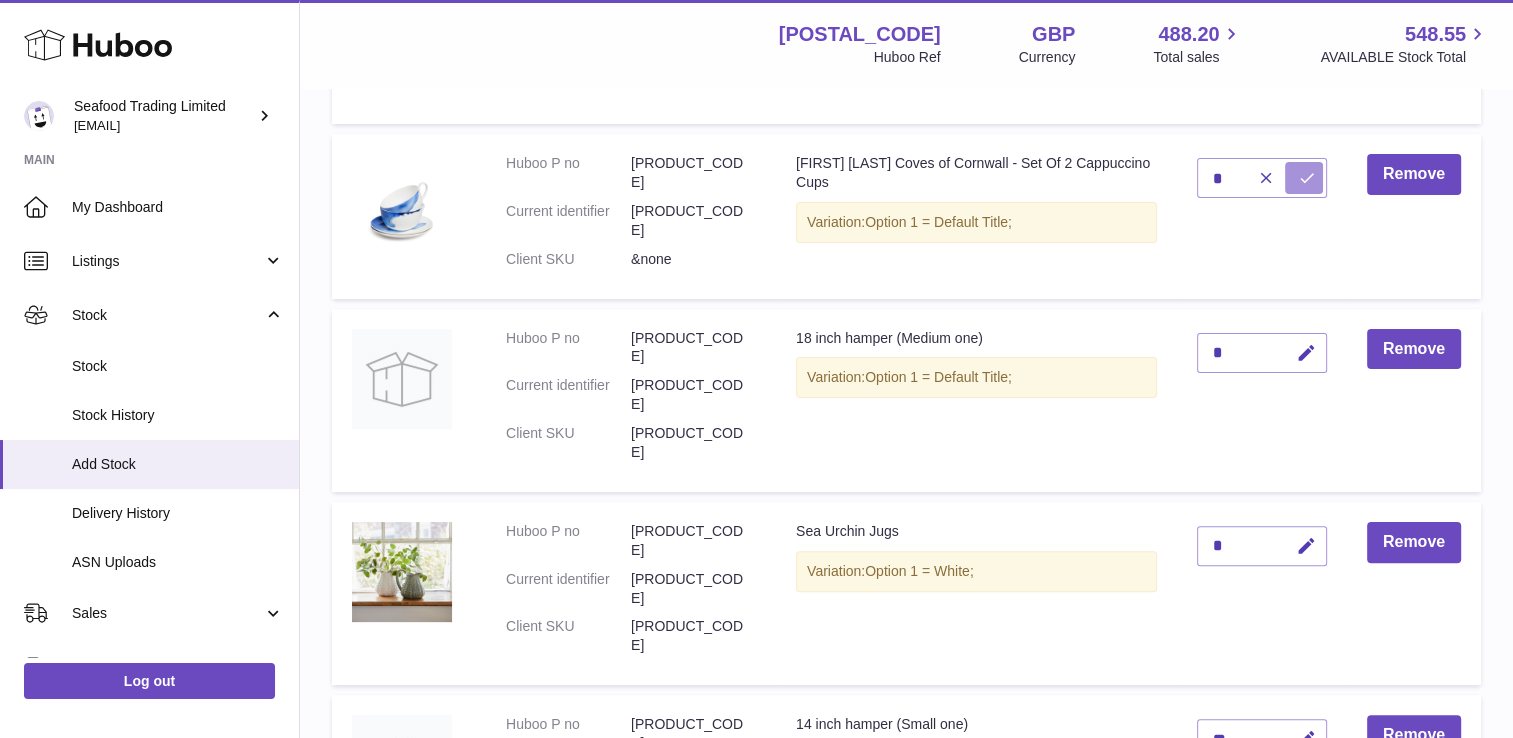 click at bounding box center [1307, 178] 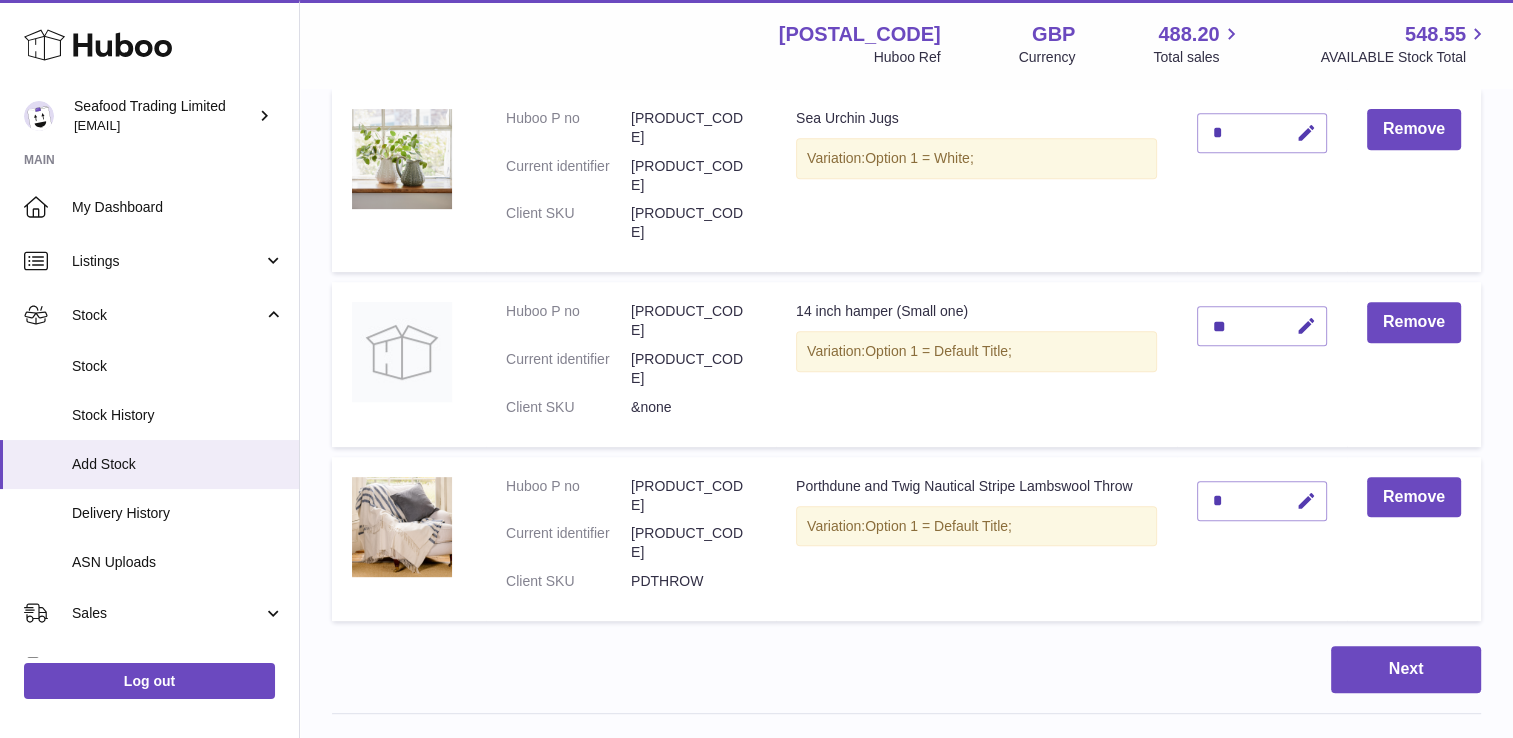scroll, scrollTop: 920, scrollLeft: 0, axis: vertical 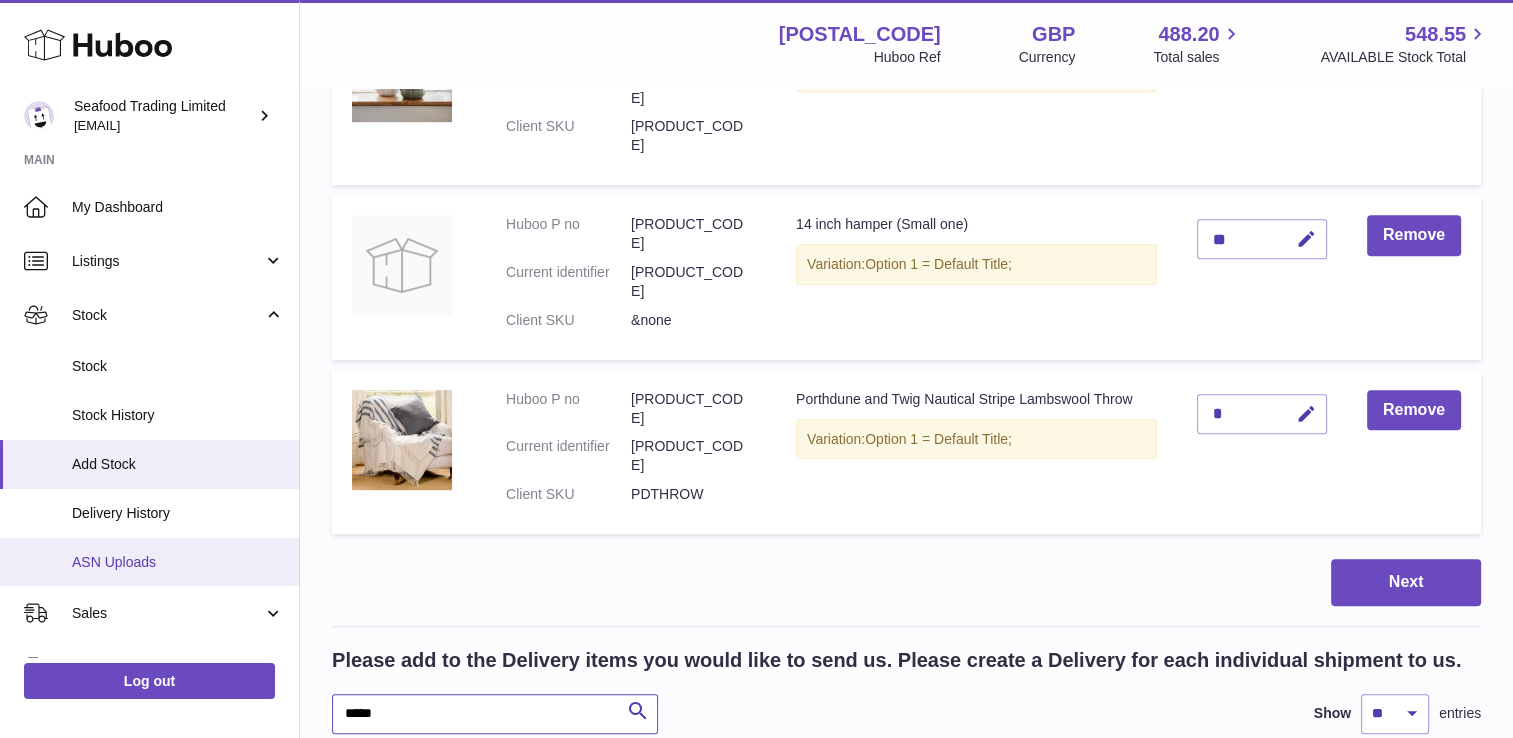 drag, startPoint x: 413, startPoint y: 562, endPoint x: 208, endPoint y: 561, distance: 205.00244 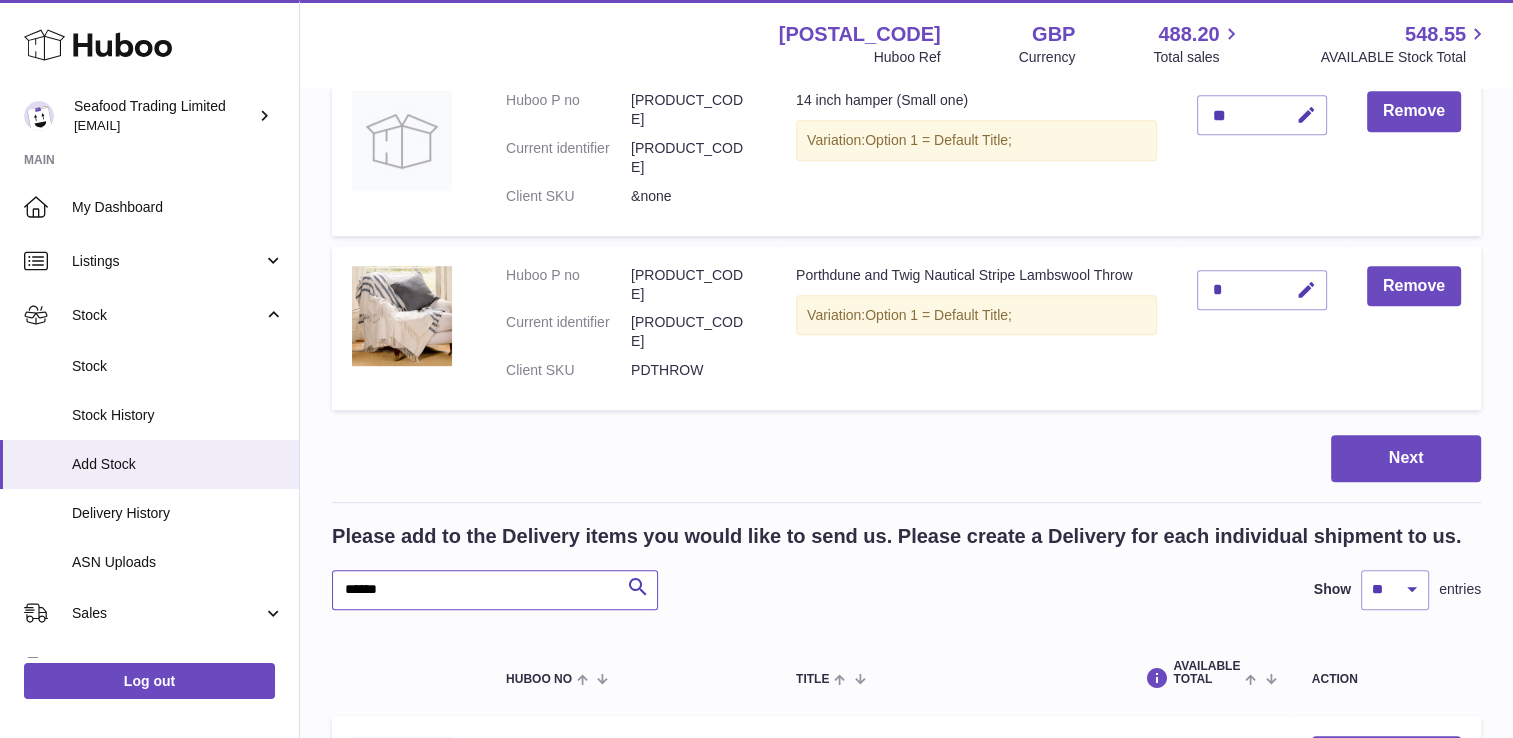 scroll, scrollTop: 1220, scrollLeft: 0, axis: vertical 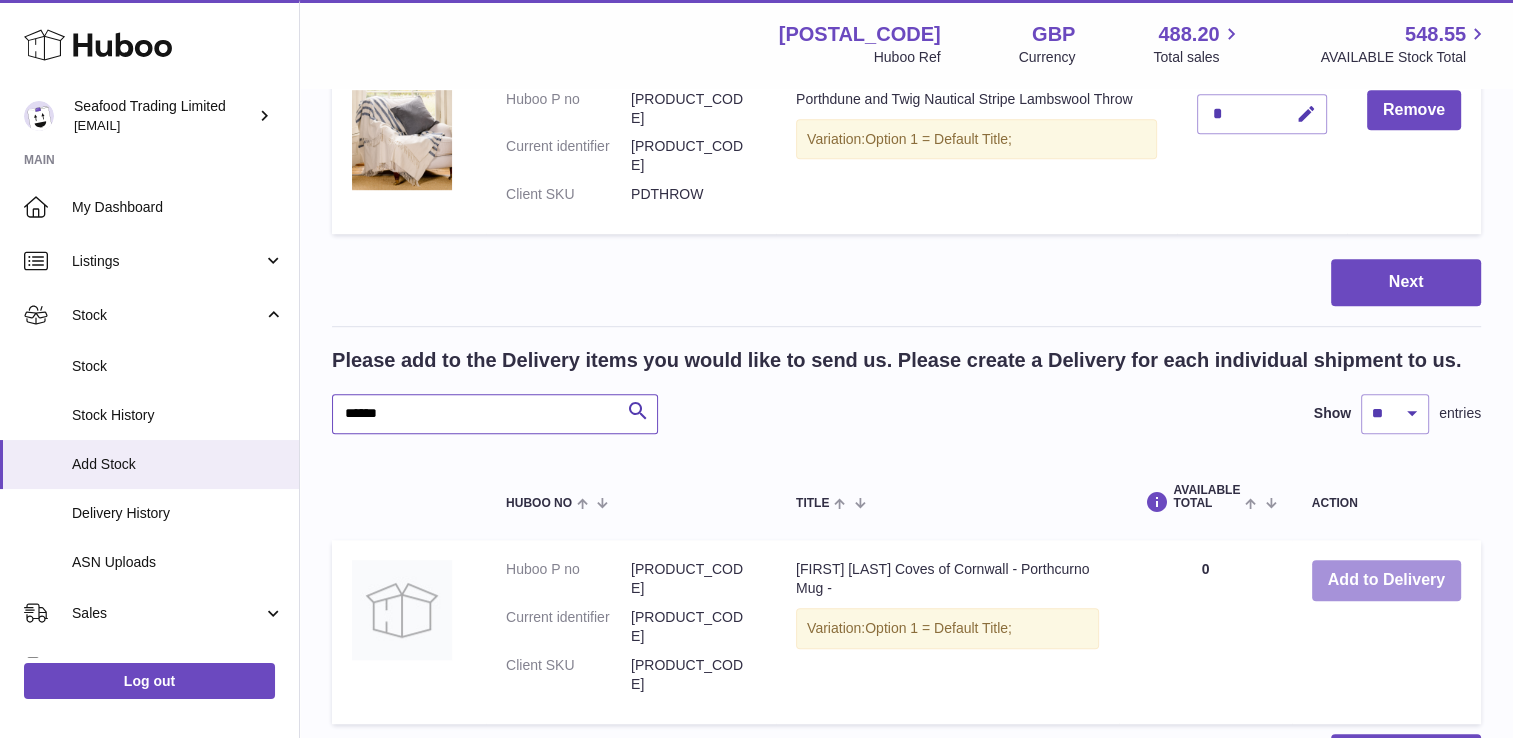 type on "******" 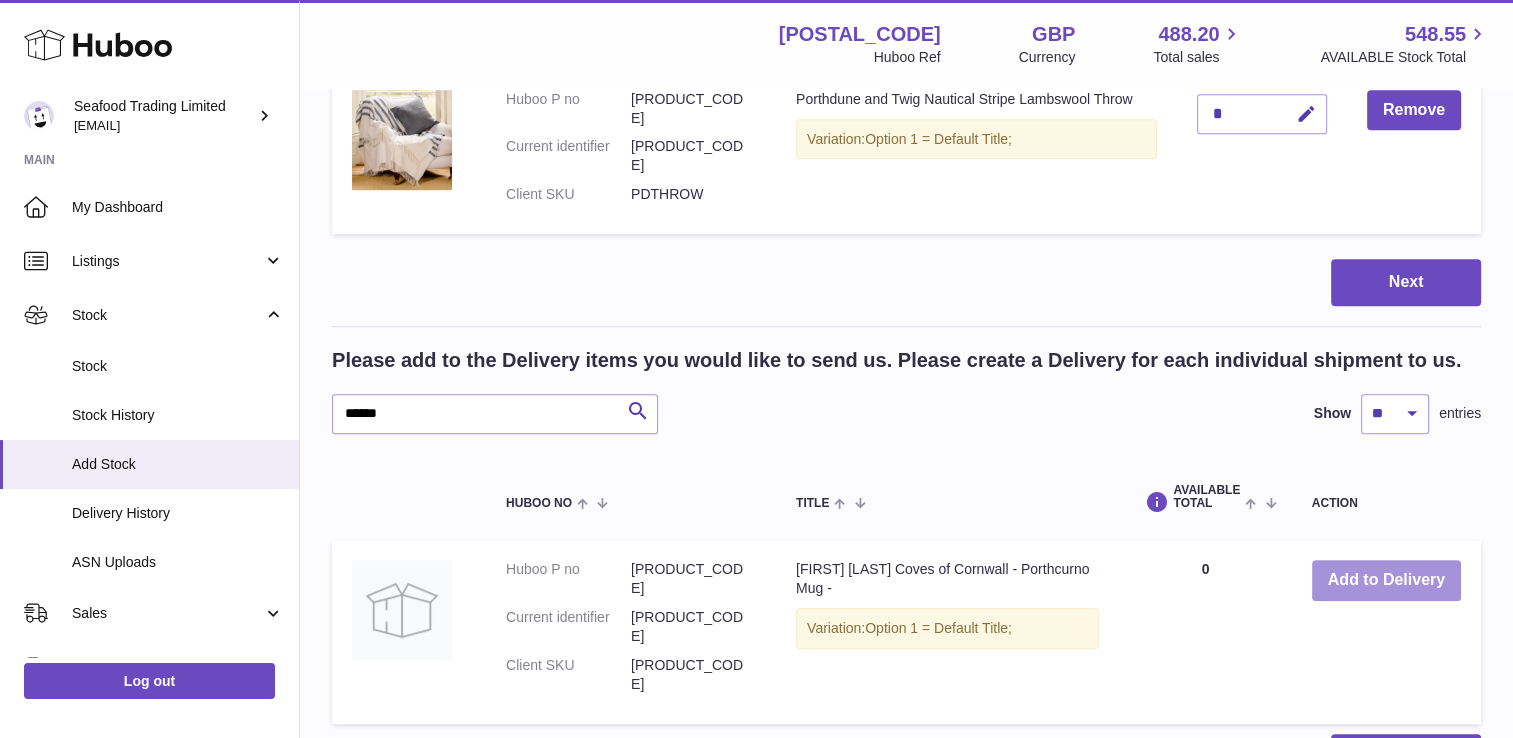 click on "Add to Delivery" at bounding box center (1386, 580) 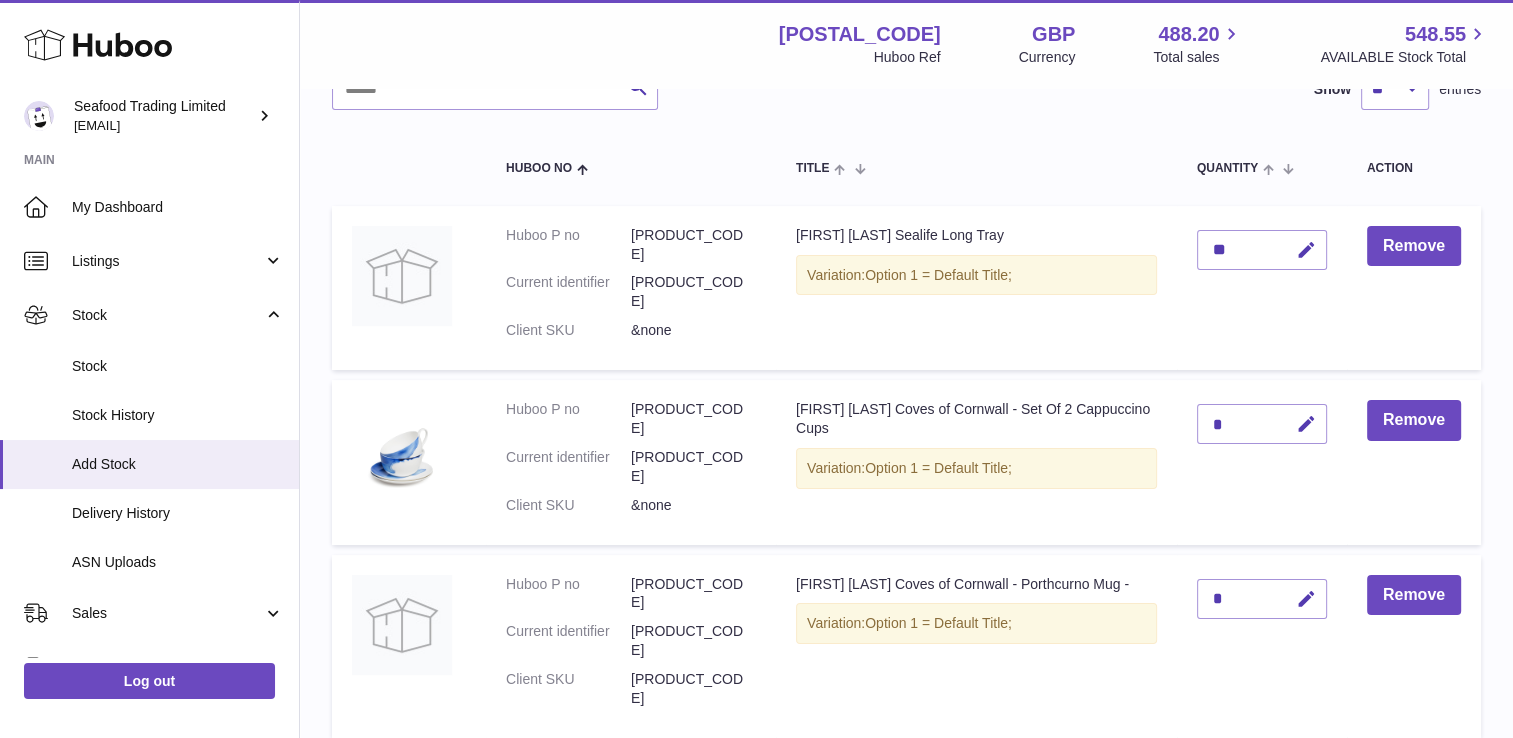 scroll, scrollTop: 0, scrollLeft: 0, axis: both 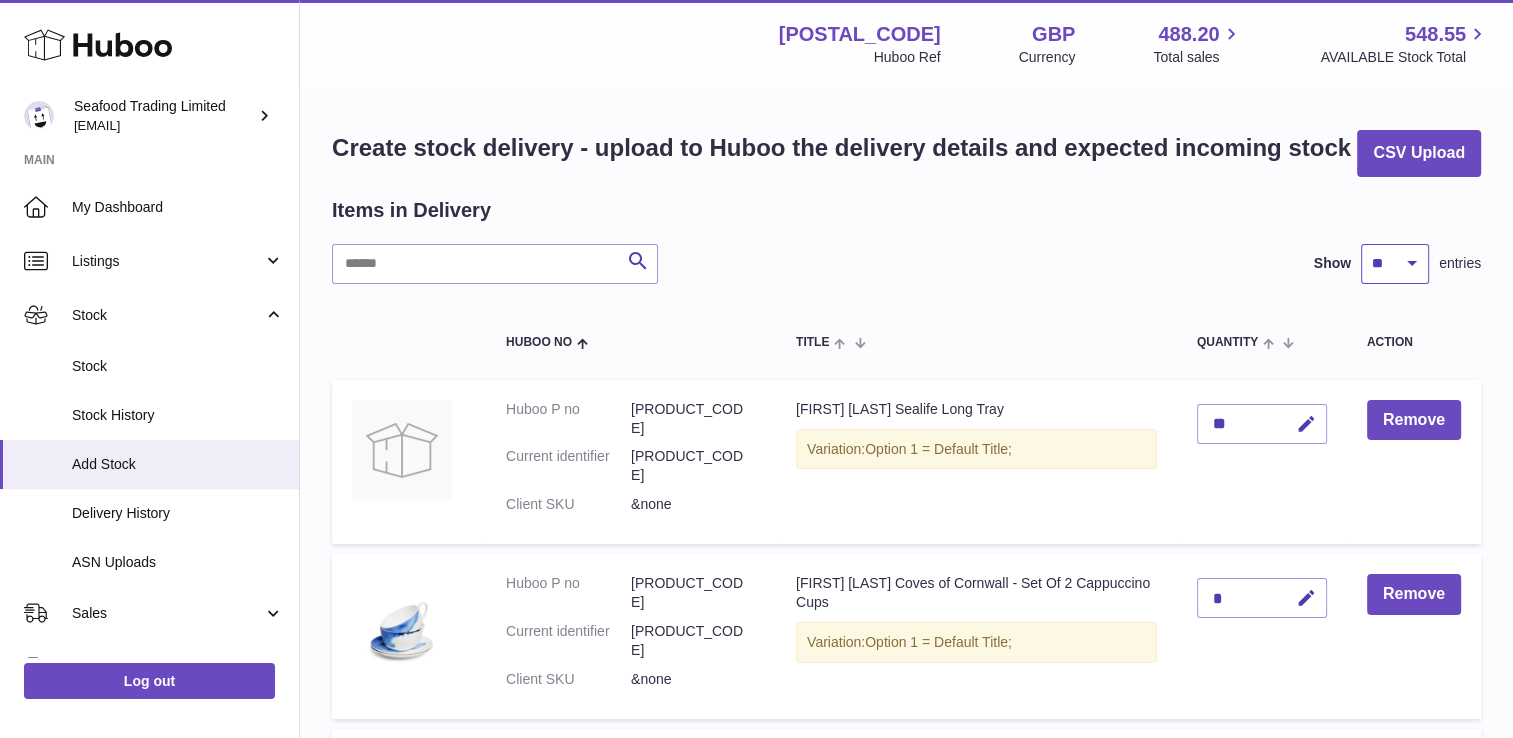 click on "** ** ** ***" at bounding box center [1395, 264] 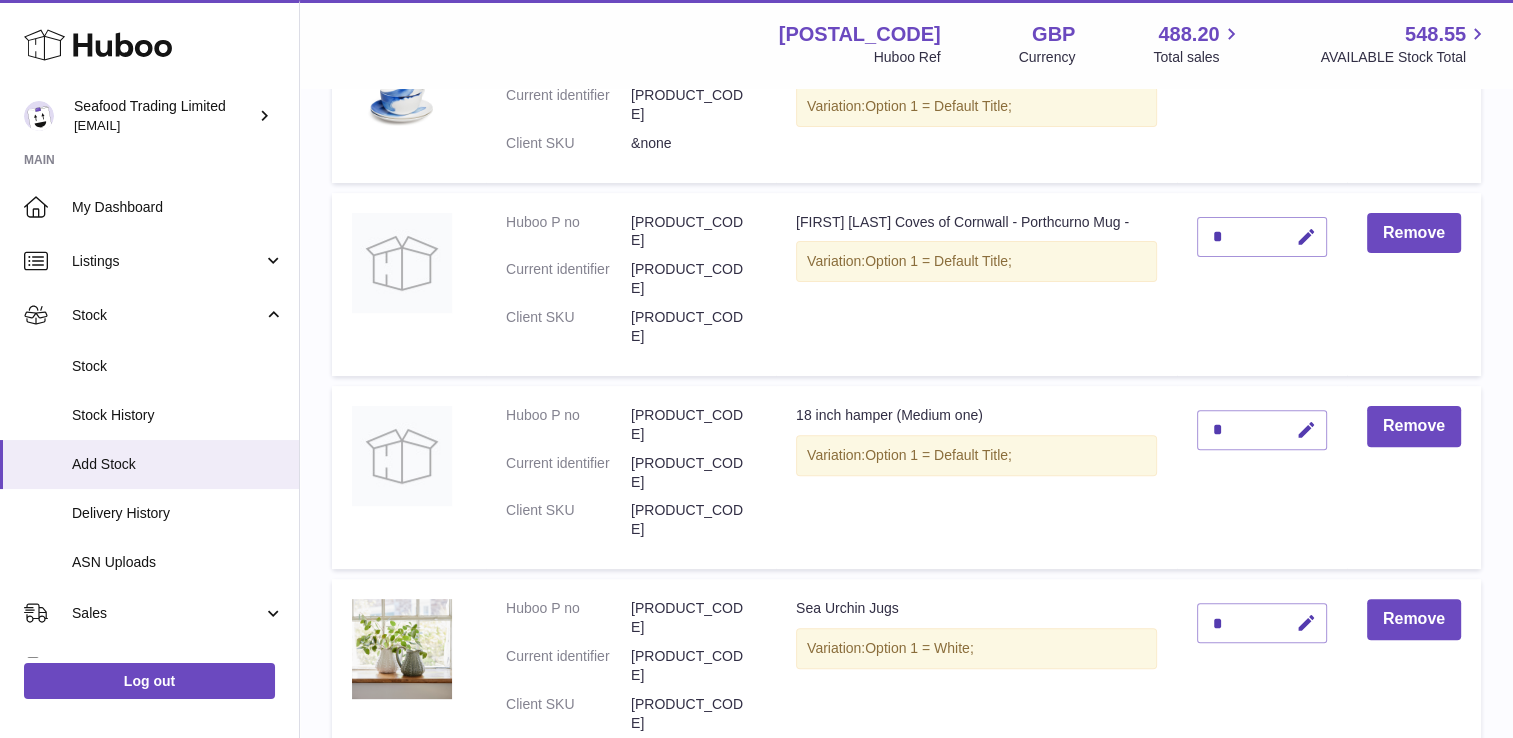 scroll, scrollTop: 400, scrollLeft: 0, axis: vertical 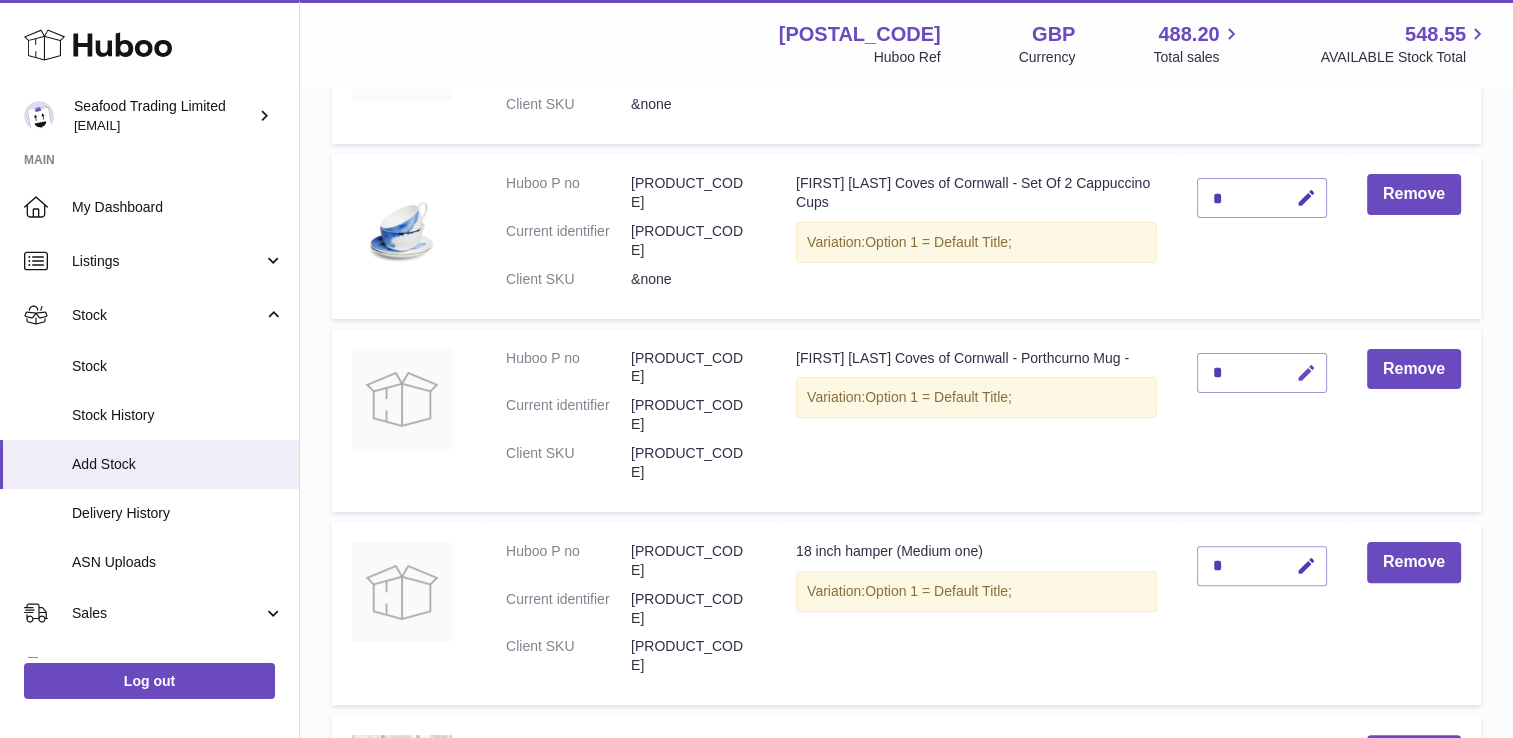 click at bounding box center [1306, 373] 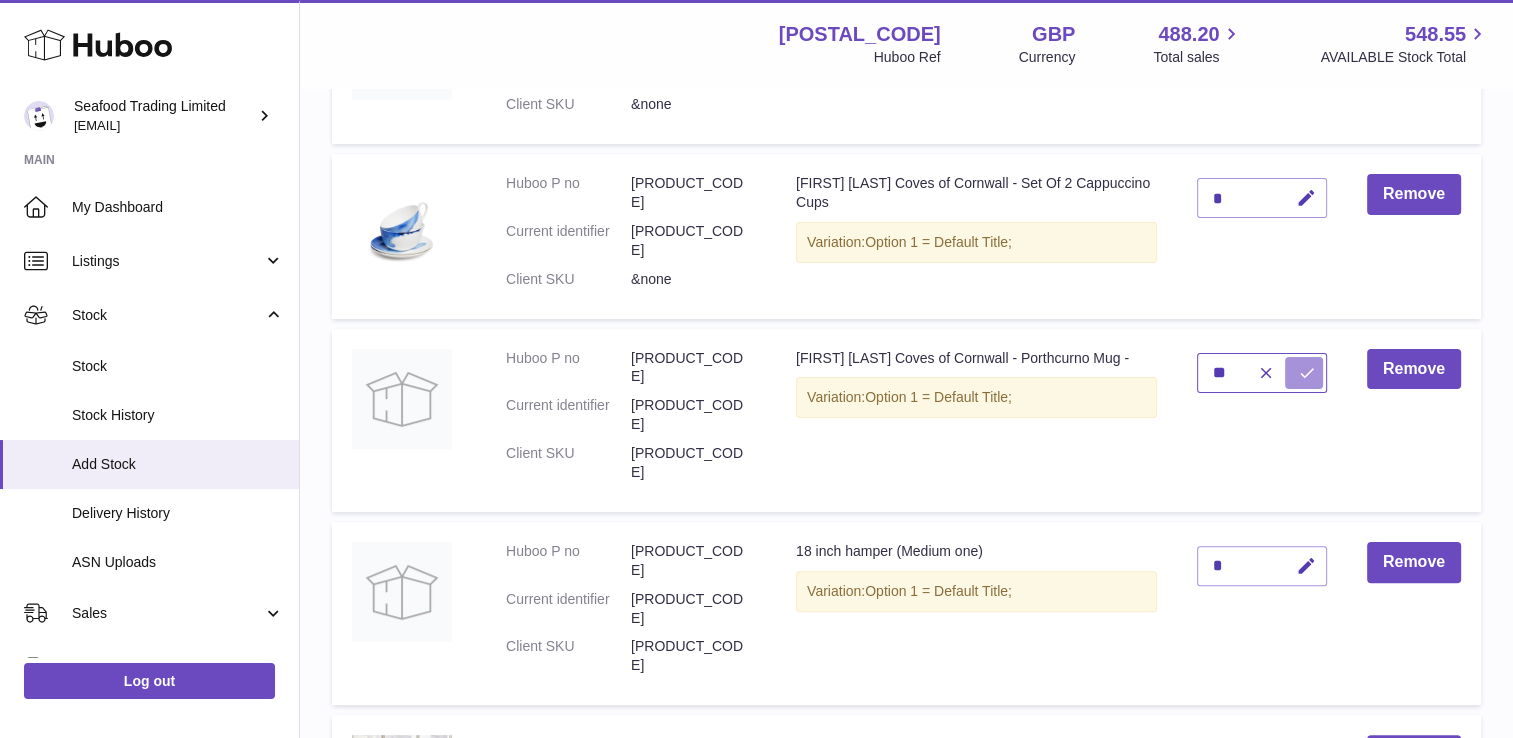 type on "**" 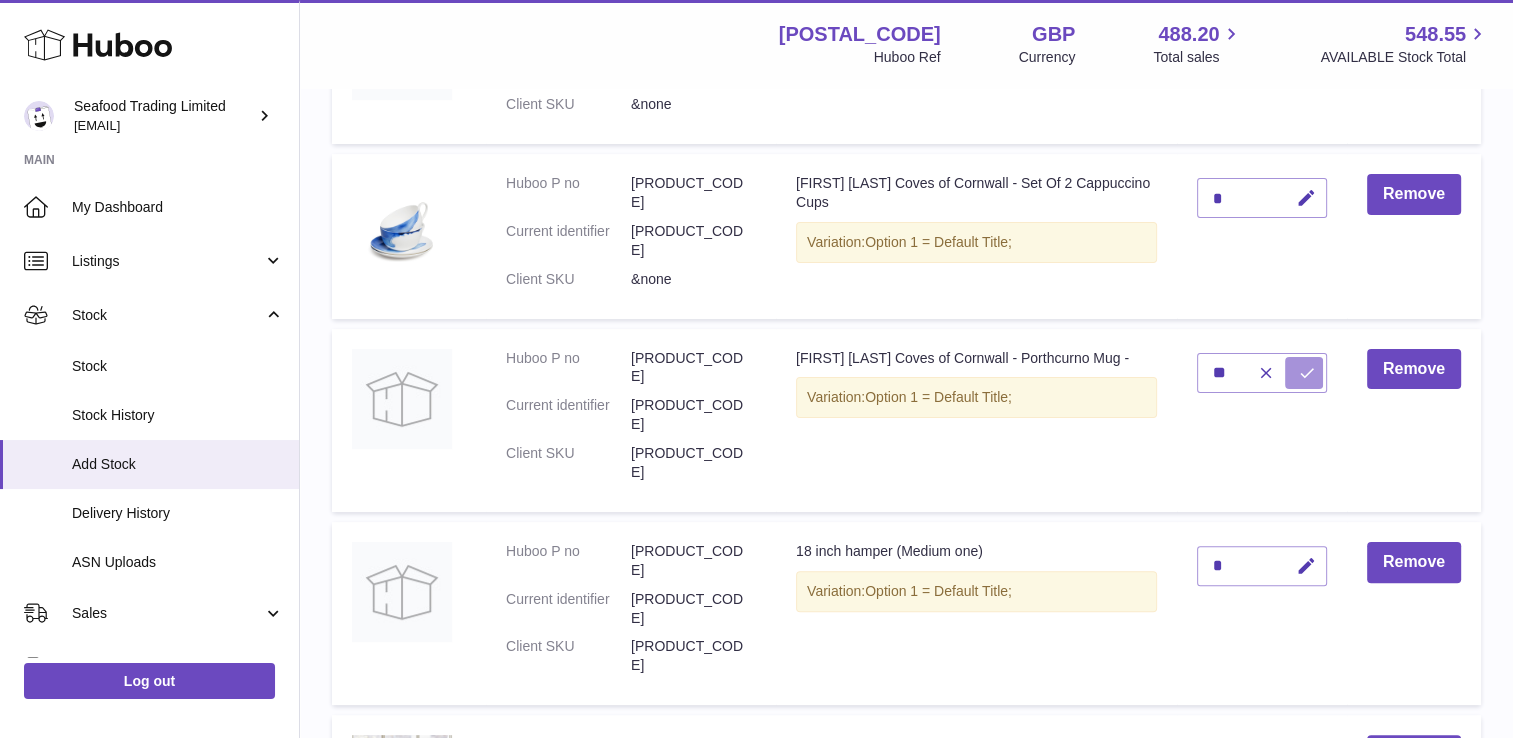 click at bounding box center (1307, 373) 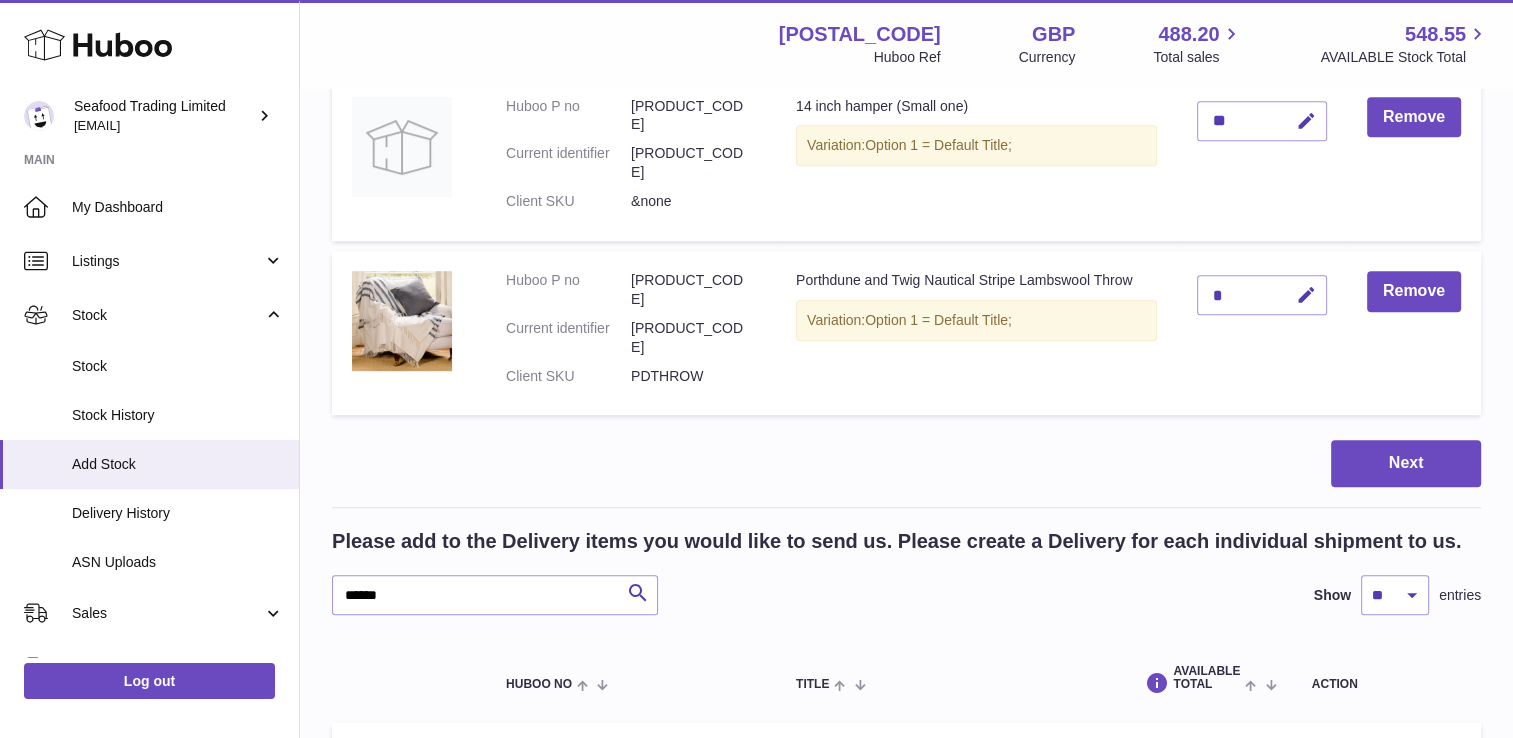 scroll, scrollTop: 1300, scrollLeft: 0, axis: vertical 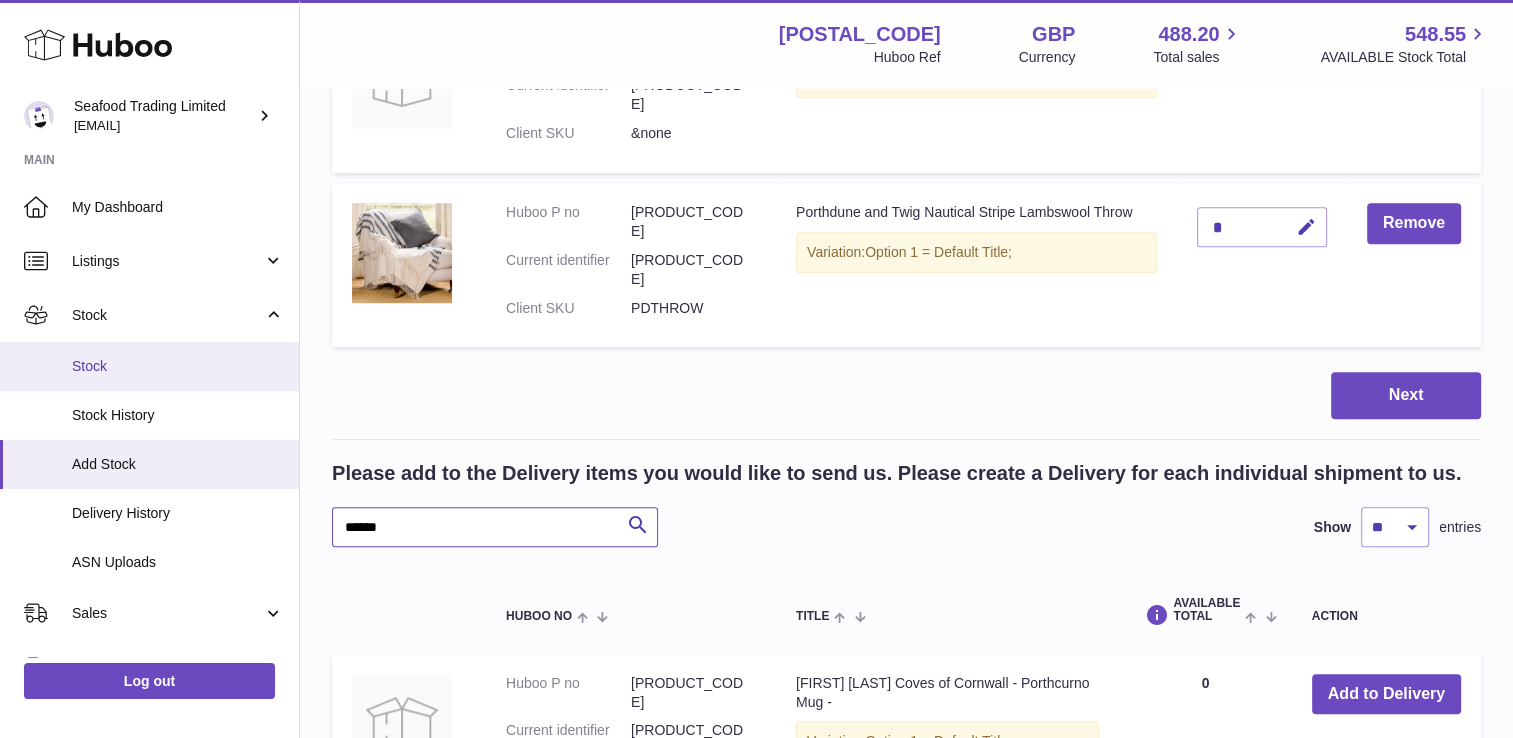 drag, startPoint x: 395, startPoint y: 332, endPoint x: 116, endPoint y: 338, distance: 279.0645 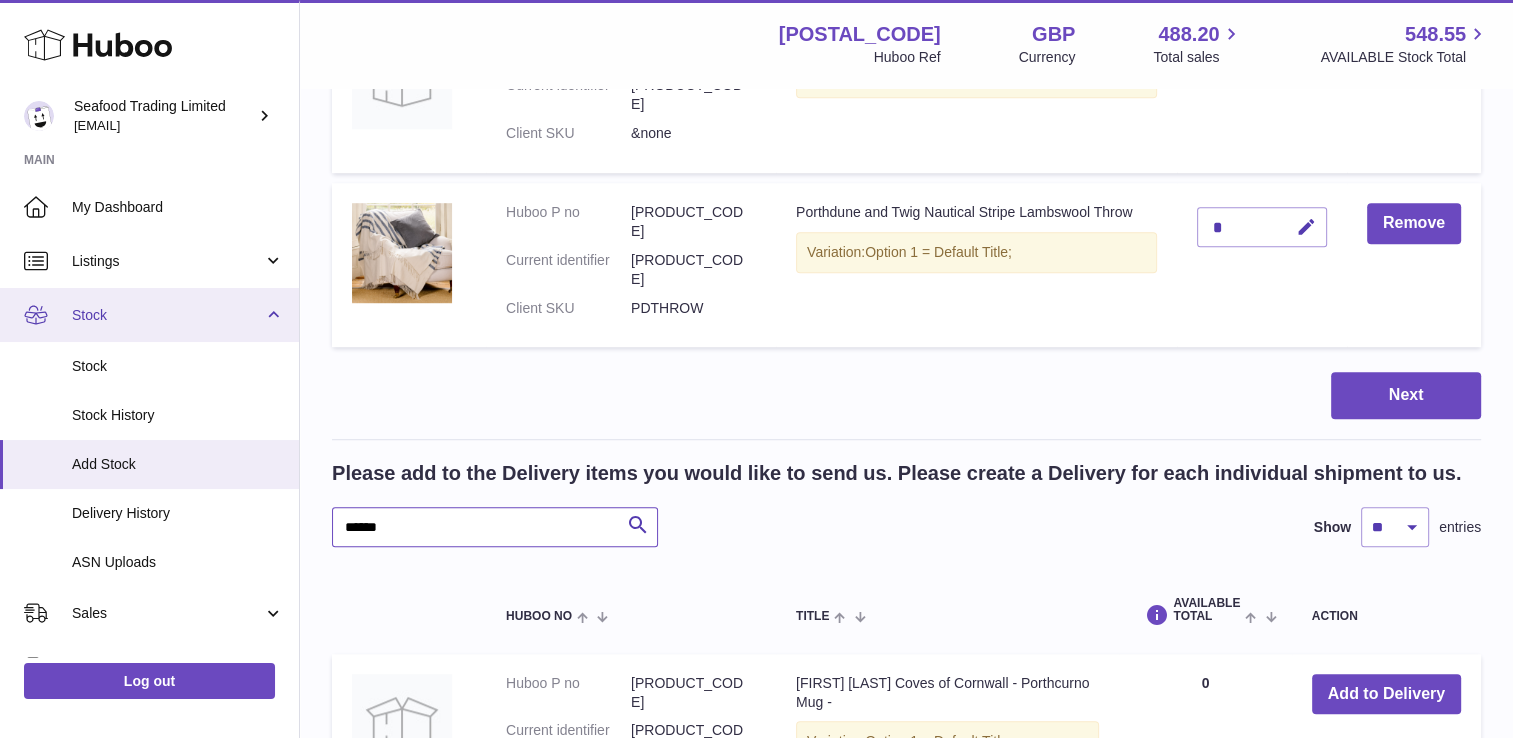 click on "Huboo
Seafood Trading Limited
[EMAIL]     Main     My Dashboard       Listings     Not with Huboo Listings with Huboo Bundles   Stock     Stock Stock History Add Stock Delivery History ASN Uploads   Sales     Sales Add Manual Order   Orders     Orders Add Manual Order   Usage       Invoicing and Payments     Billing History Storage History Direct Debits Account Balance   Cases       Channels       Settings       Returns       Log out   Menu   Huboo     [NUMBER]   Huboo Ref    GBP   Currency   488.20     Total sales   548.55     AVAILABLE Stock Total   Currency   GBP   Total sales   488.20   AVAILABLE Stock Total   548.55   Create stock delivery - upload to Huboo the delivery details and expected incoming stock
CSV Upload
Items in Delivery       Search
Show
** ** ** ***
entries
Huboo no       Title       Quantity           Huboo P no   [PRODUCT_CODE]" at bounding box center (756, -124) 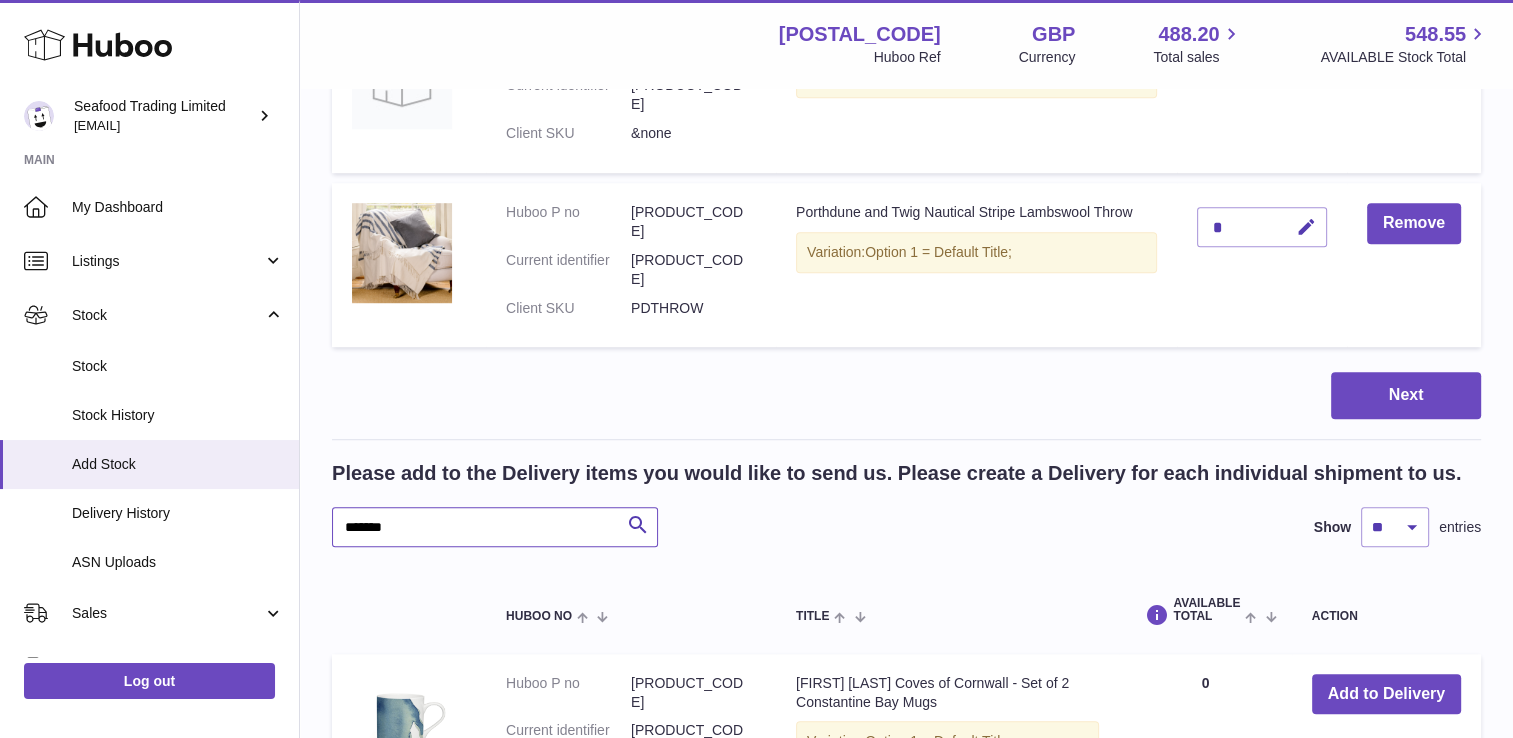 scroll, scrollTop: 1400, scrollLeft: 0, axis: vertical 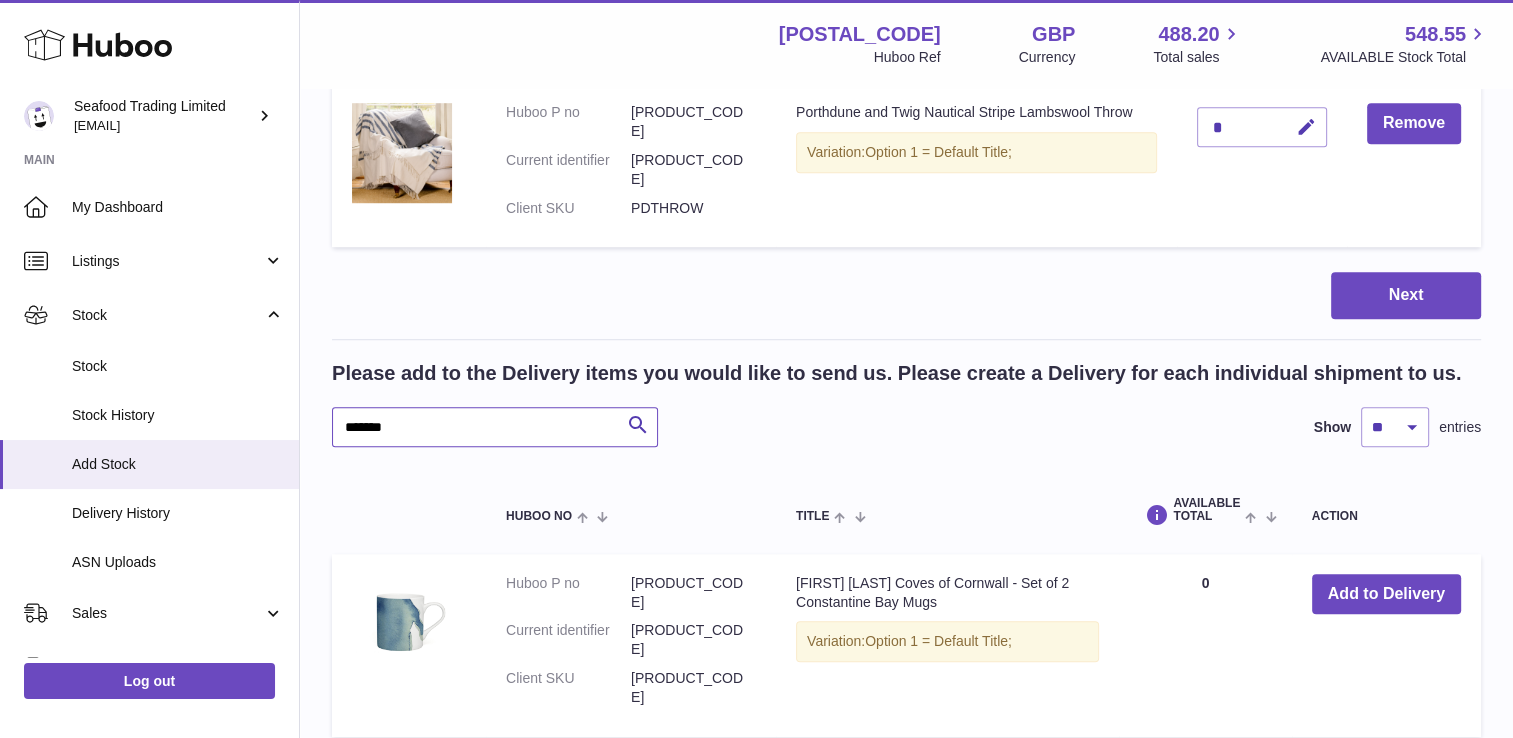 type on "*******" 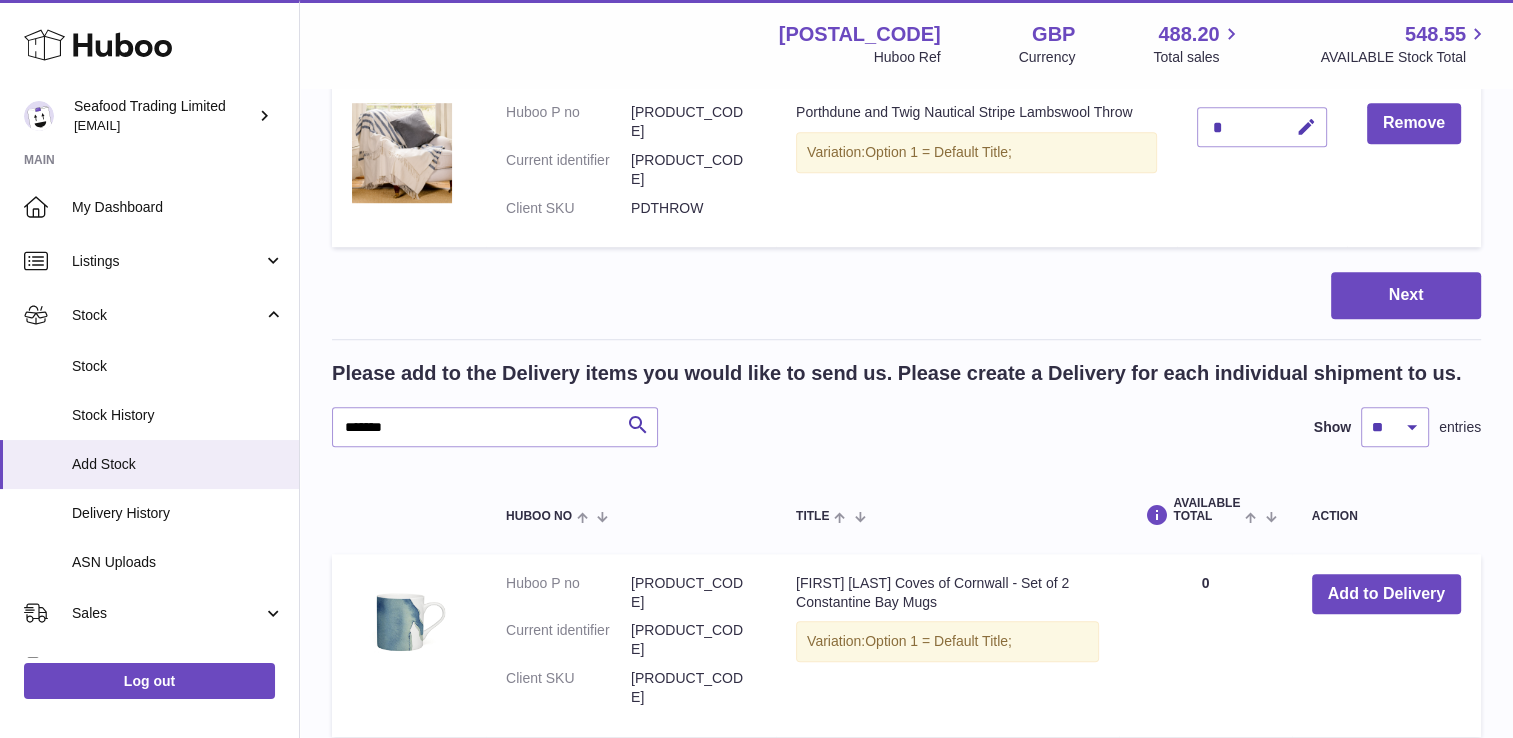 click on "Add to Delivery" at bounding box center [1386, 787] 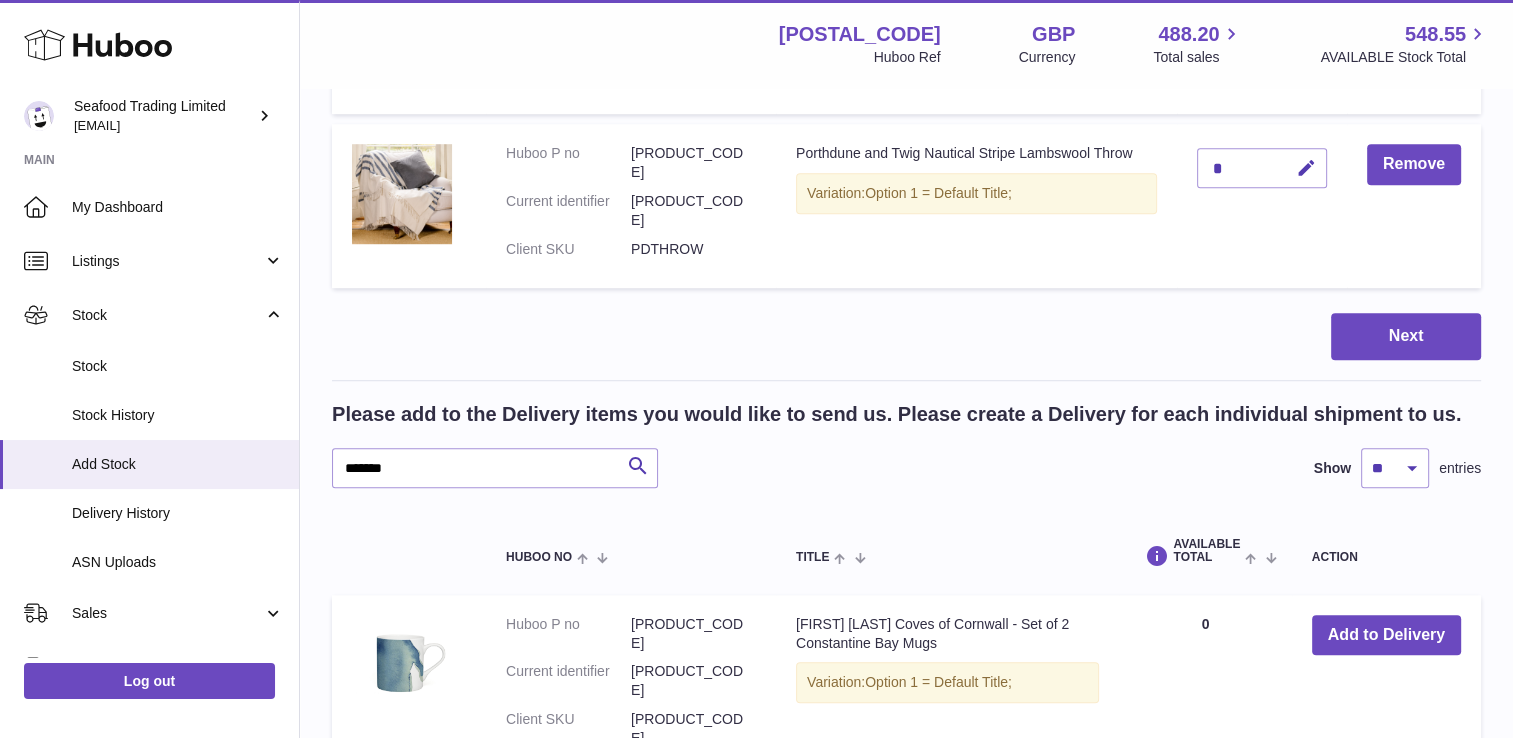 scroll, scrollTop: 1500, scrollLeft: 0, axis: vertical 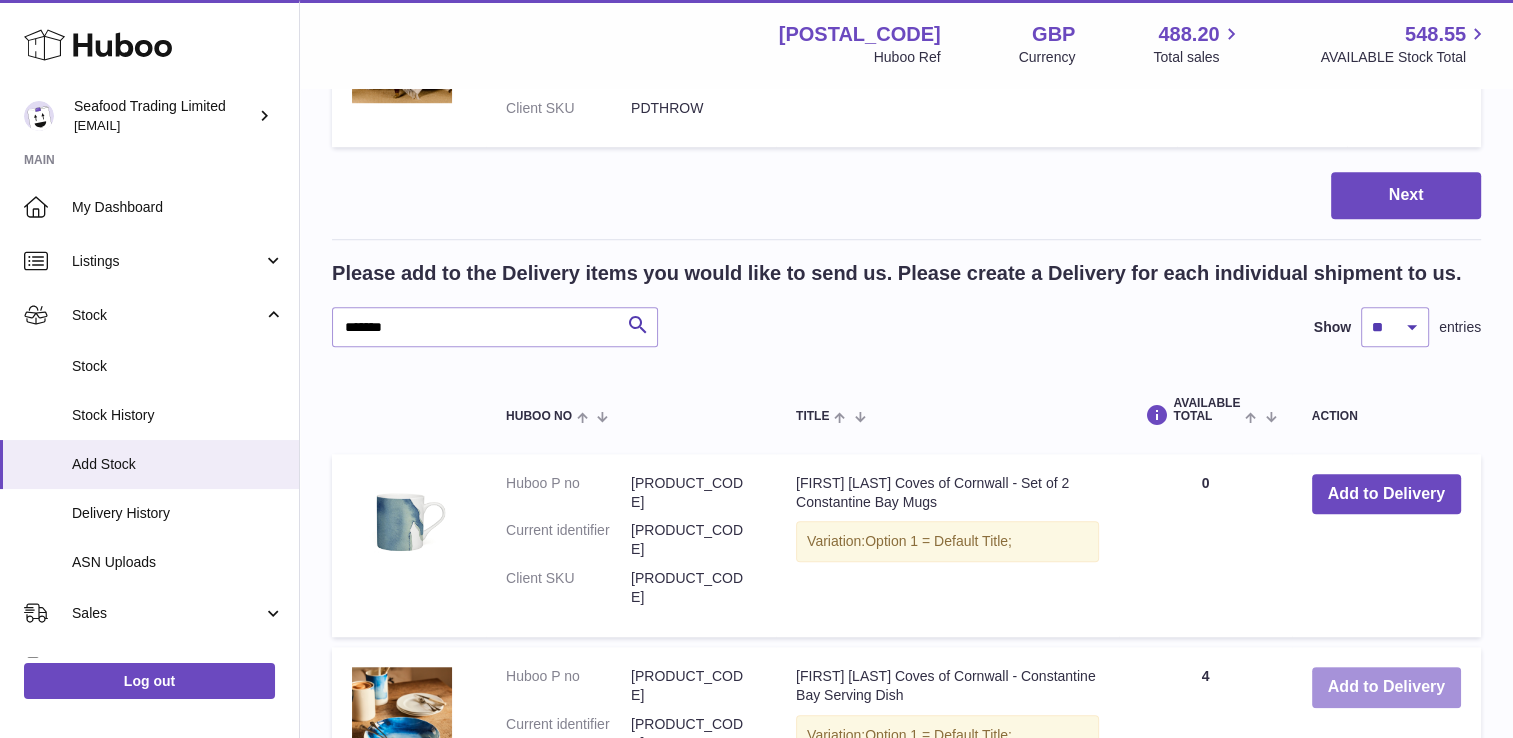 click on "Add to Delivery" at bounding box center [1386, 687] 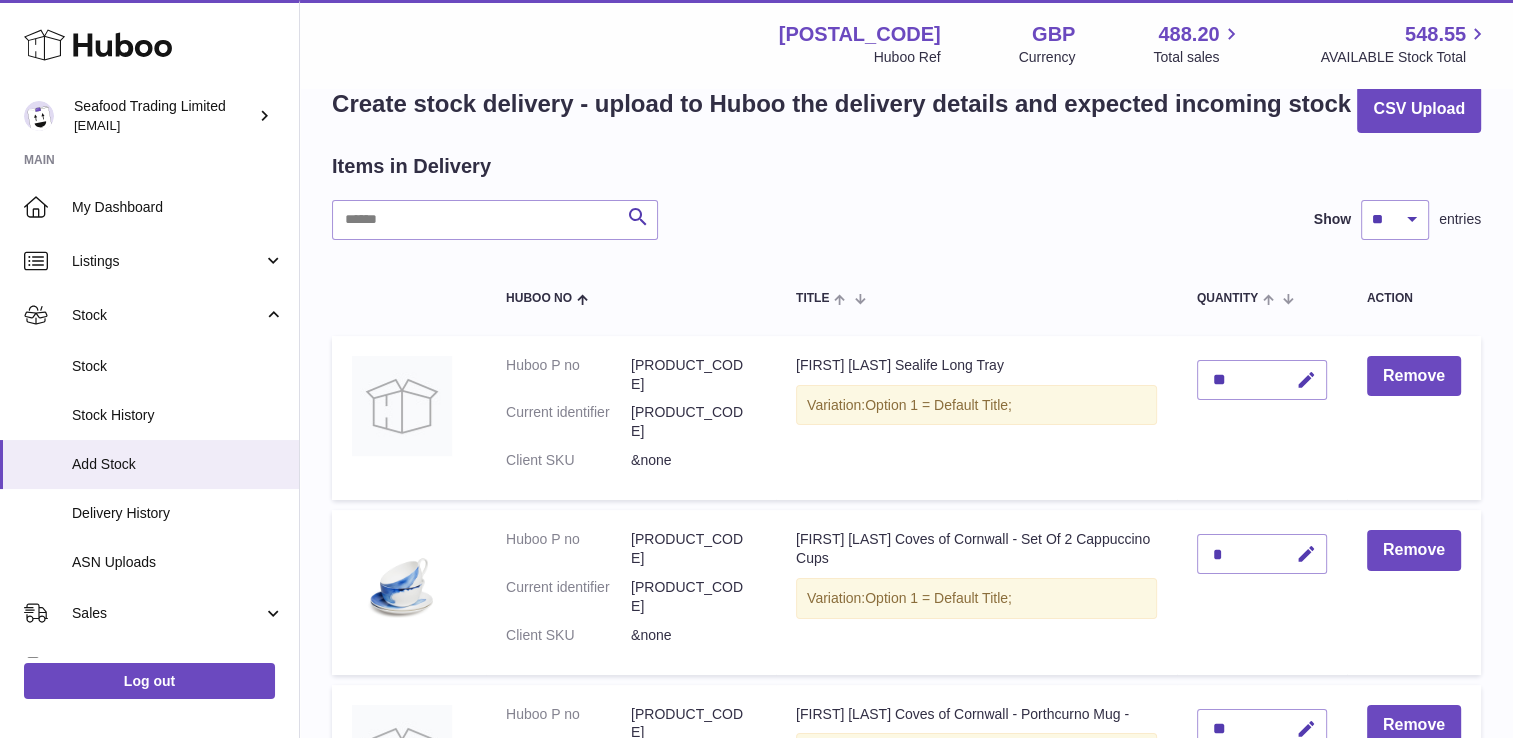 scroll, scrollTop: 0, scrollLeft: 0, axis: both 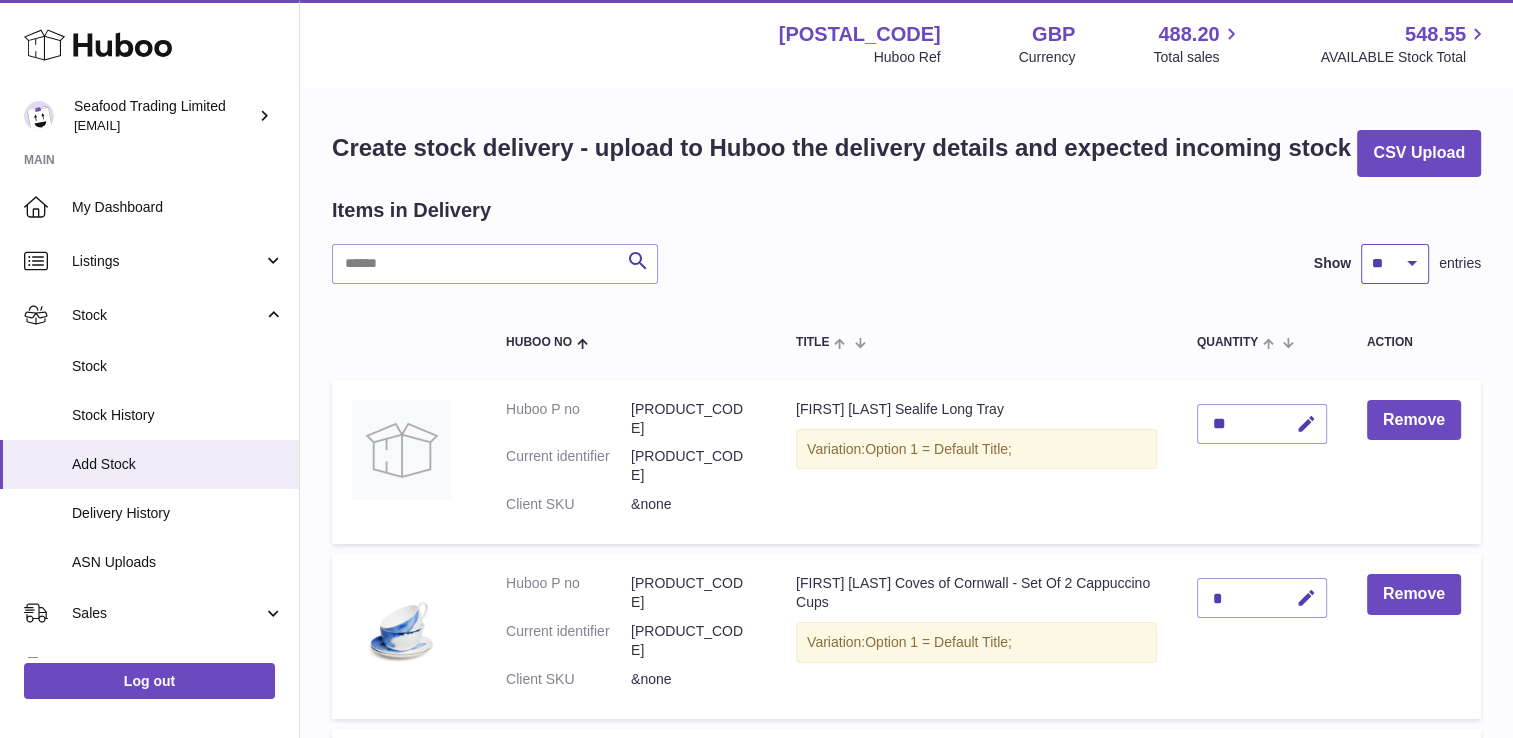 click on "** ** ** ***" at bounding box center [1395, 264] 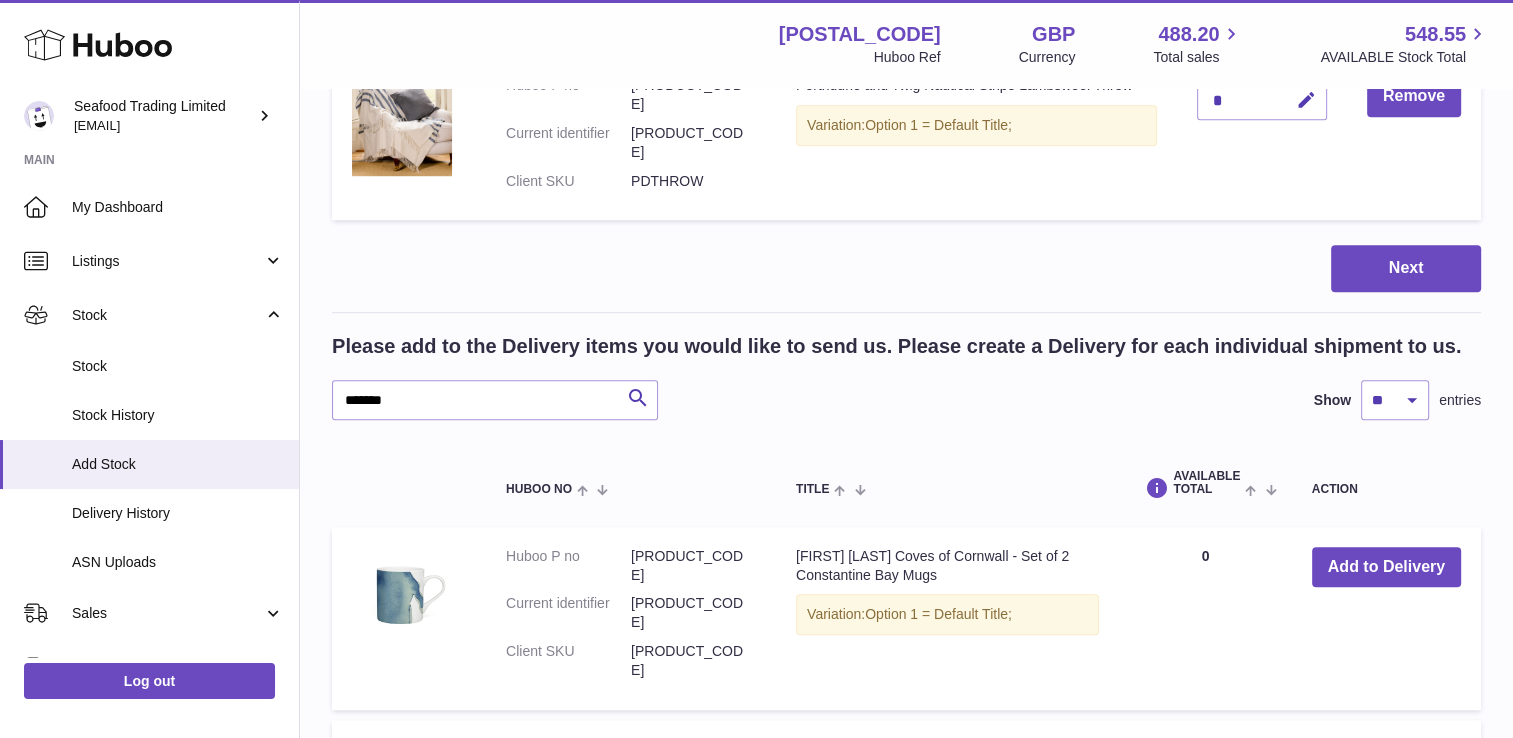 scroll, scrollTop: 1500, scrollLeft: 0, axis: vertical 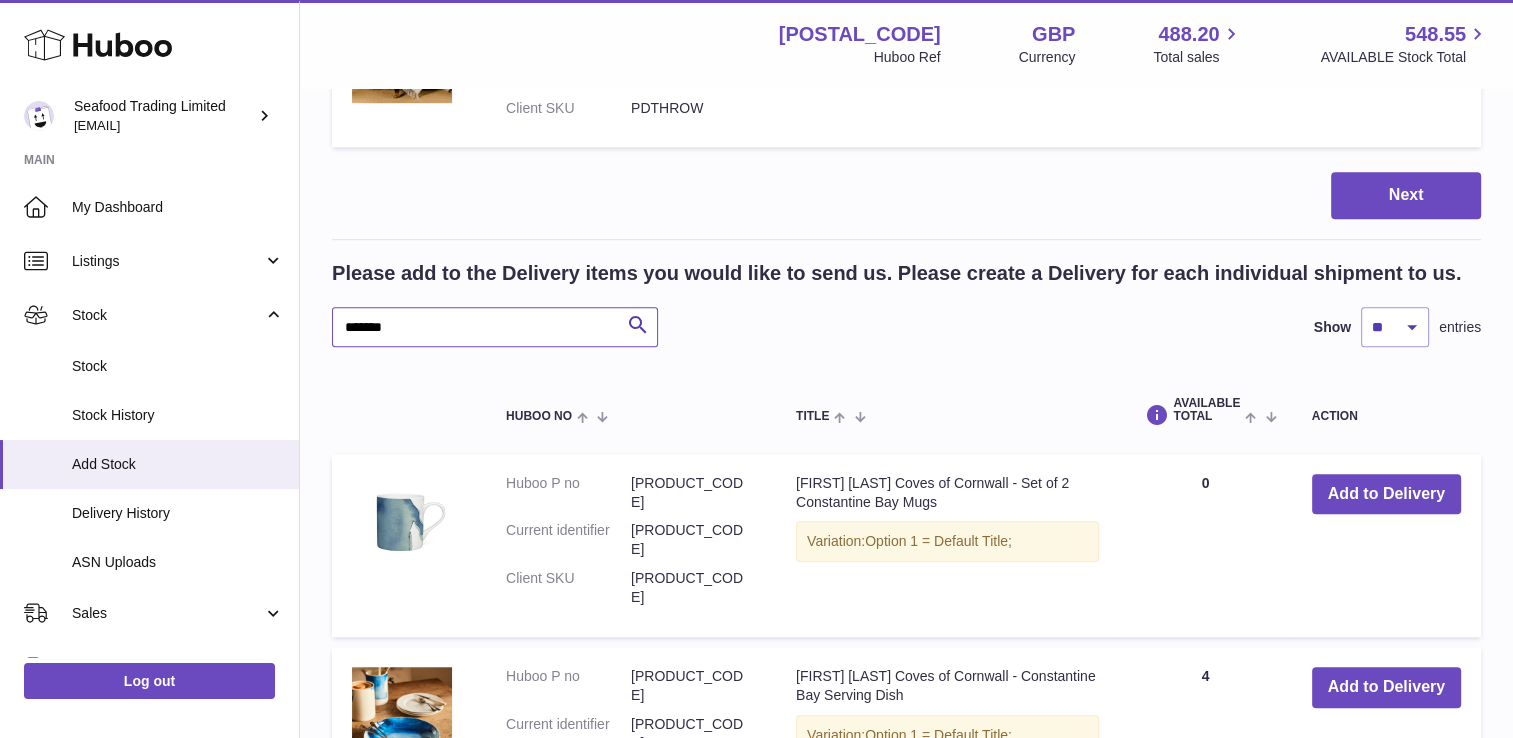 drag, startPoint x: 433, startPoint y: 123, endPoint x: 312, endPoint y: 134, distance: 121.49897 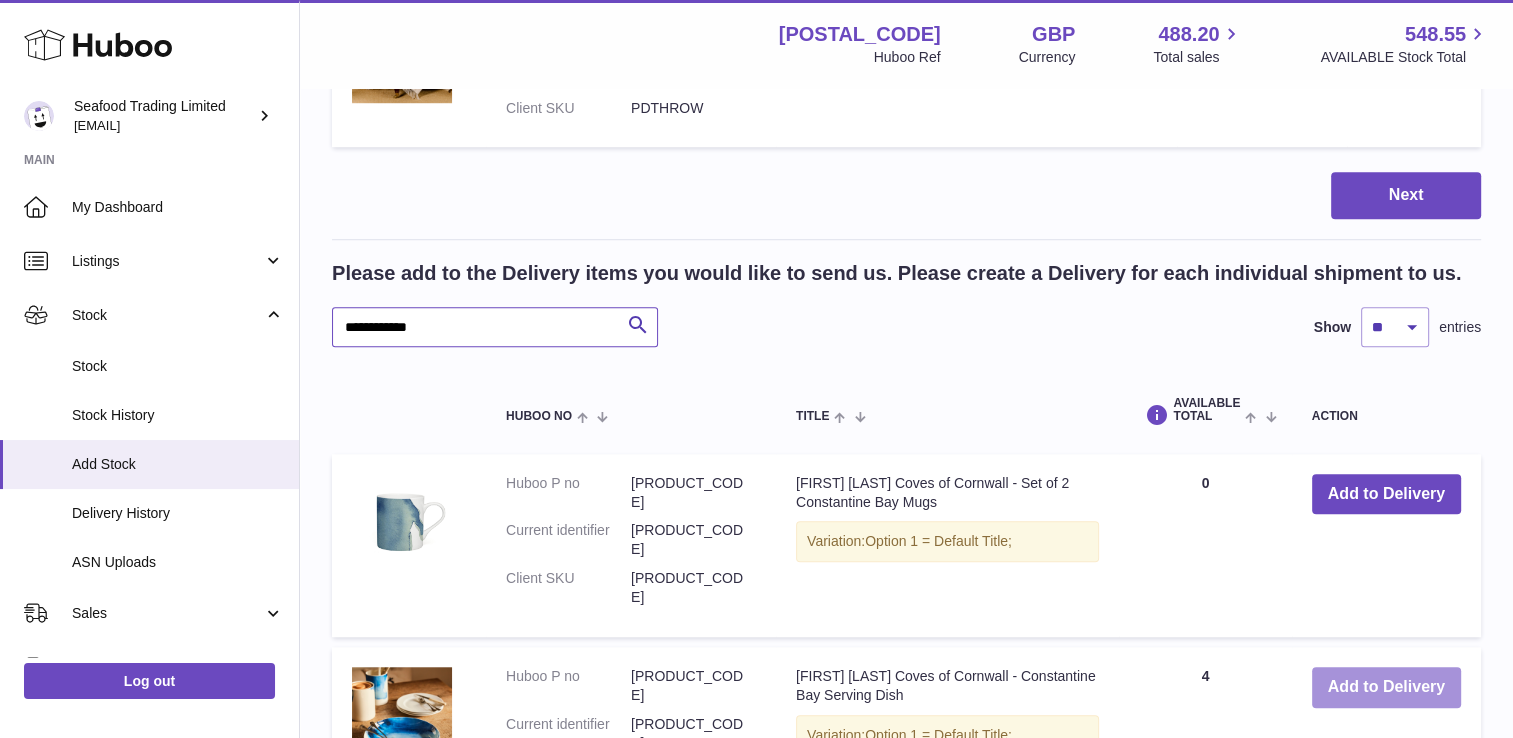 type on "**********" 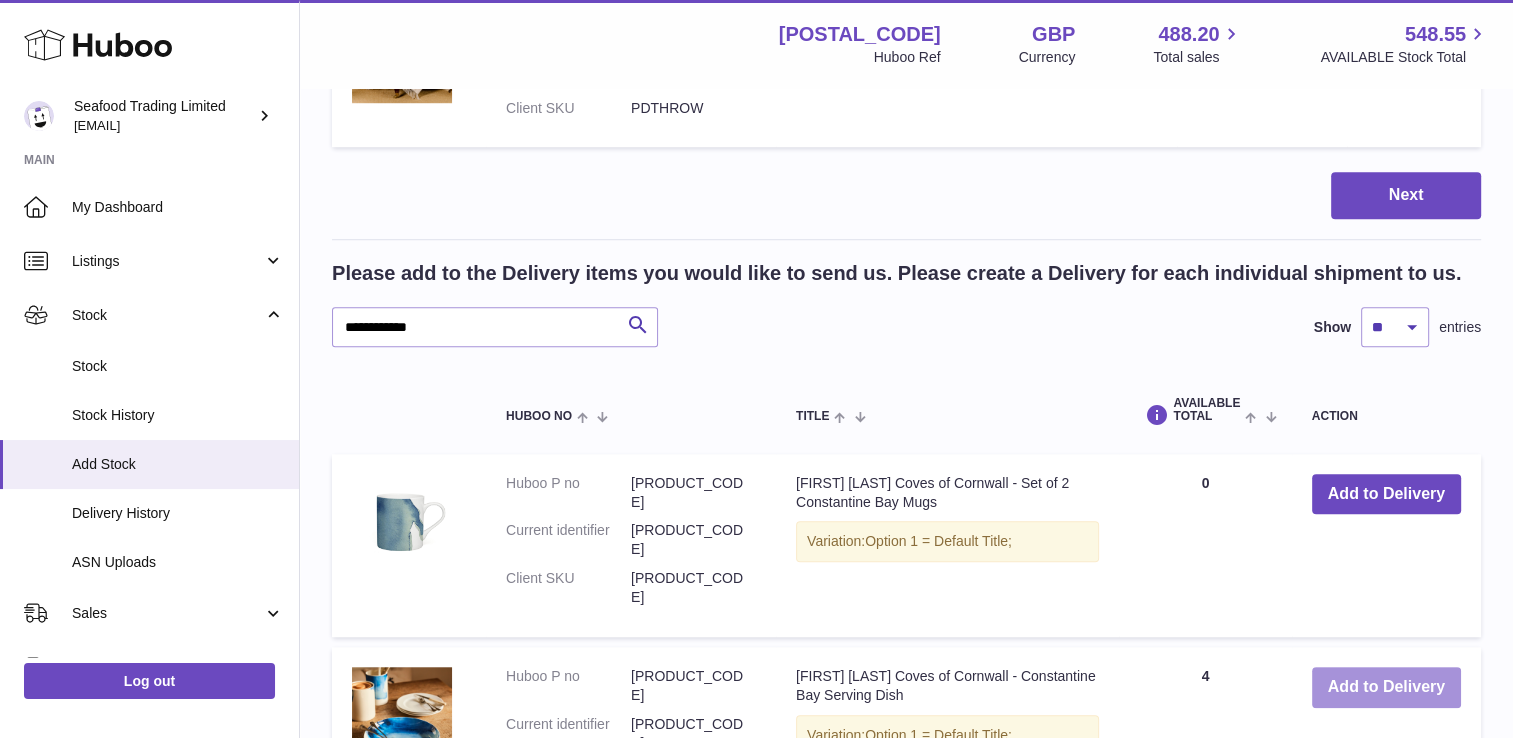 click on "Add to Delivery" at bounding box center [1386, 687] 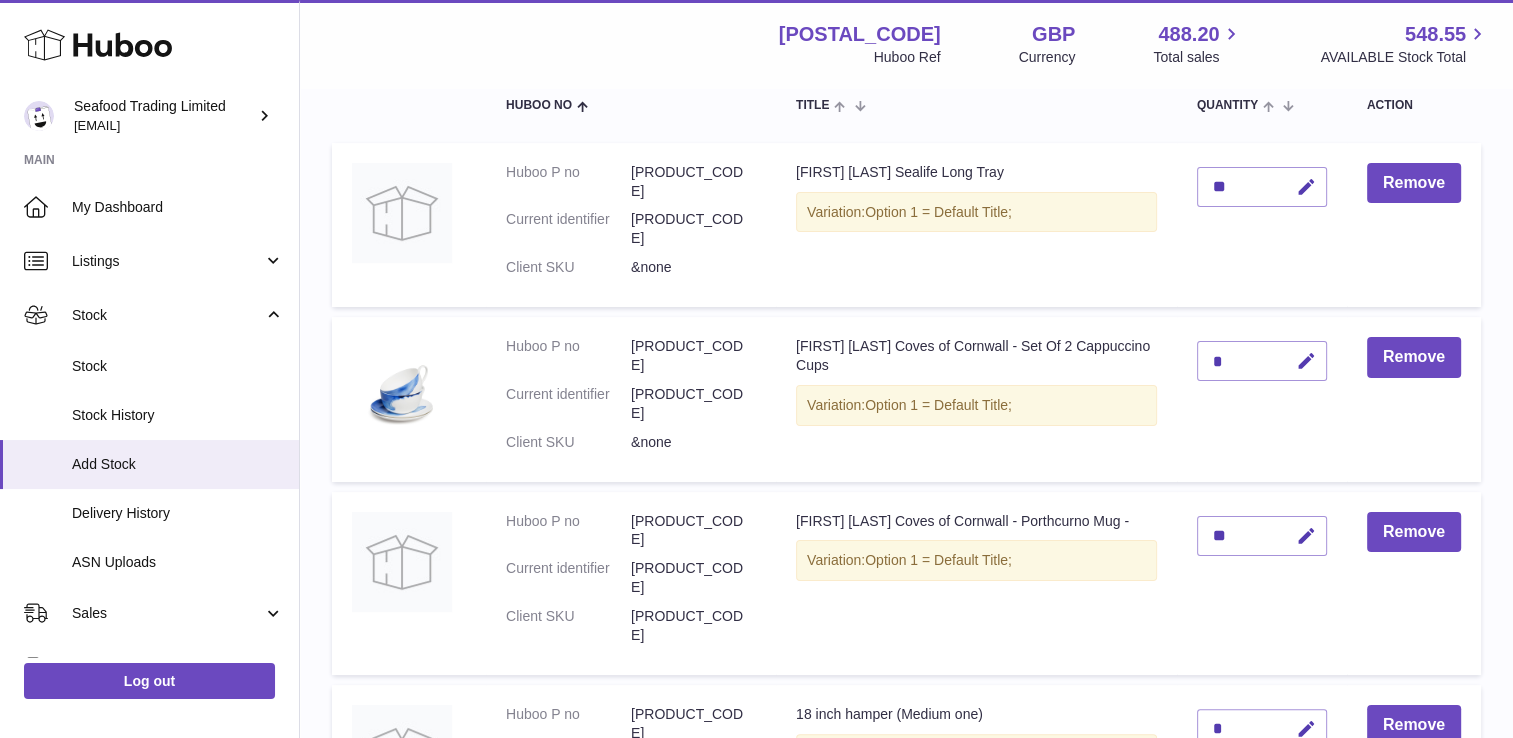 scroll, scrollTop: 100, scrollLeft: 0, axis: vertical 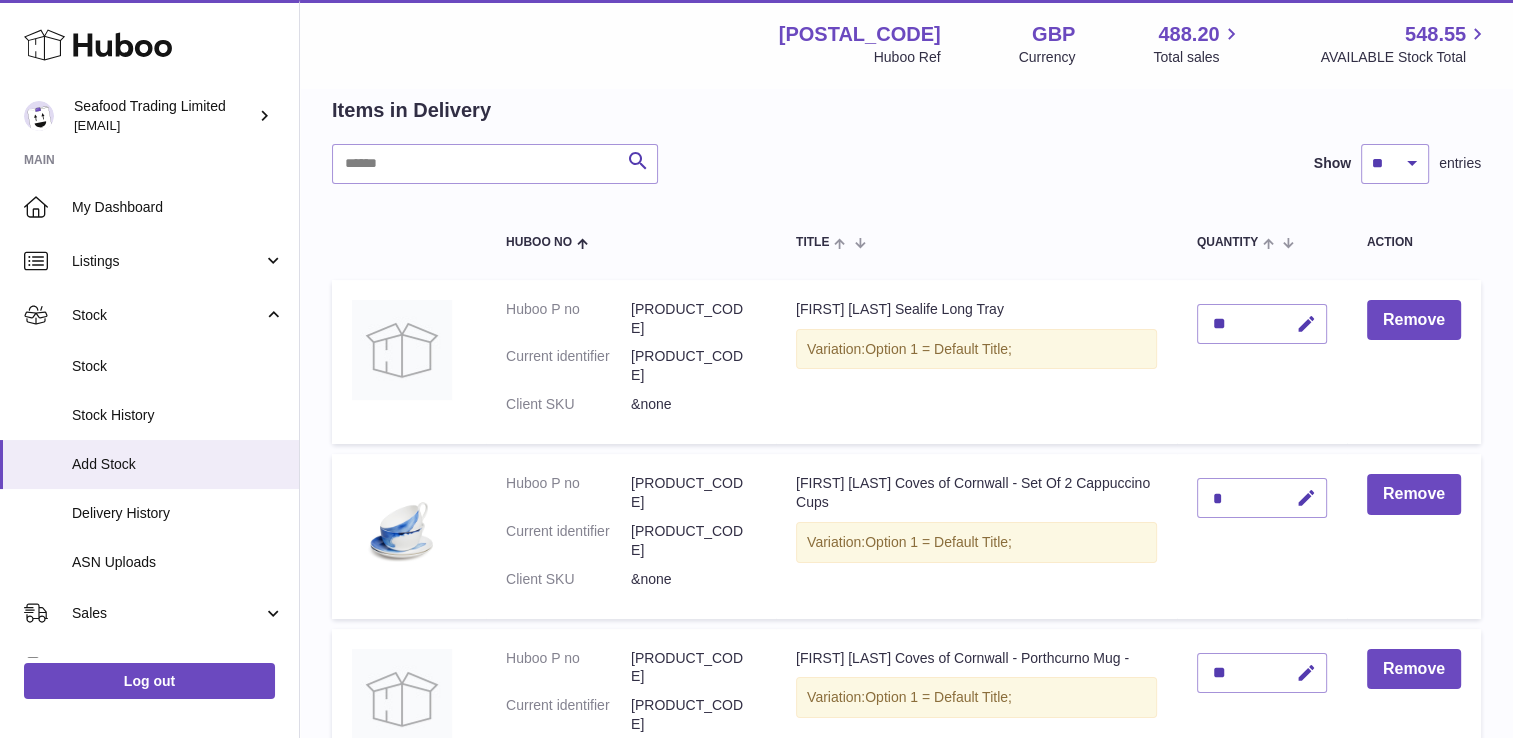 click 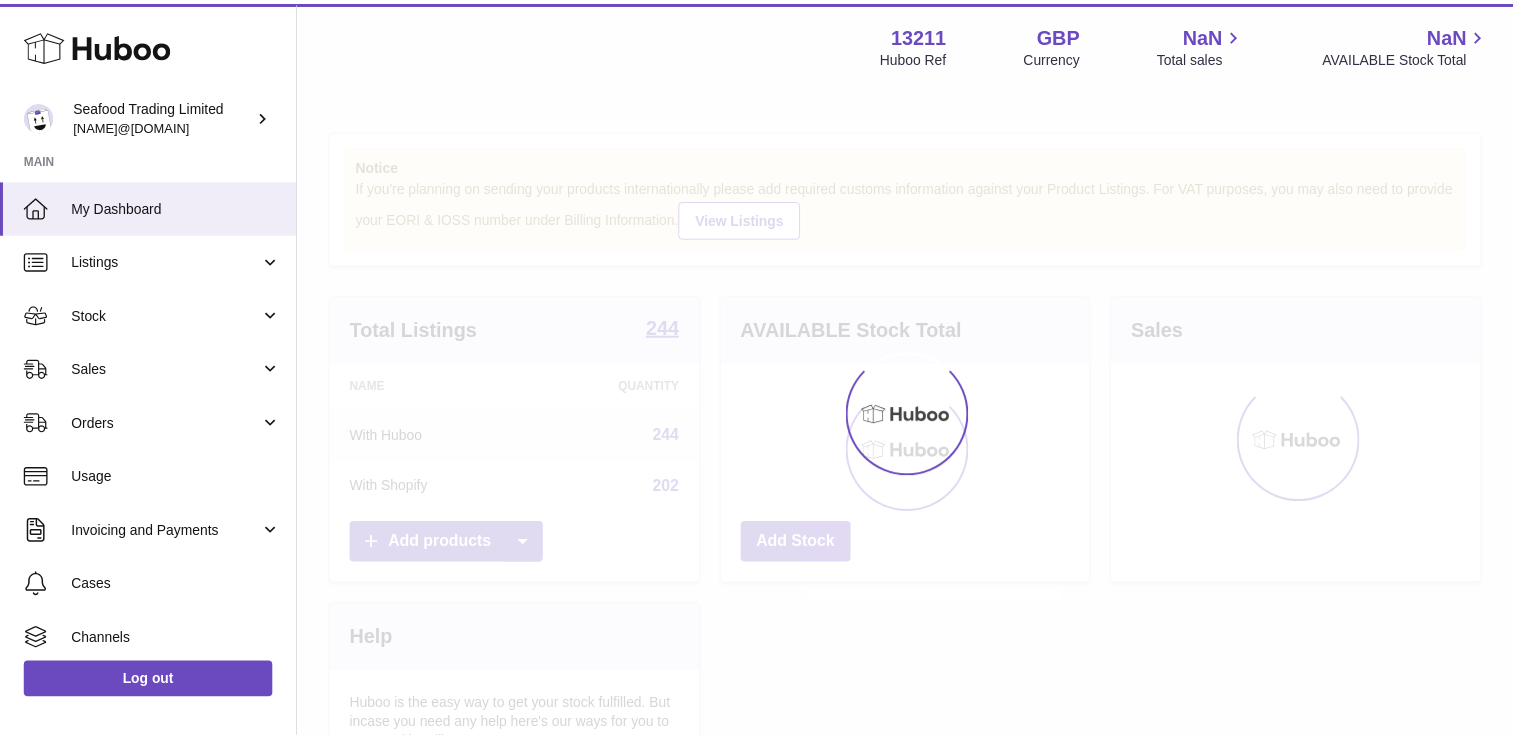 scroll, scrollTop: 0, scrollLeft: 0, axis: both 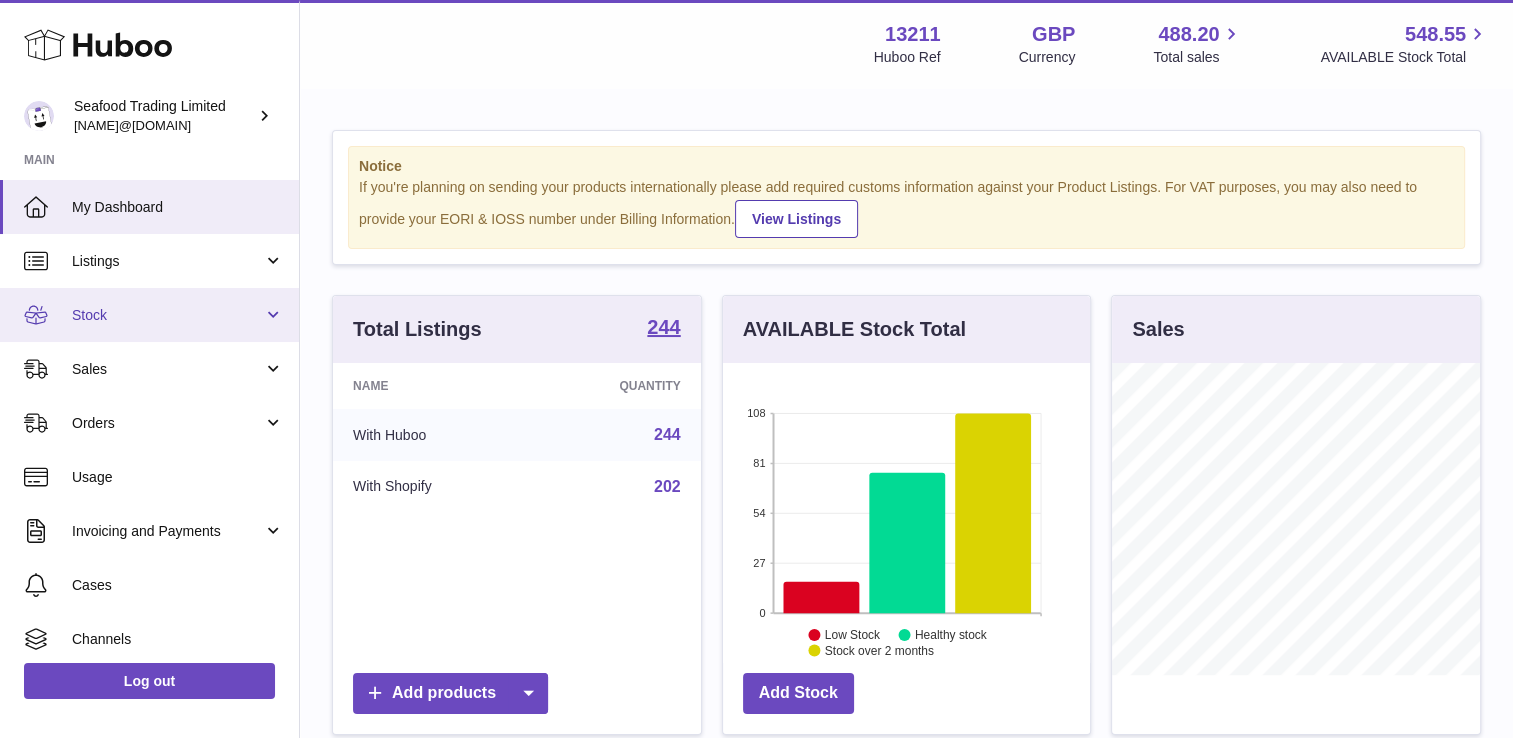 click on "Stock" at bounding box center (167, 315) 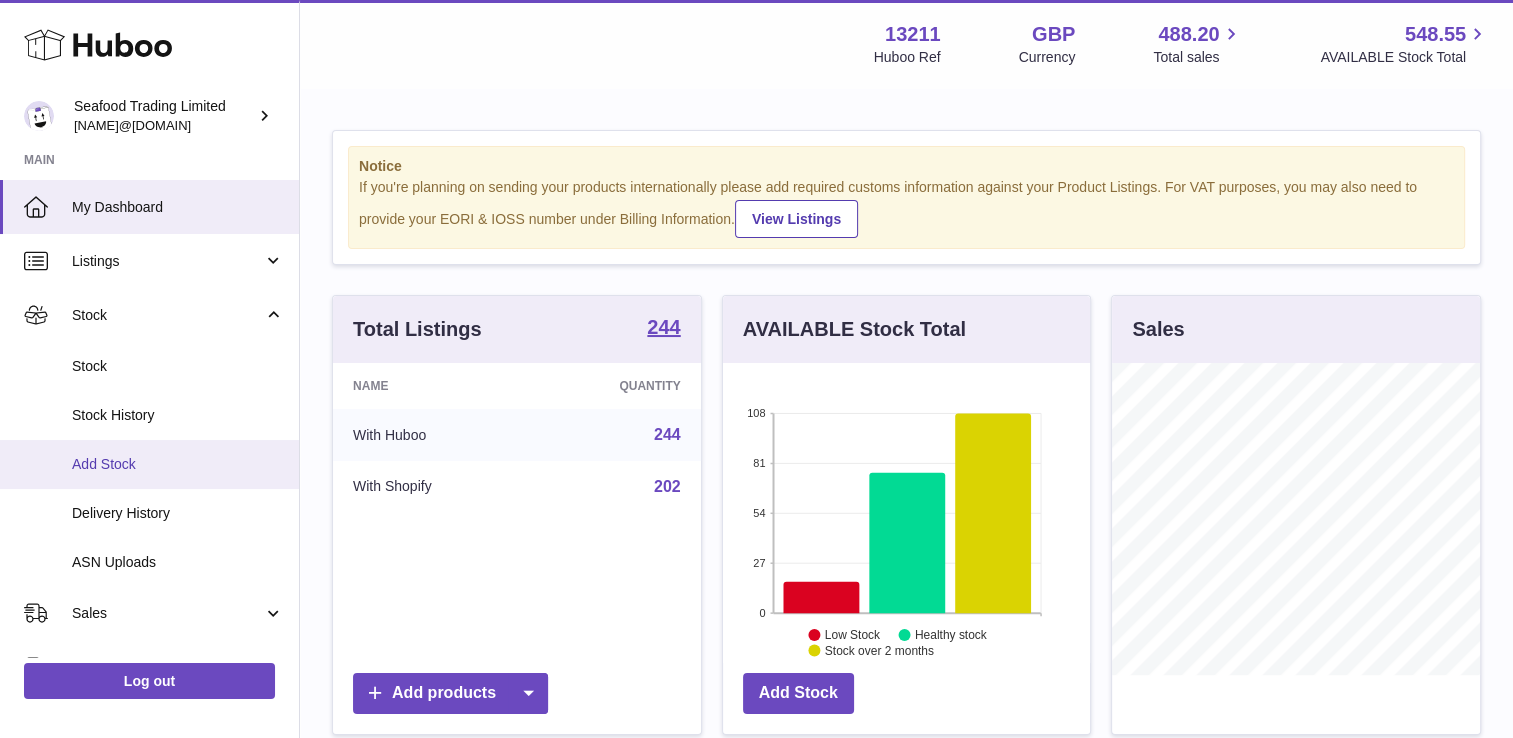 click on "Add Stock" at bounding box center [178, 464] 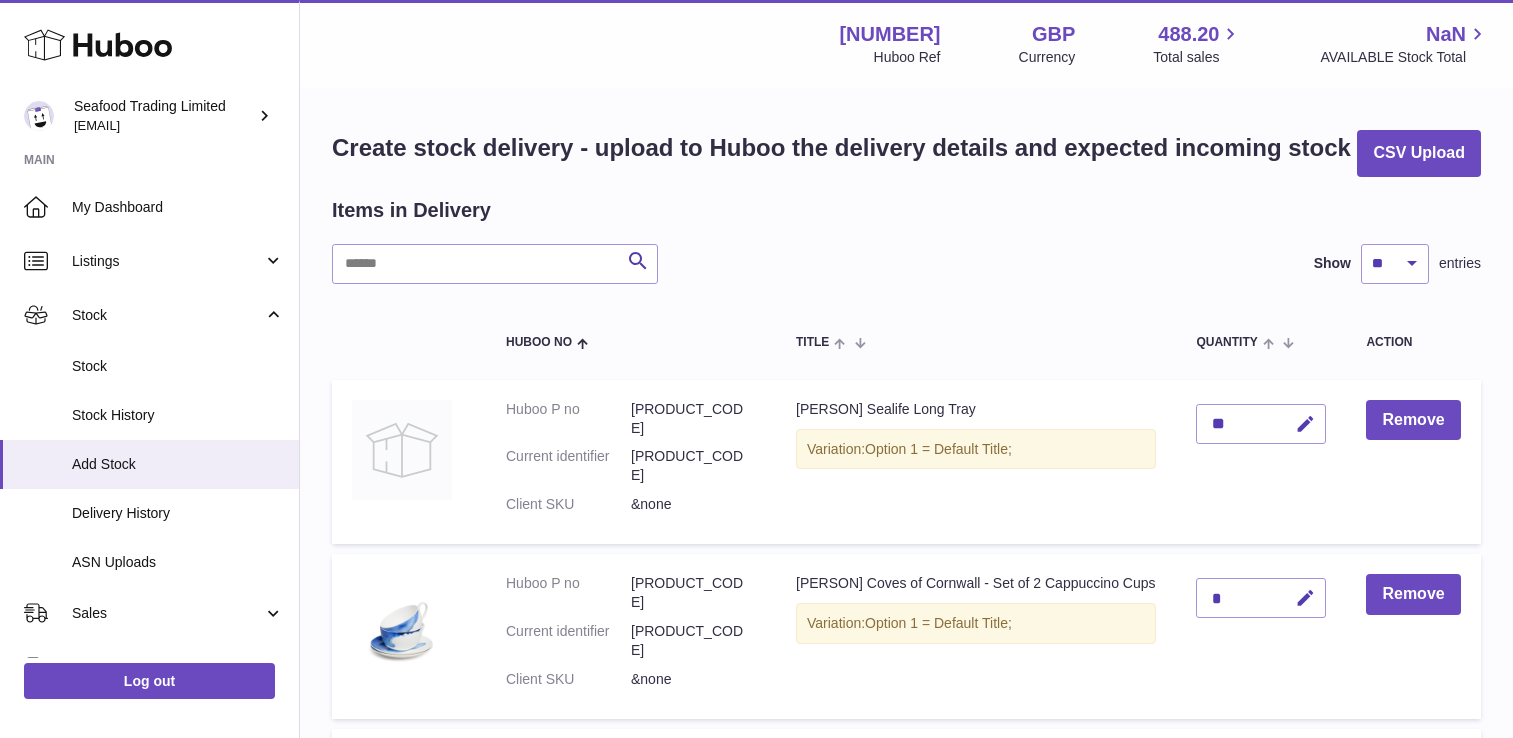 scroll, scrollTop: 0, scrollLeft: 0, axis: both 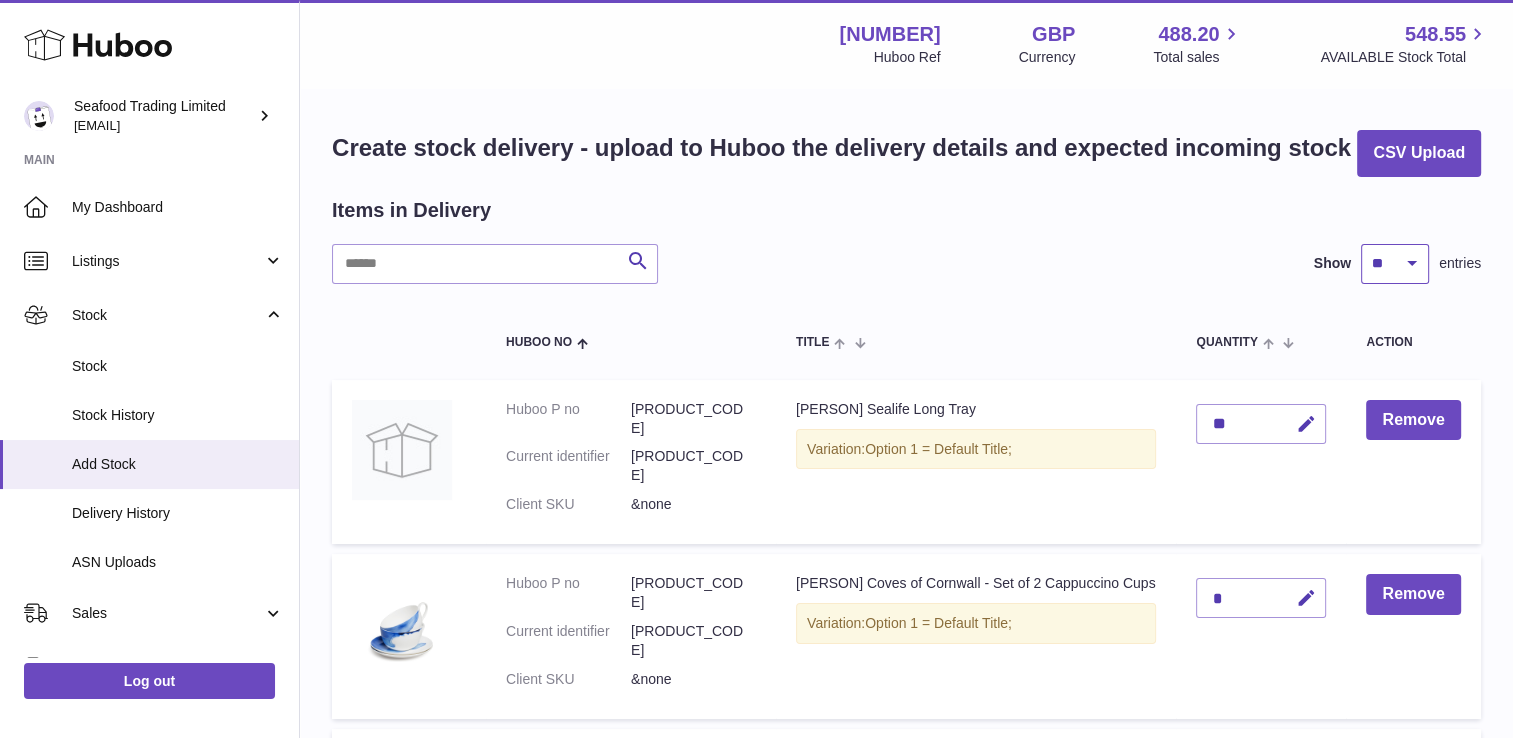 click on "** ** ** ***" at bounding box center (1395, 264) 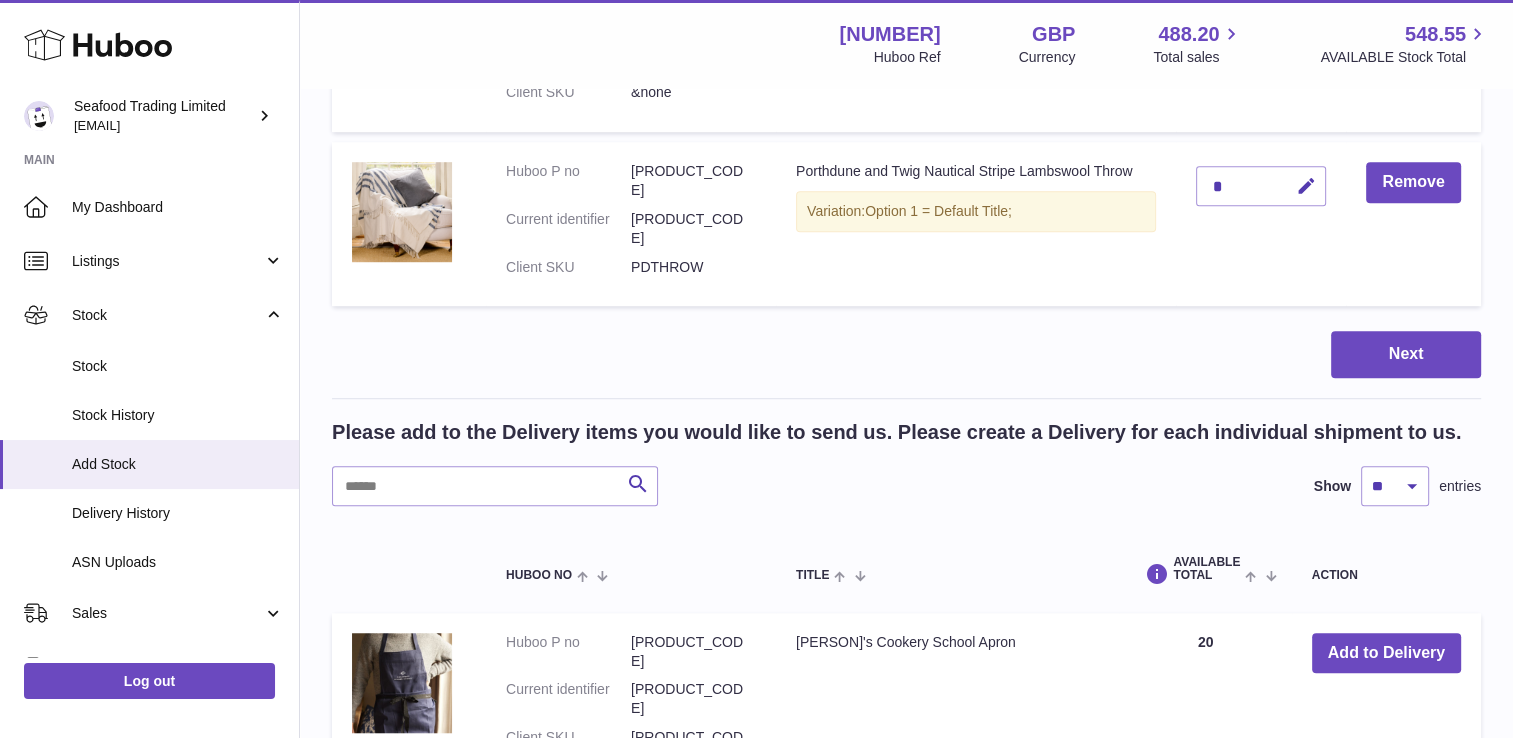 scroll, scrollTop: 1400, scrollLeft: 0, axis: vertical 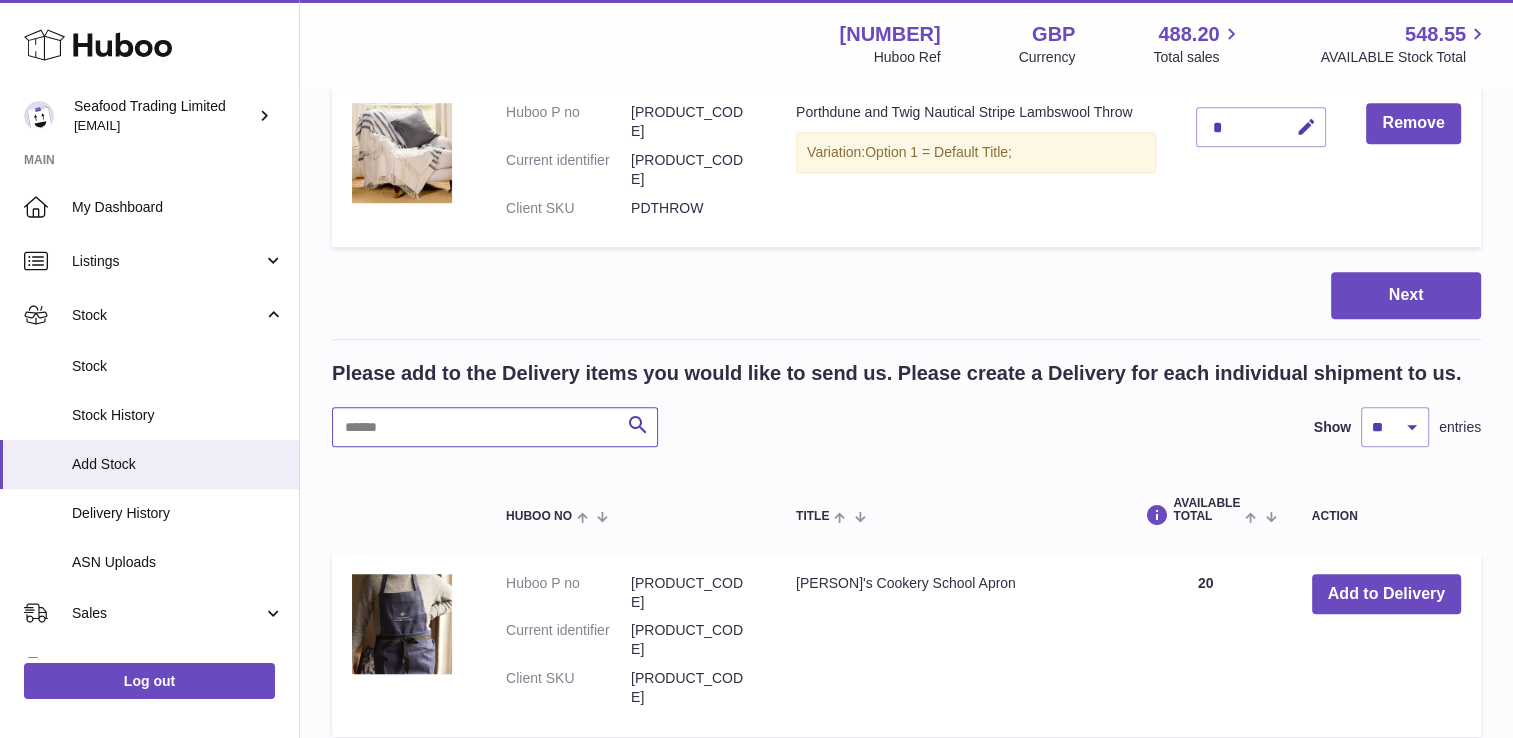 click at bounding box center [495, 427] 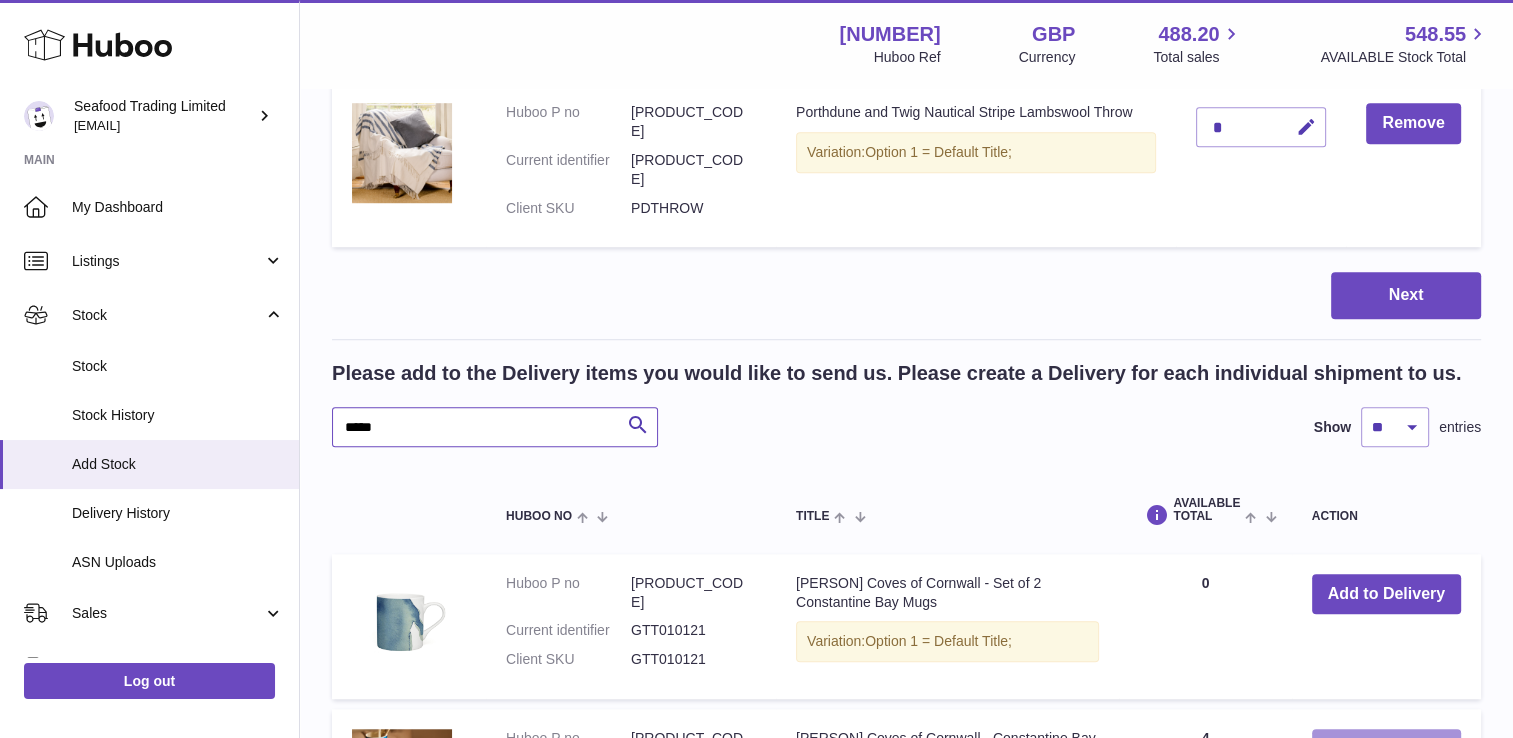 type on "*****" 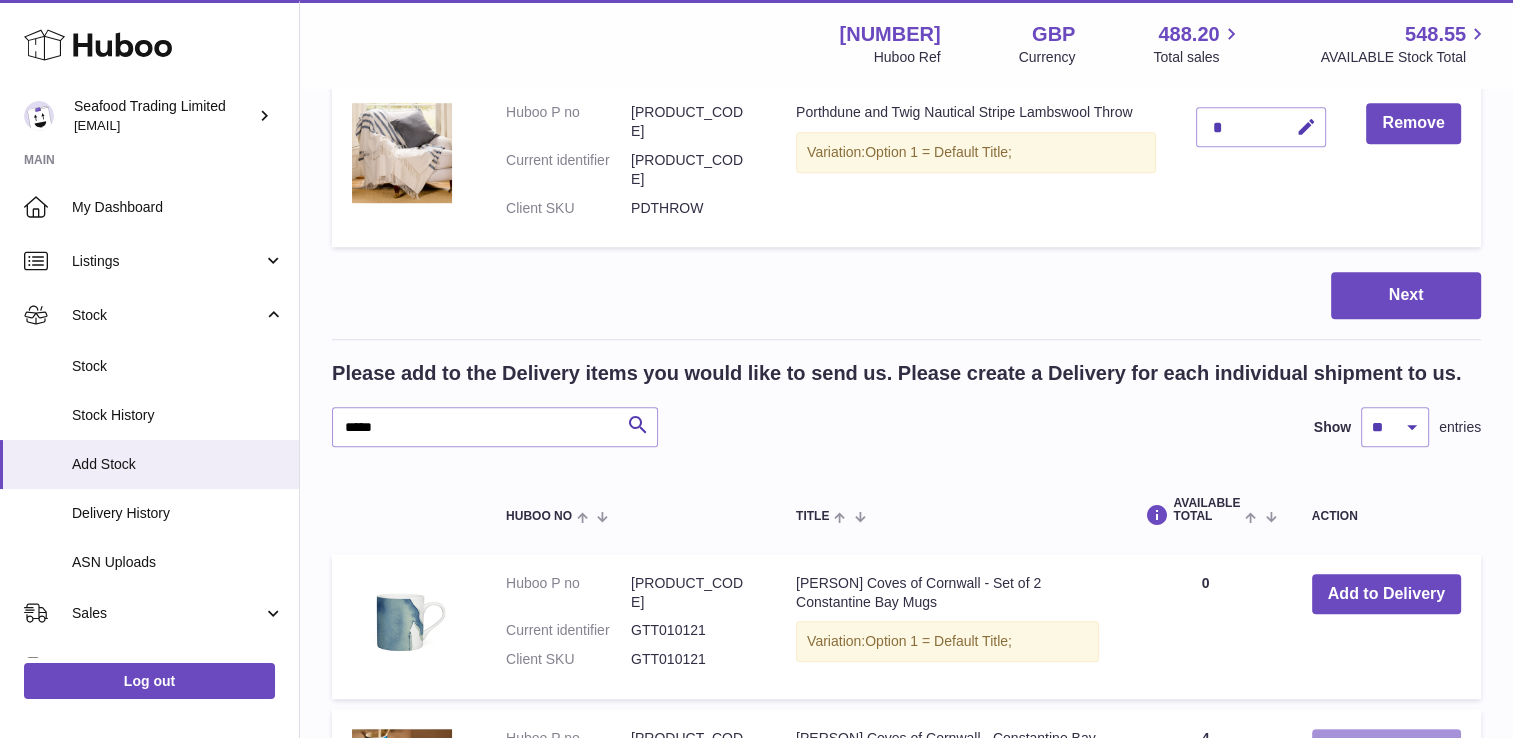 click on "Add to Delivery" at bounding box center (1386, 749) 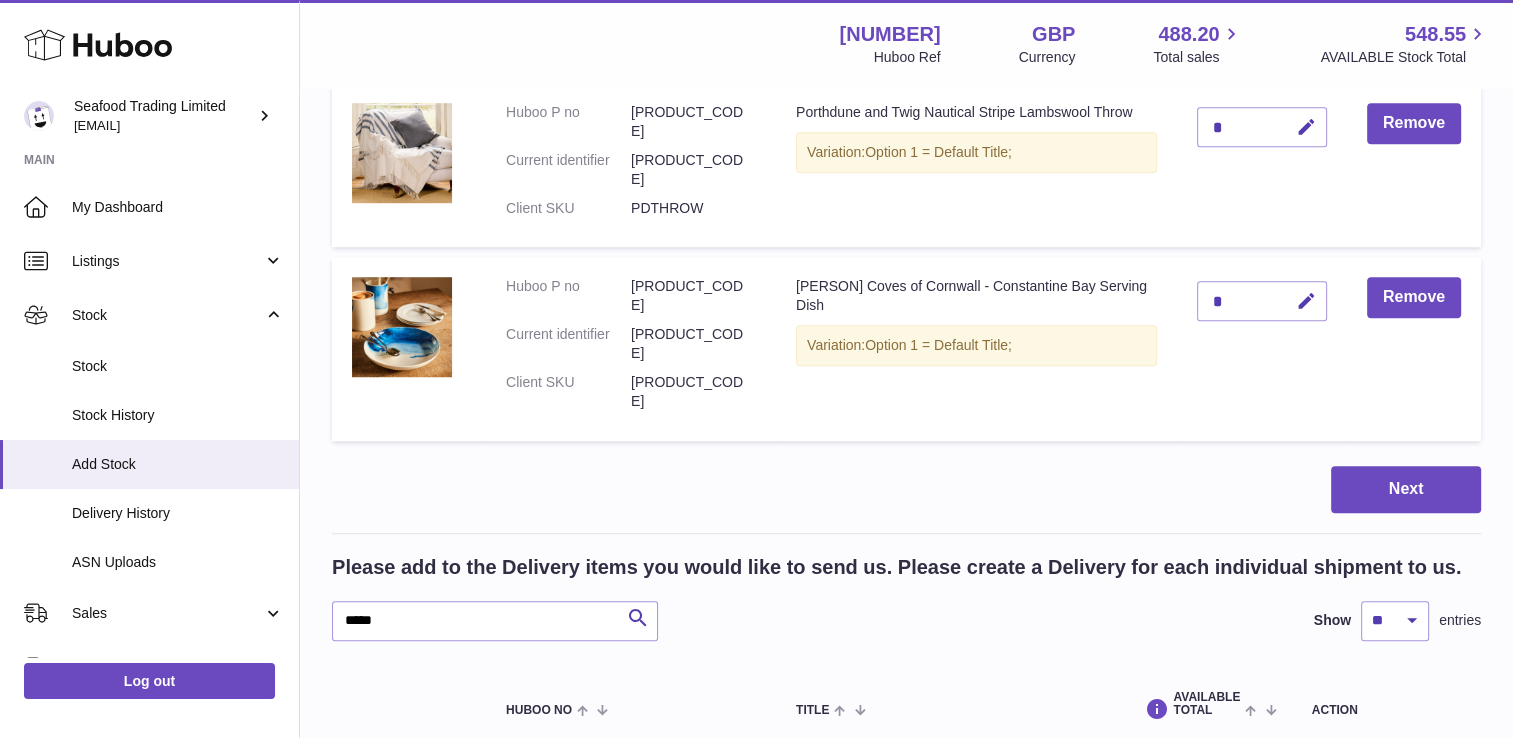 scroll, scrollTop: 900, scrollLeft: 0, axis: vertical 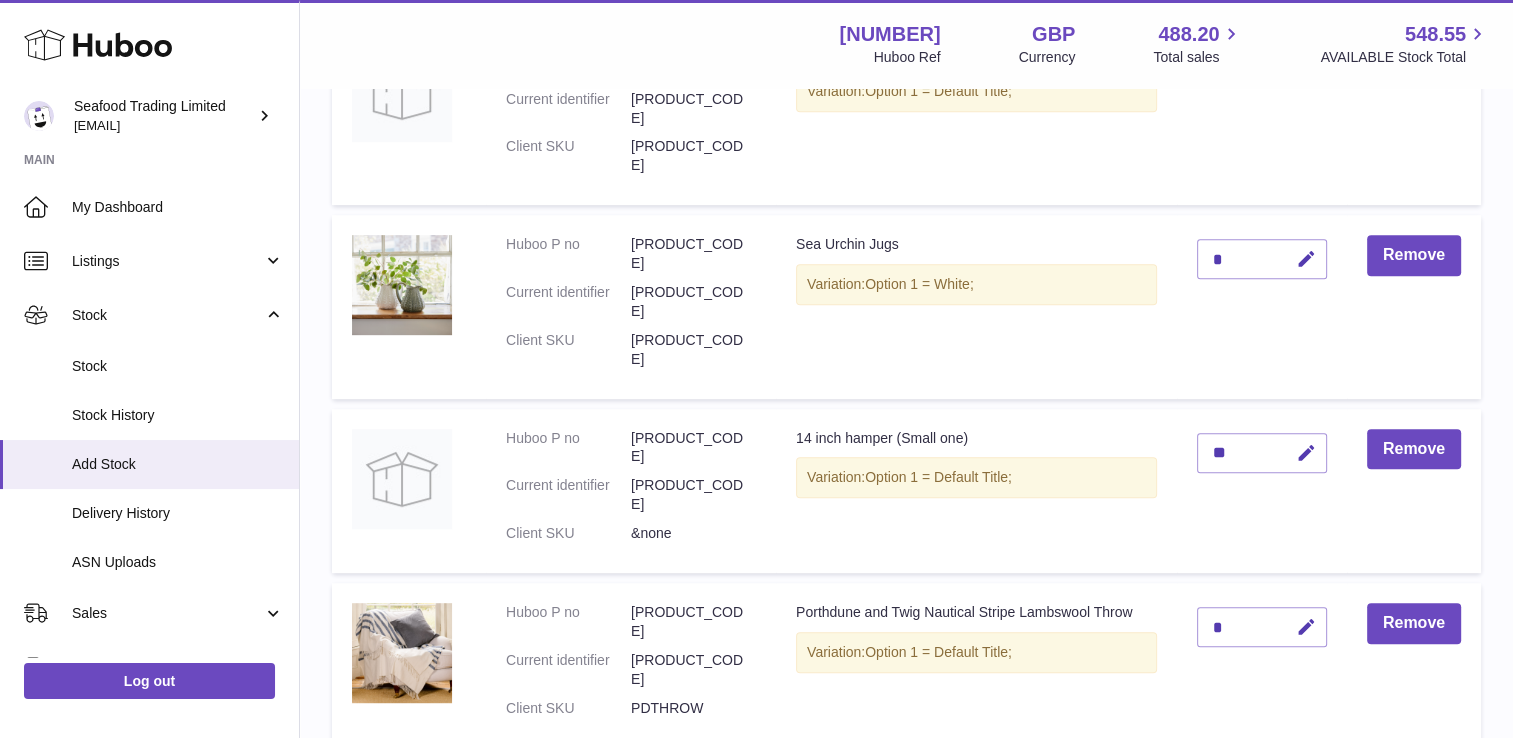 click at bounding box center [1306, 801] 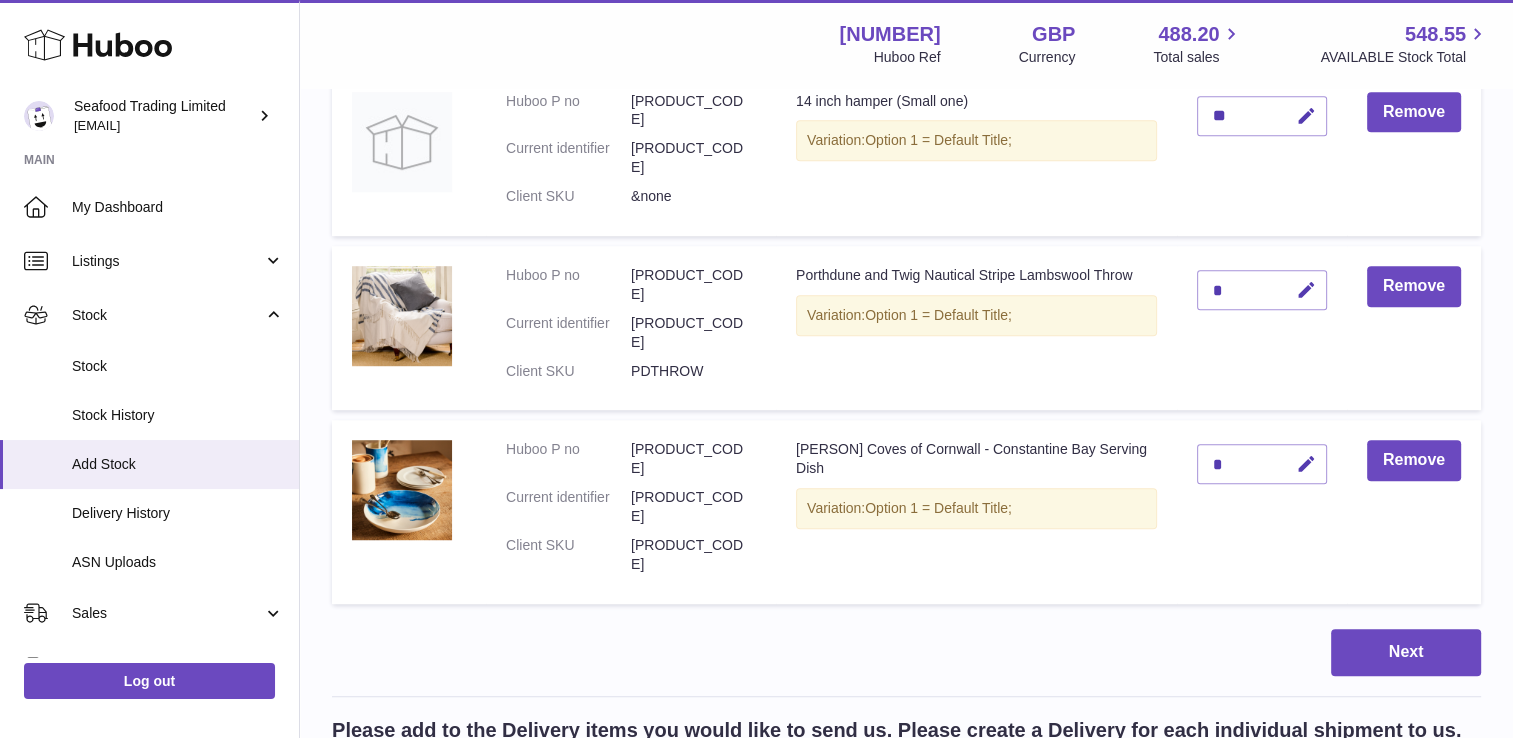 scroll, scrollTop: 1300, scrollLeft: 0, axis: vertical 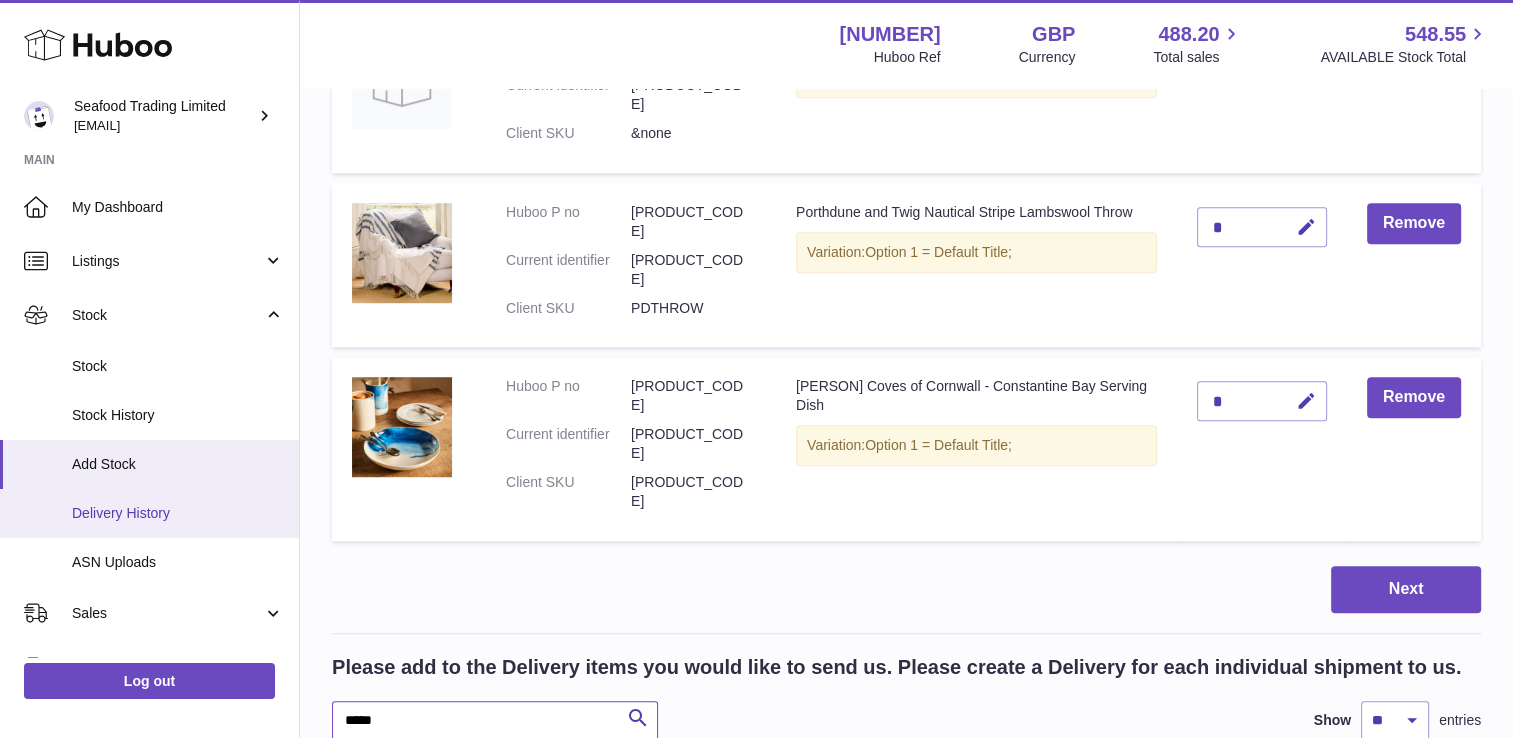 drag, startPoint x: 409, startPoint y: 490, endPoint x: 259, endPoint y: 502, distance: 150.47923 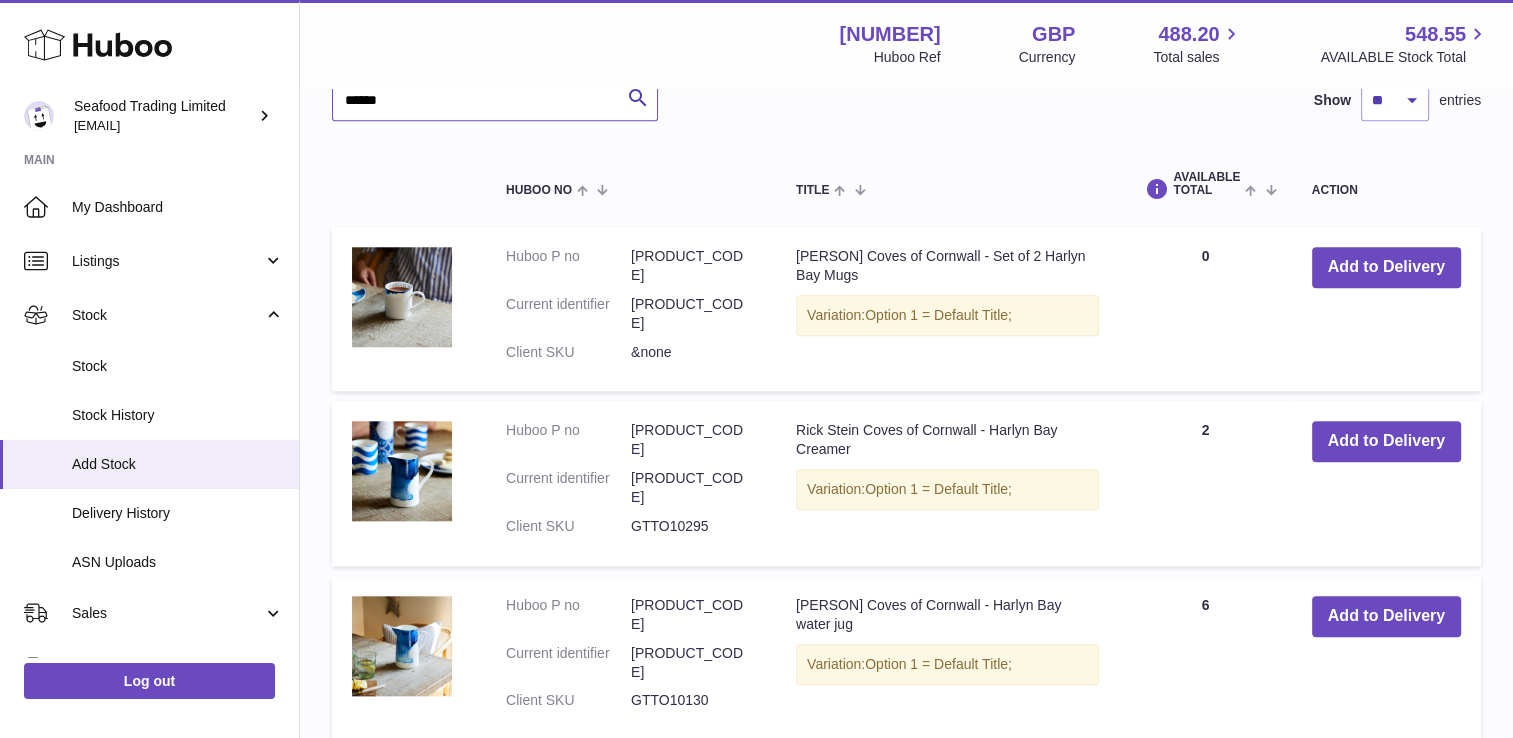 scroll, scrollTop: 1999, scrollLeft: 0, axis: vertical 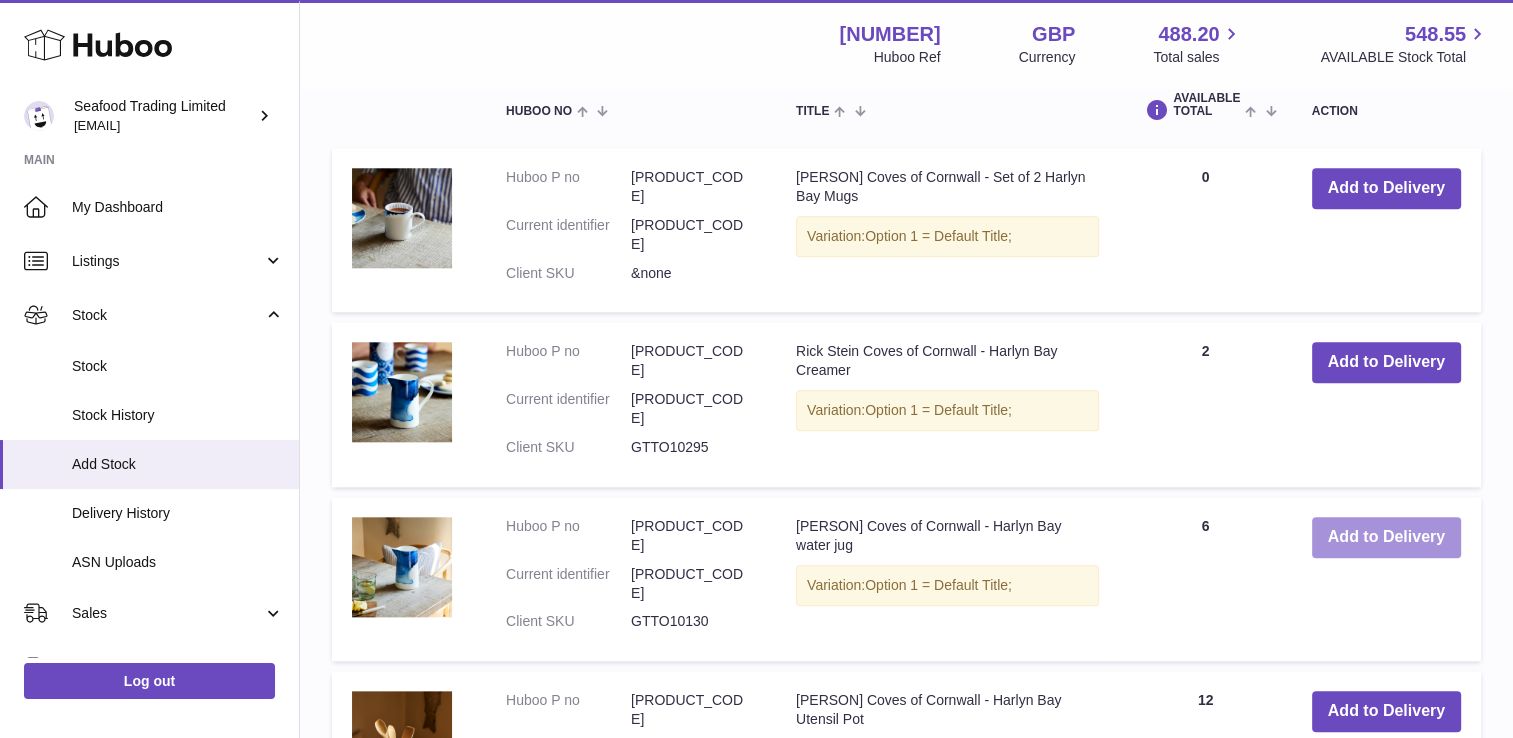 type on "******" 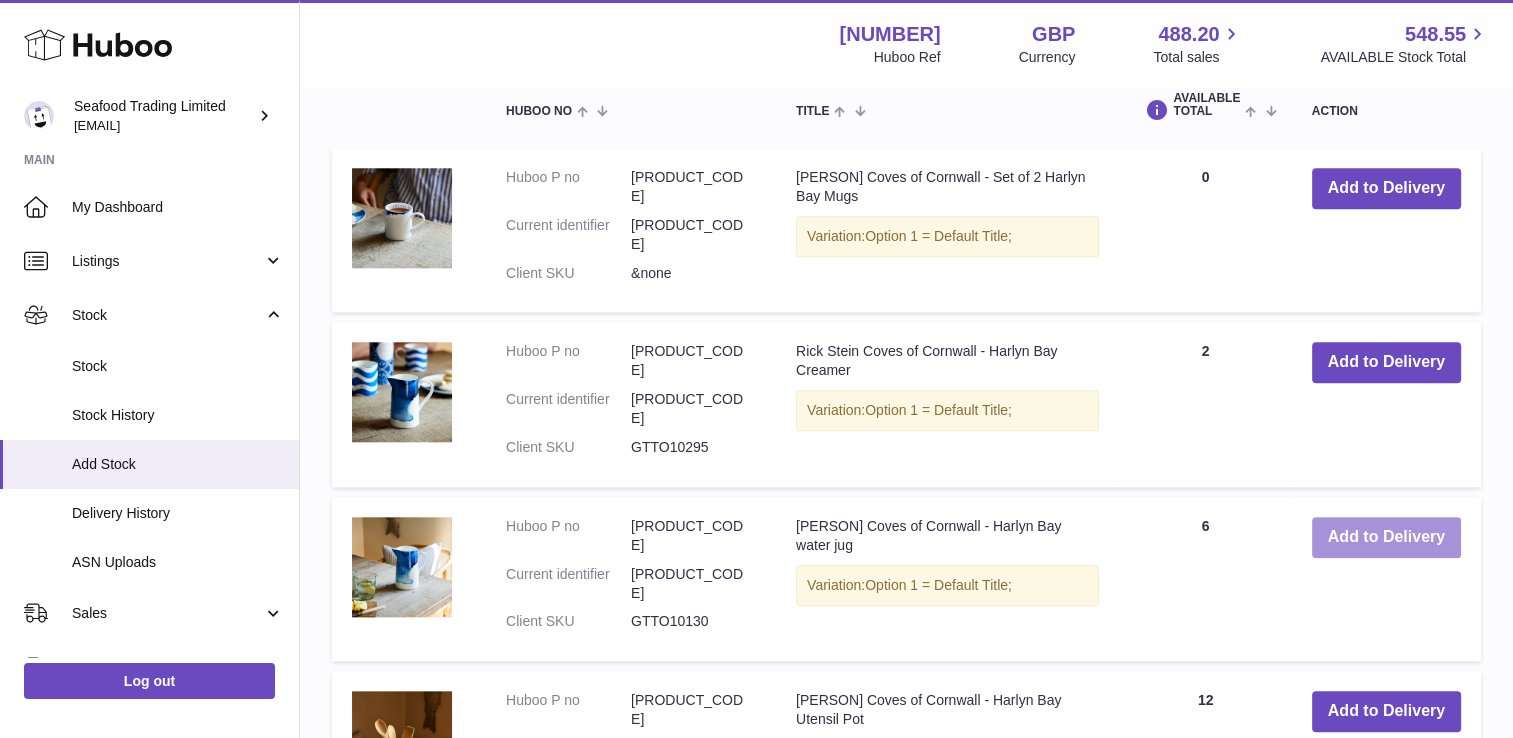 click on "Add to Delivery" at bounding box center (1386, 537) 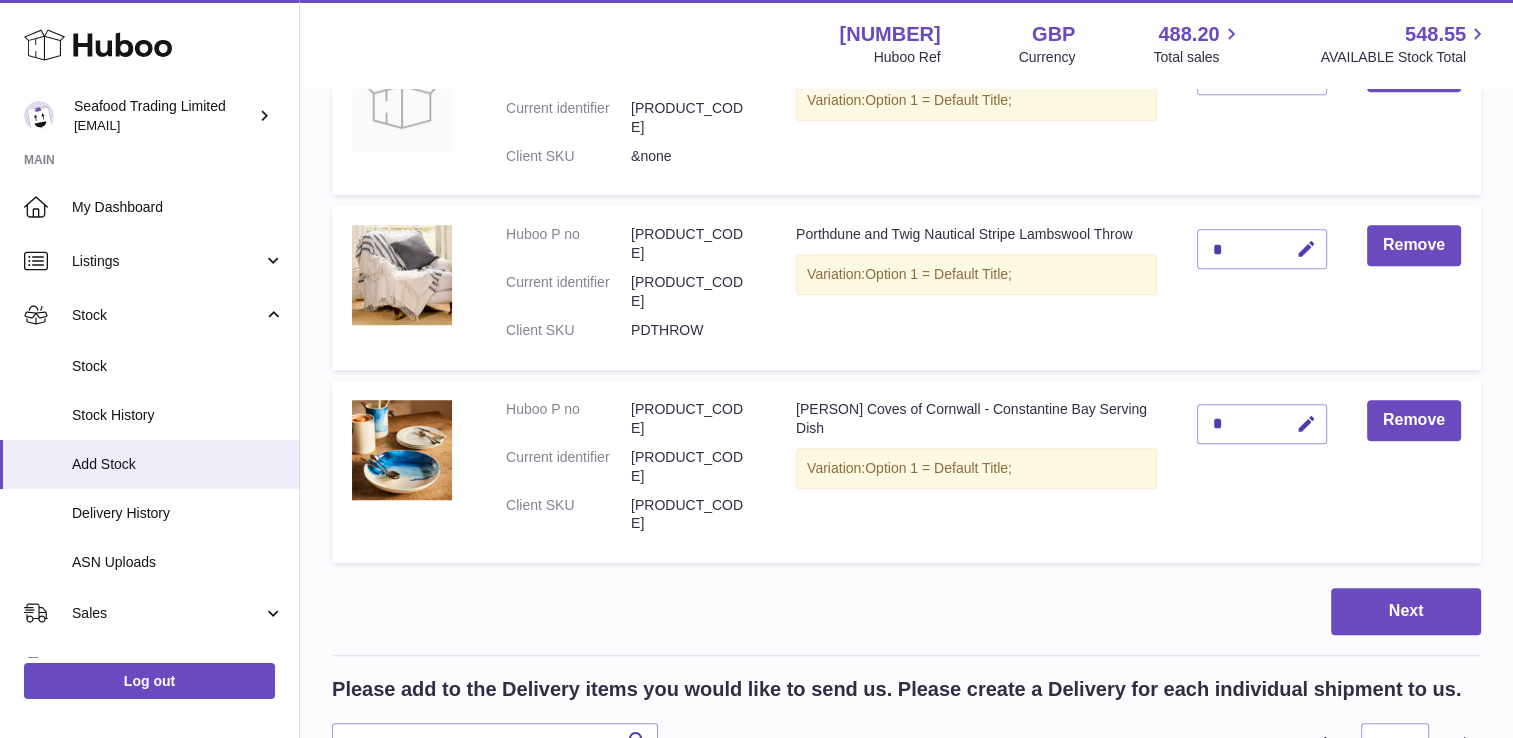 scroll, scrollTop: 1453, scrollLeft: 0, axis: vertical 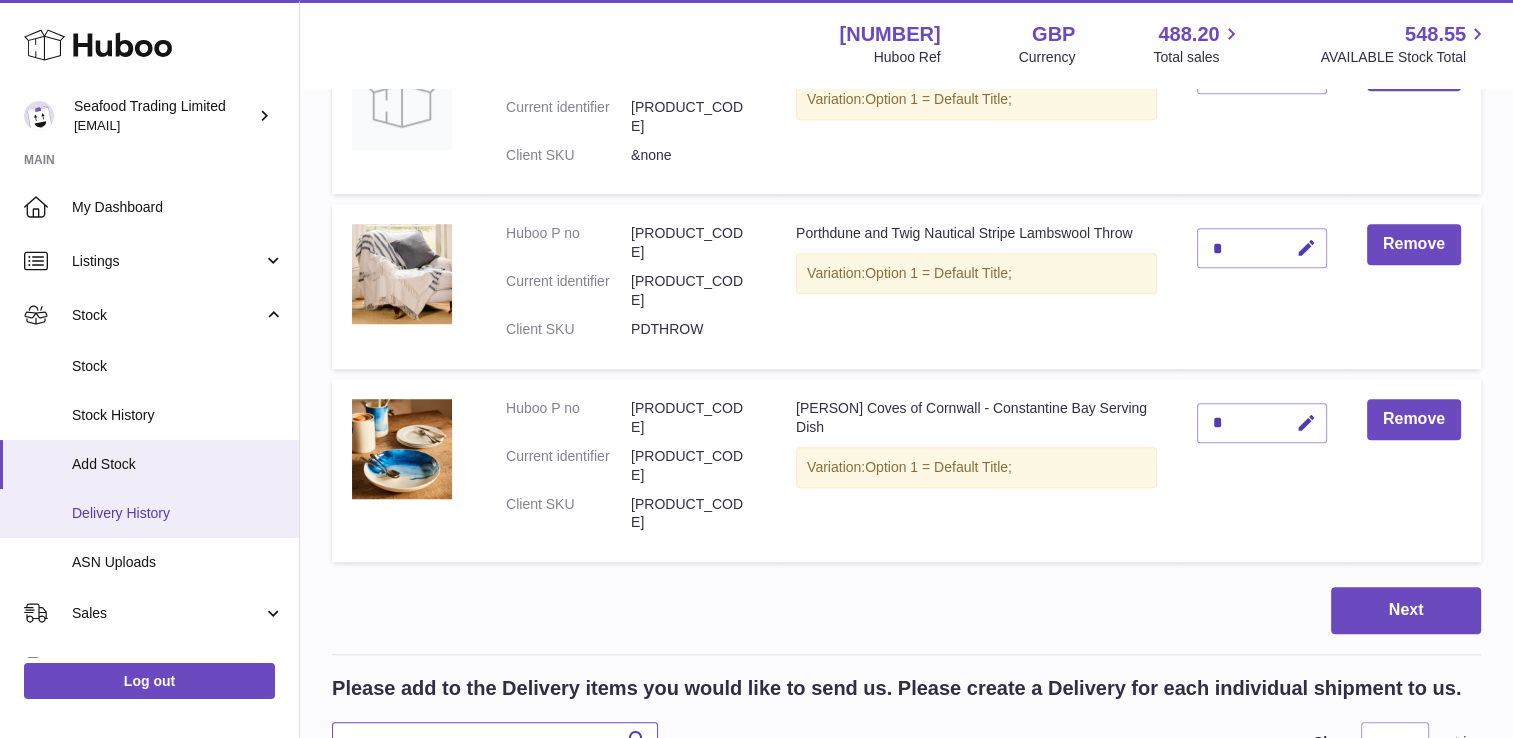 drag, startPoint x: 486, startPoint y: 494, endPoint x: 216, endPoint y: 503, distance: 270.14996 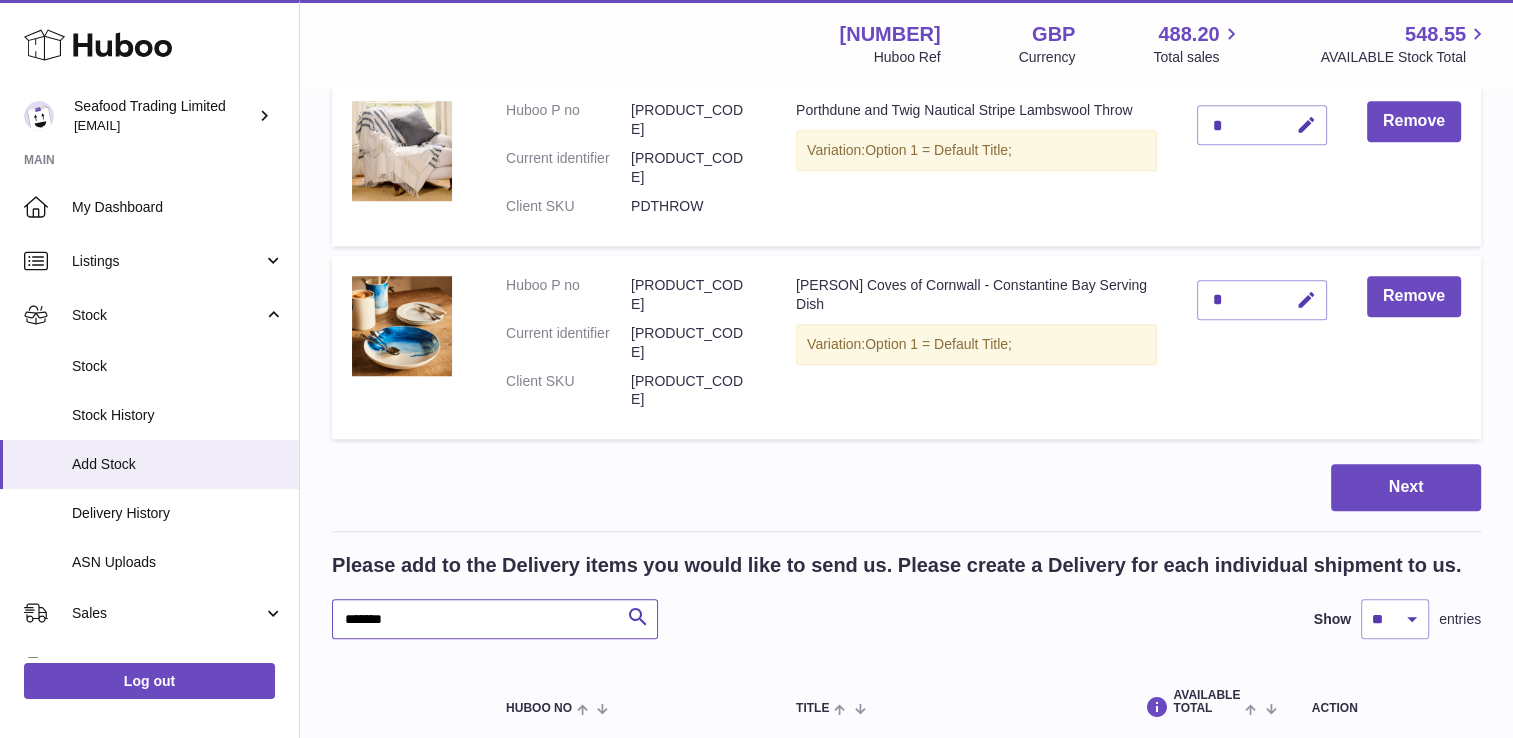 scroll, scrollTop: 1689, scrollLeft: 0, axis: vertical 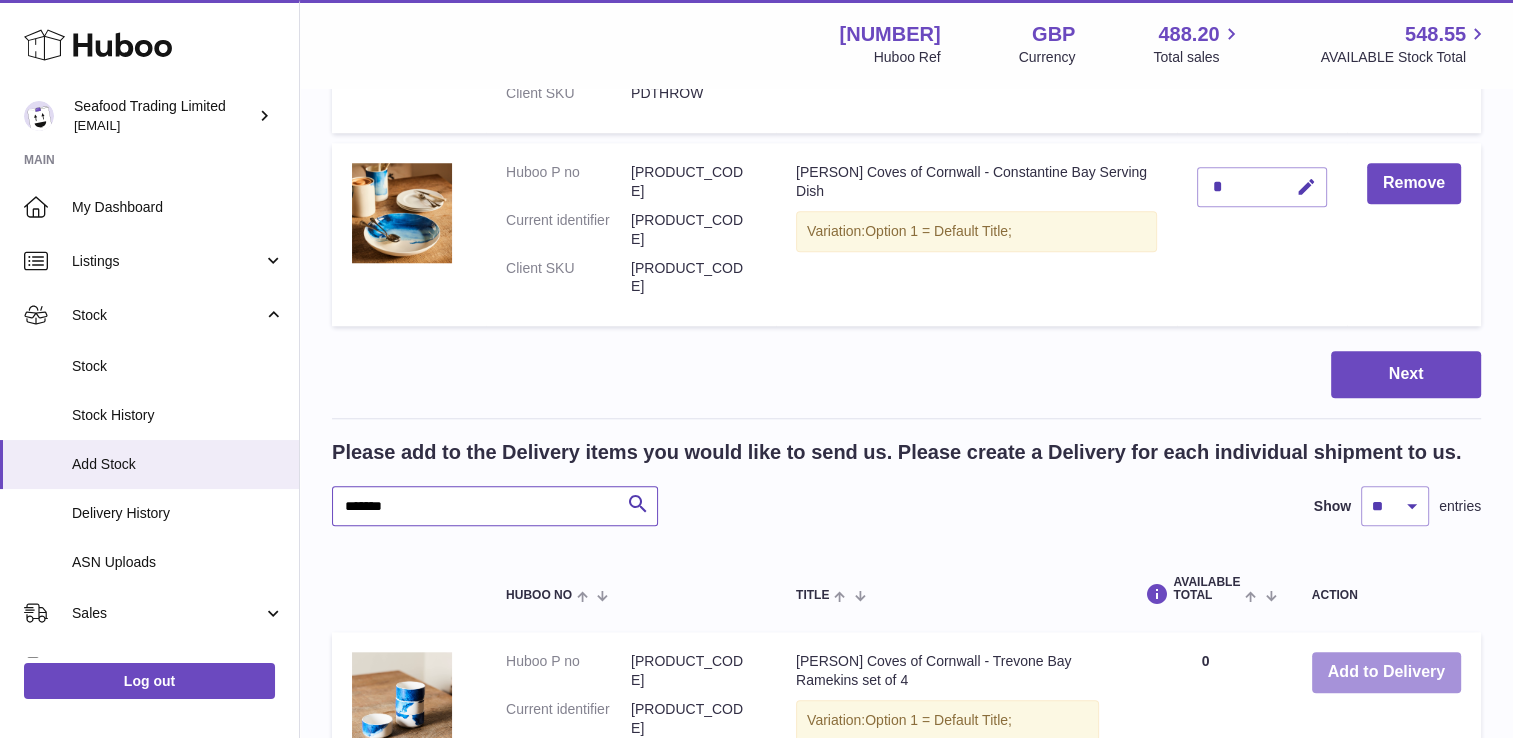 type on "*******" 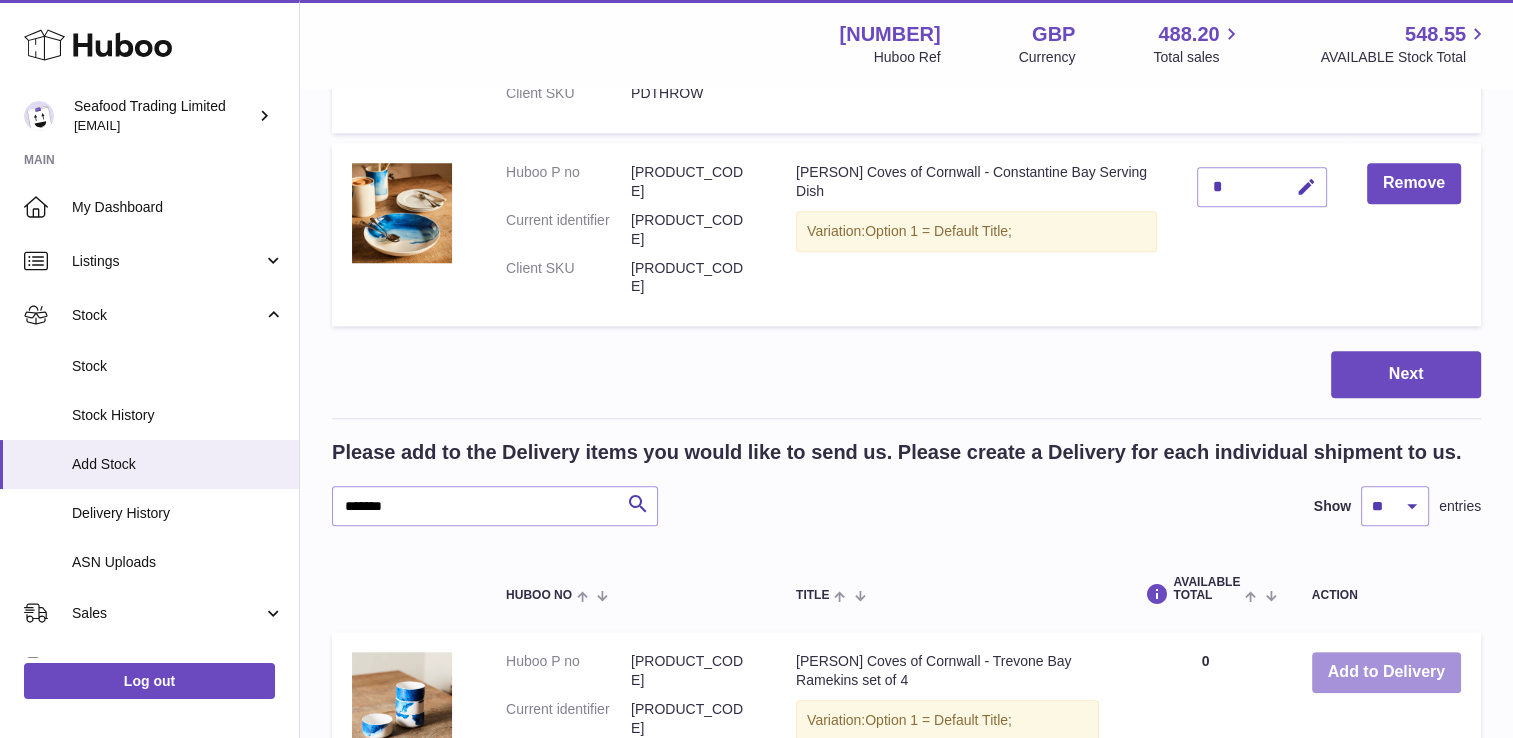 click on "Add to Delivery" at bounding box center [1386, 672] 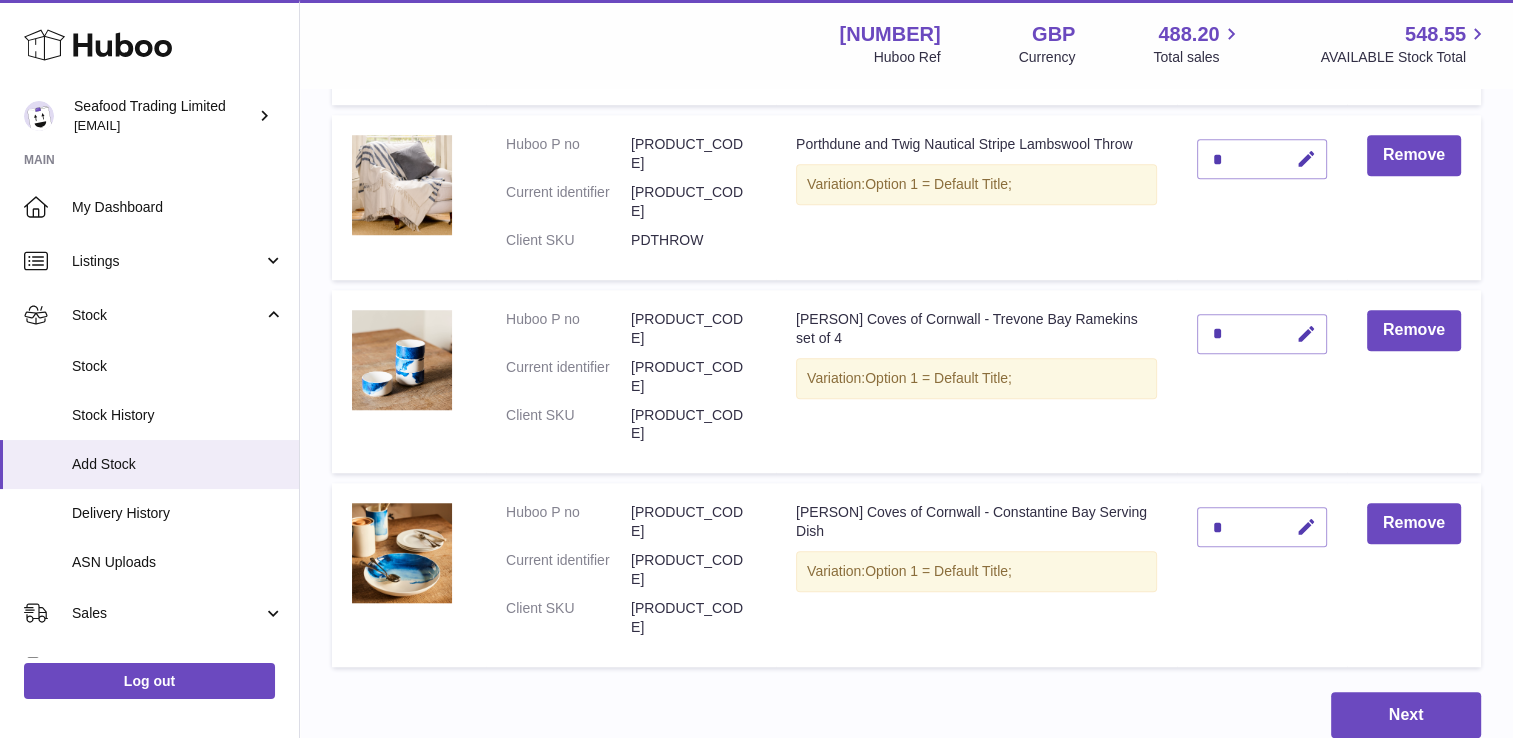 scroll, scrollTop: 1244, scrollLeft: 0, axis: vertical 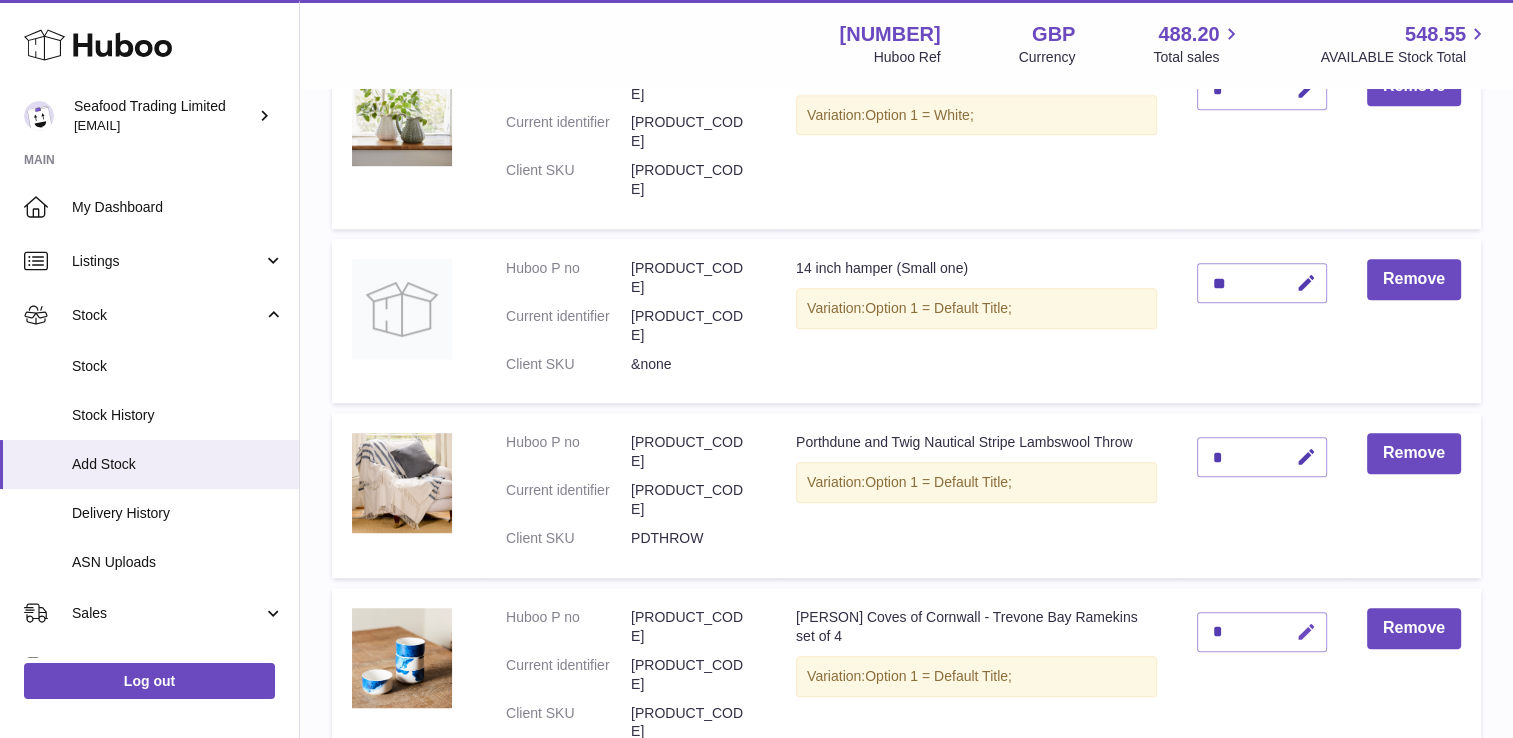 click at bounding box center [1306, 632] 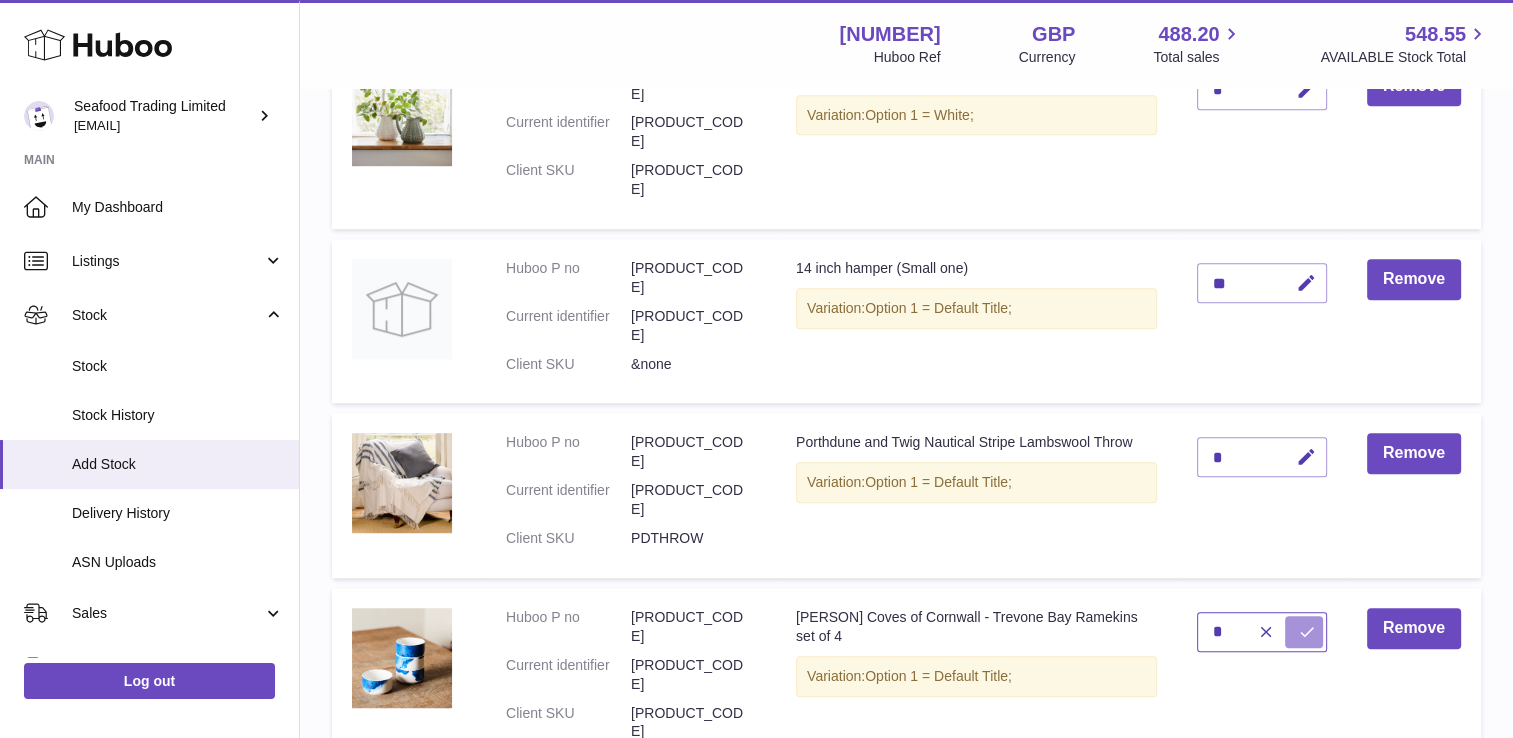type on "*" 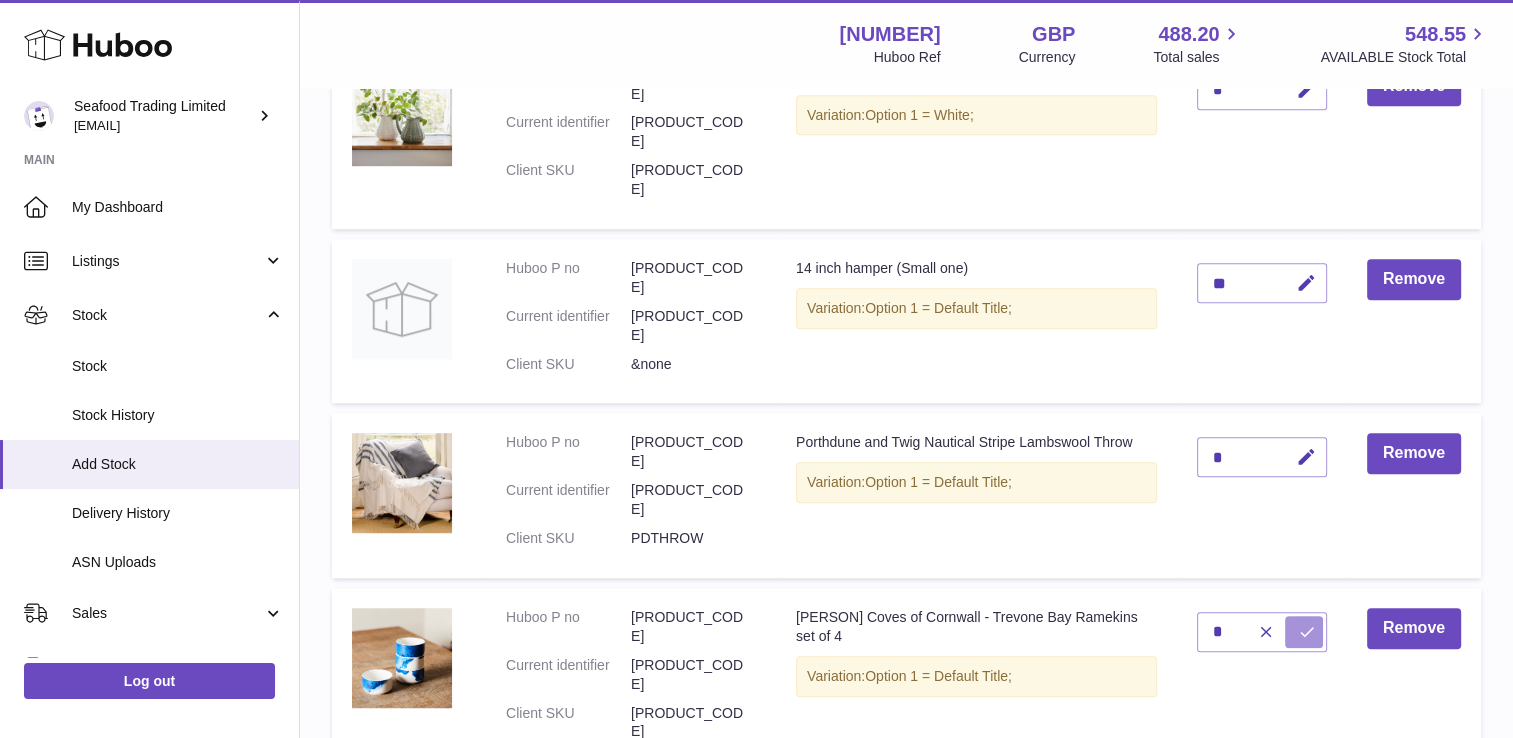 click at bounding box center [1307, 632] 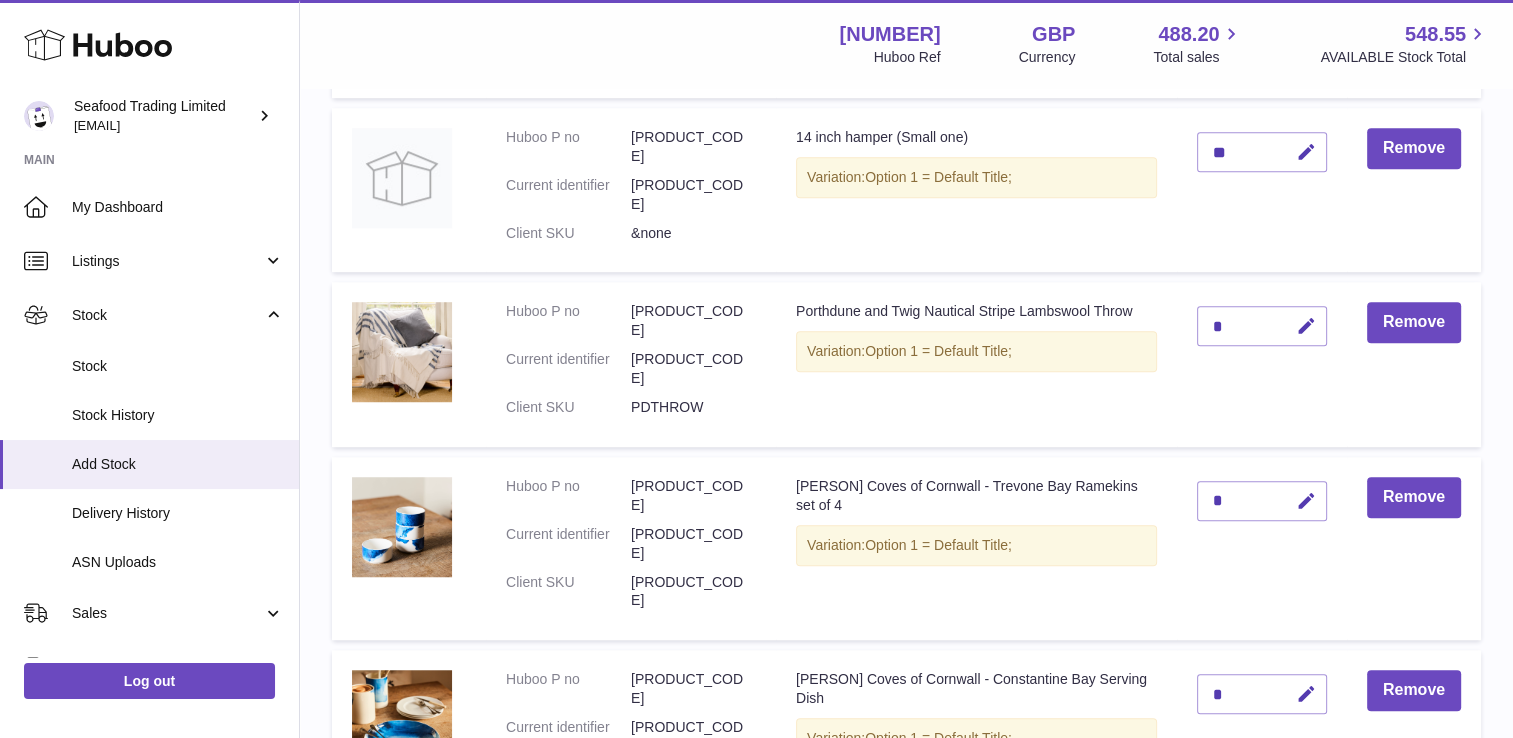 scroll, scrollTop: 1444, scrollLeft: 0, axis: vertical 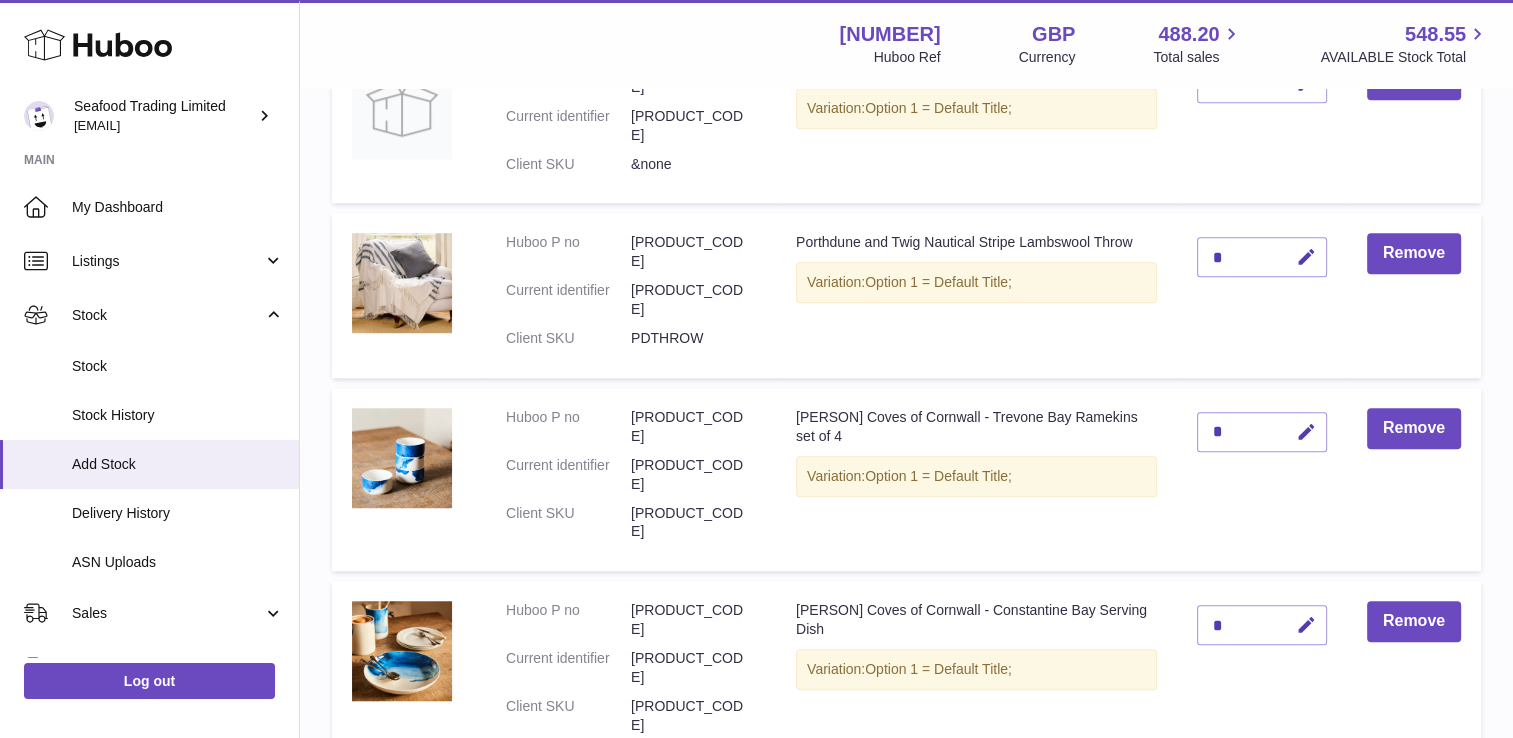 drag, startPoint x: 425, startPoint y: 654, endPoint x: 308, endPoint y: 651, distance: 117.03845 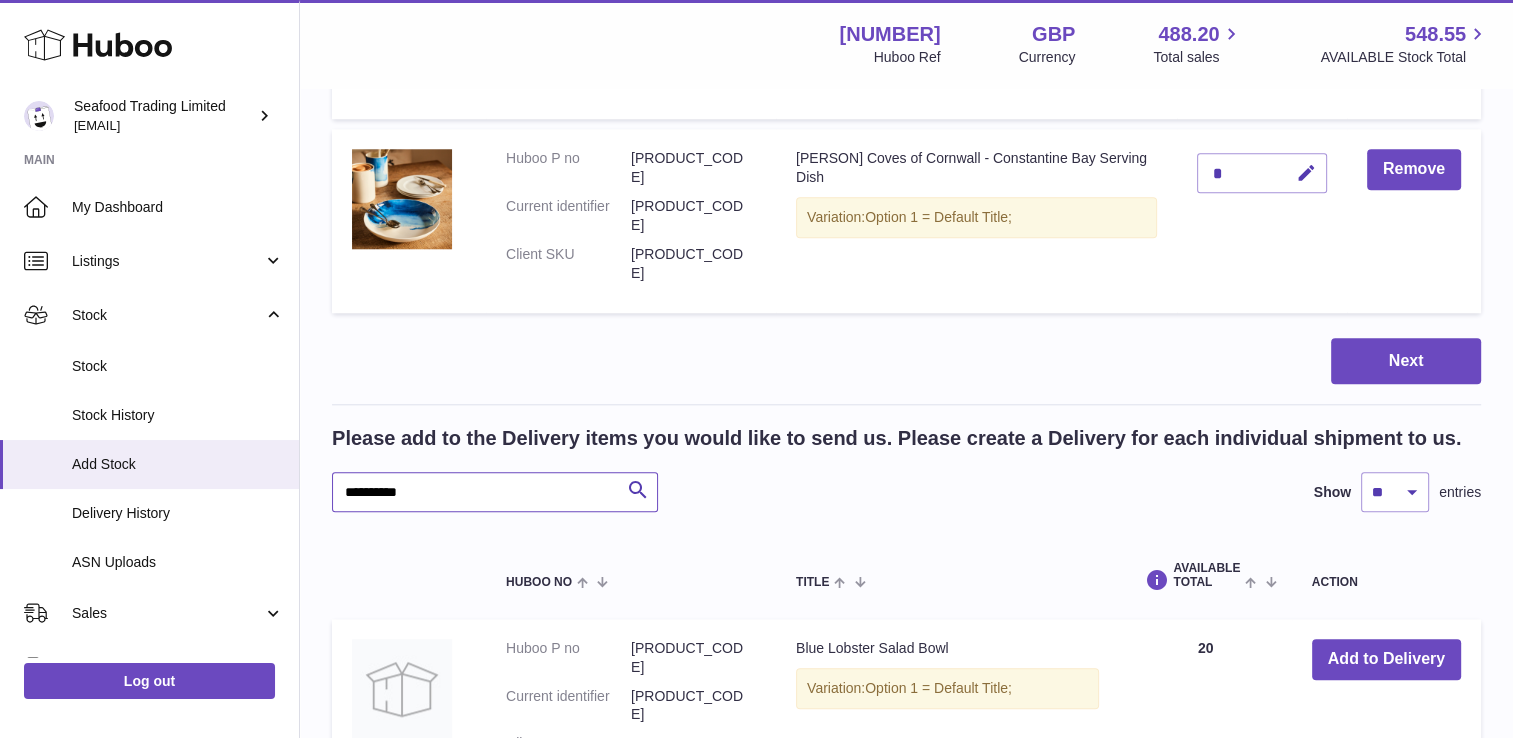 scroll, scrollTop: 2044, scrollLeft: 0, axis: vertical 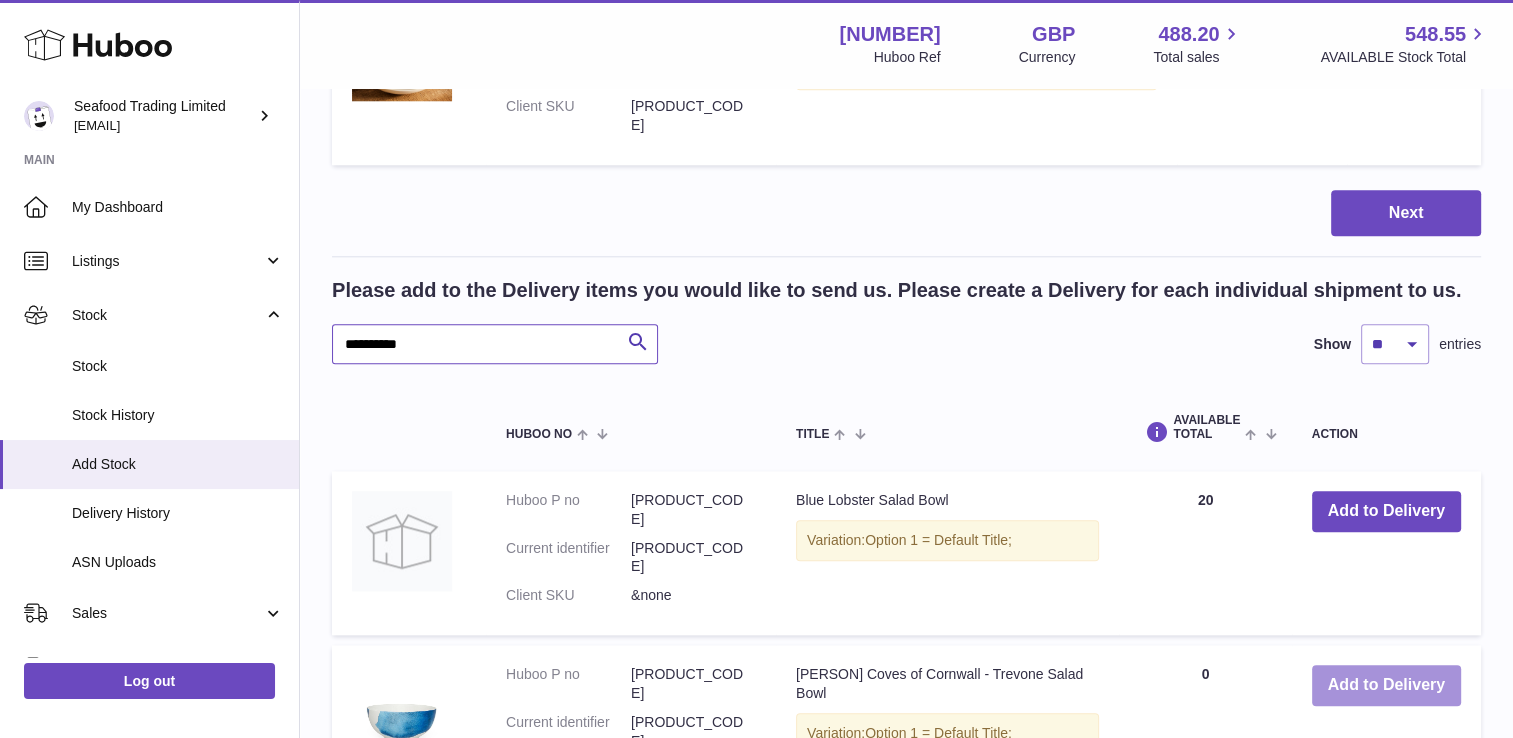 type on "**********" 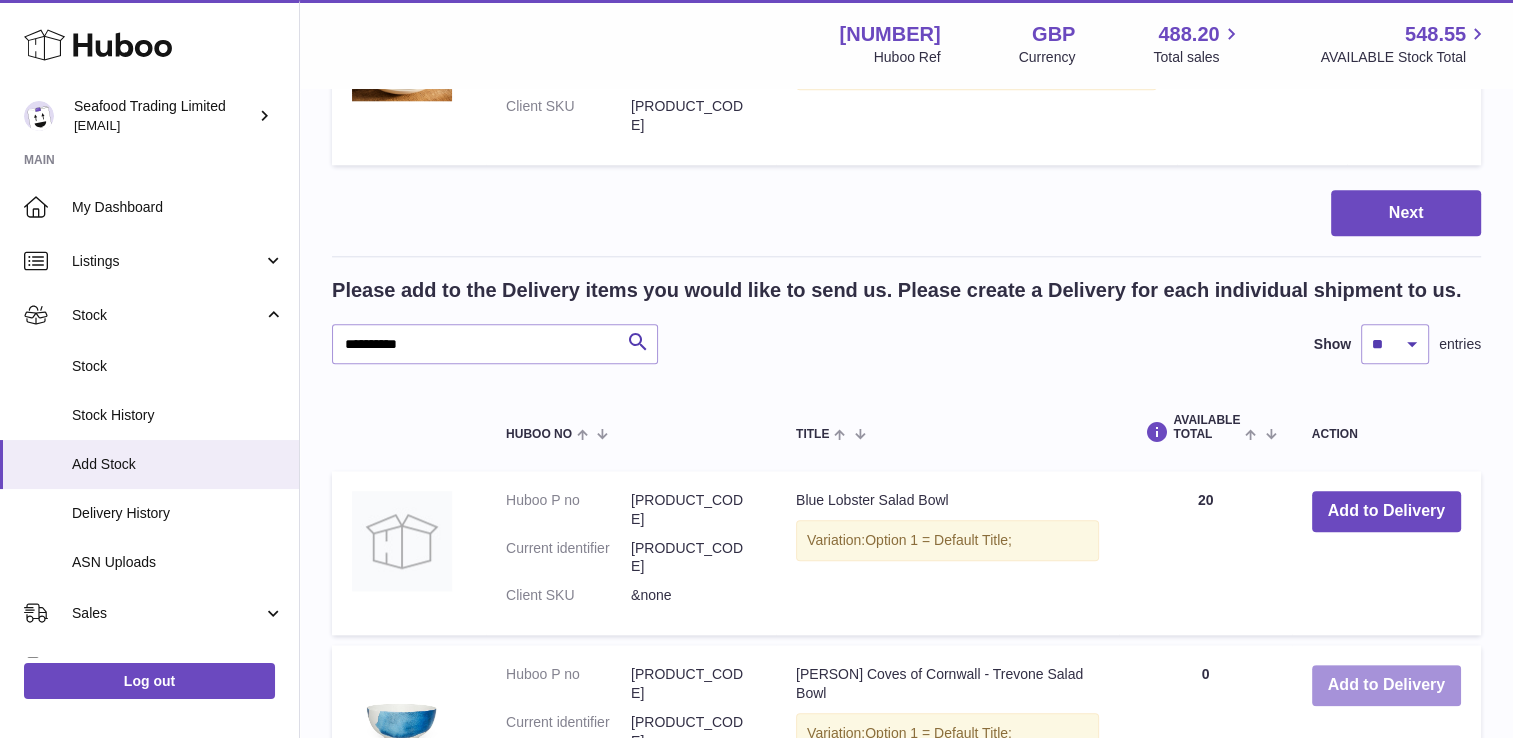 click on "Add to Delivery" at bounding box center (1386, 685) 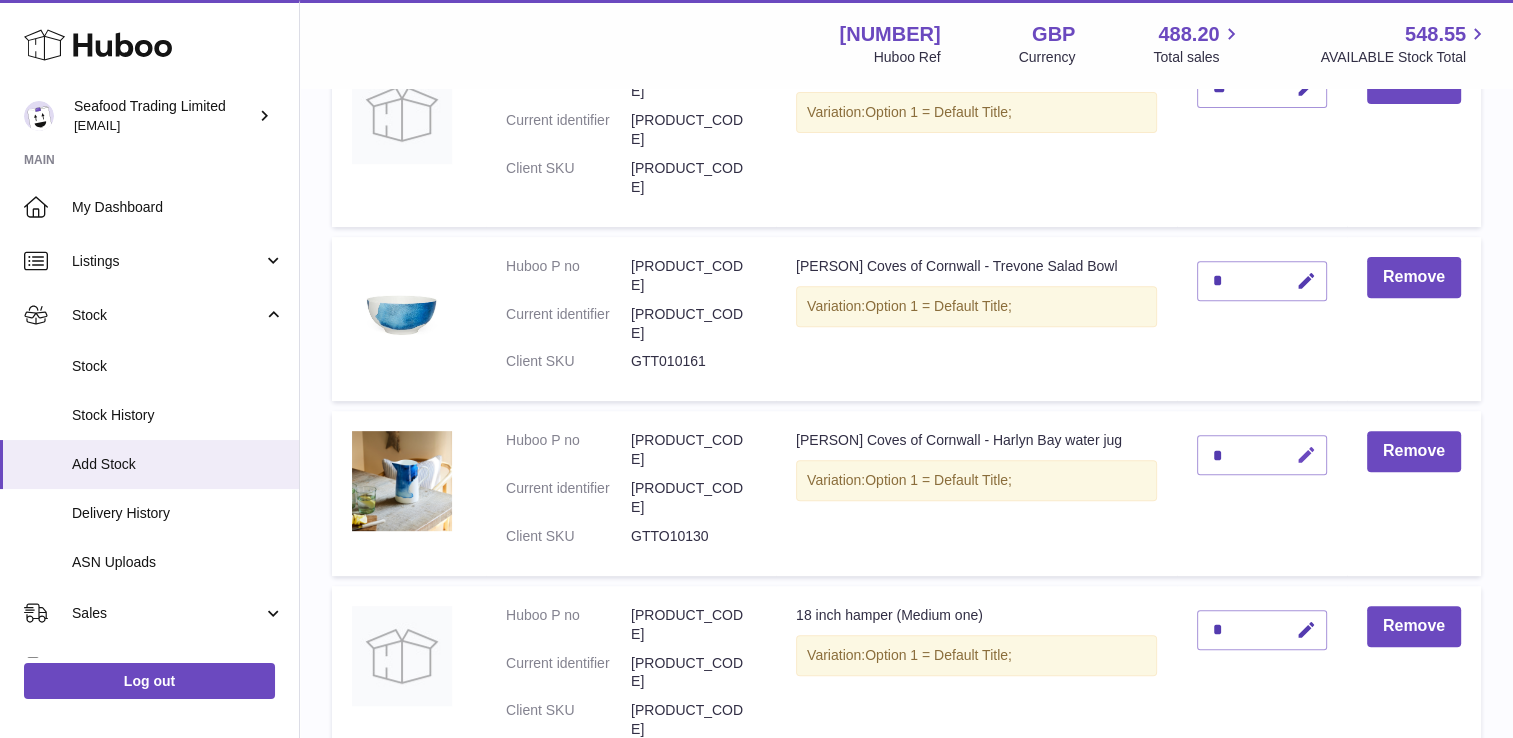 scroll, scrollTop: 599, scrollLeft: 0, axis: vertical 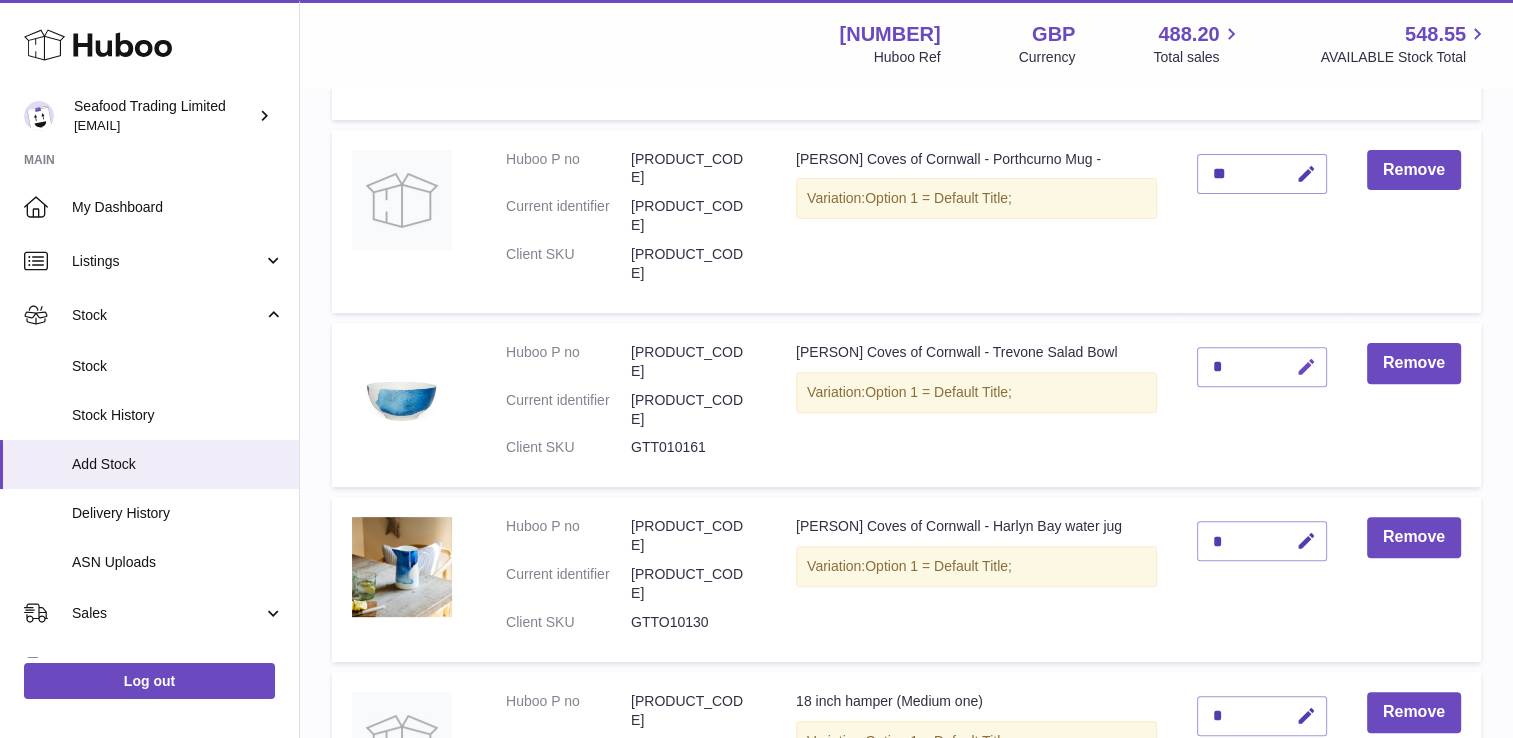 click at bounding box center [1306, 367] 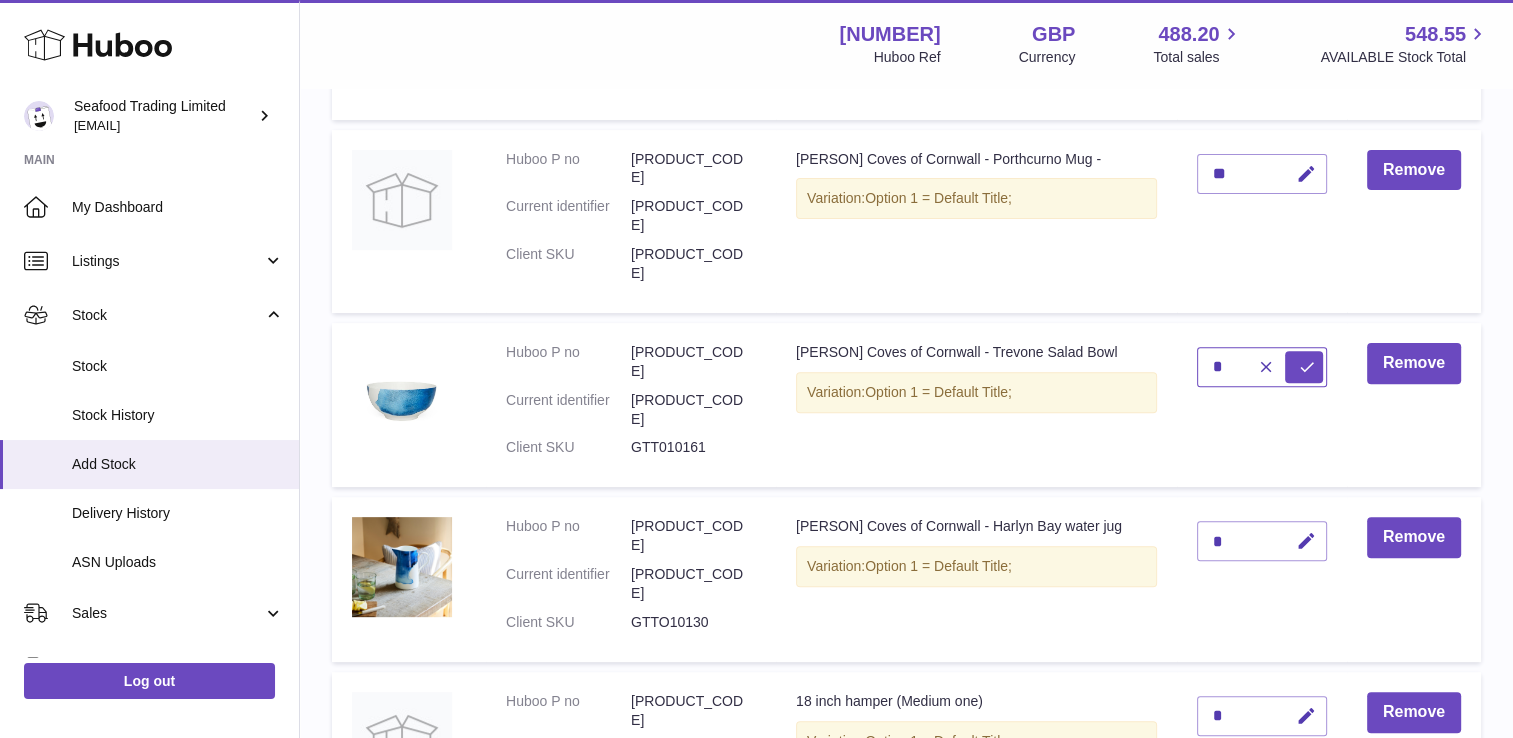 type on "*" 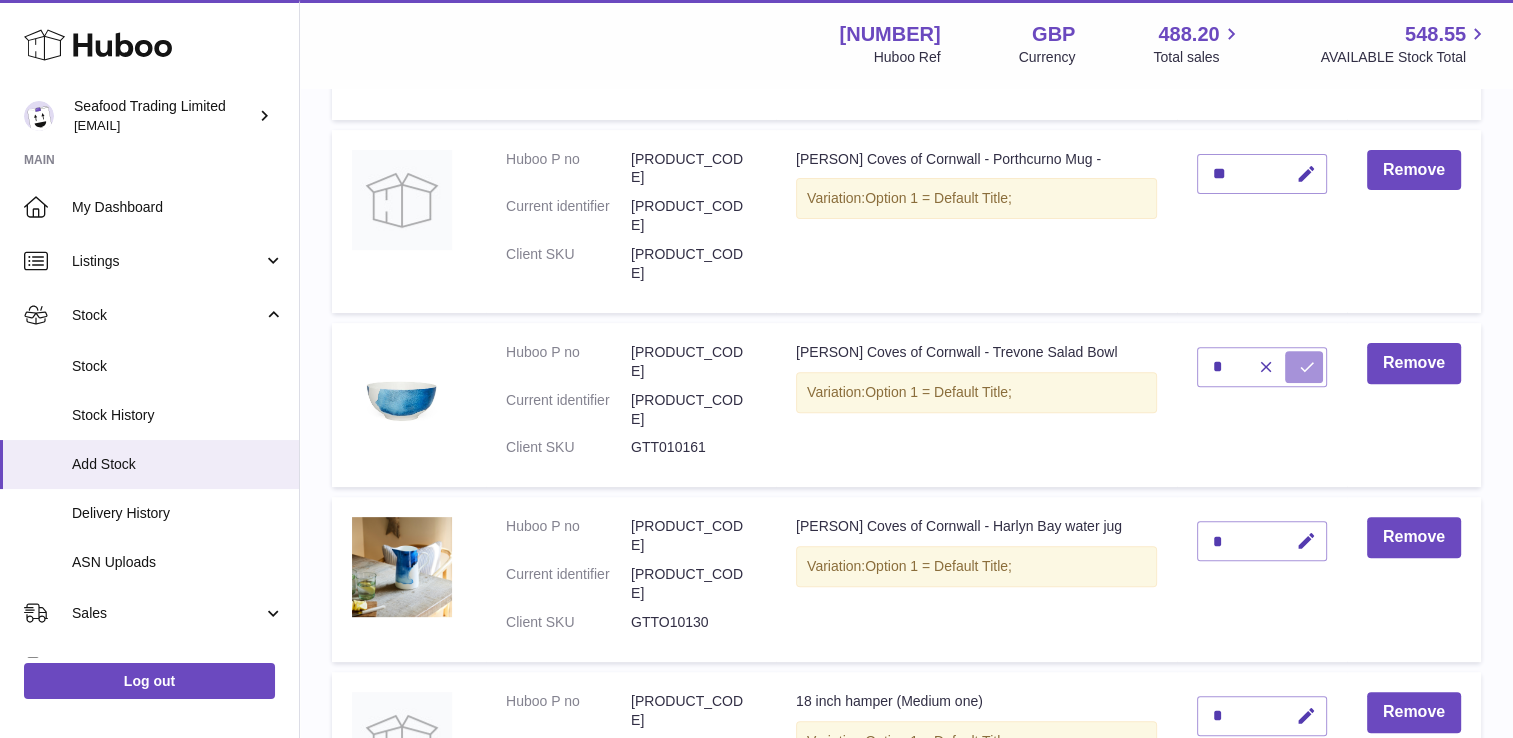 click at bounding box center (1307, 367) 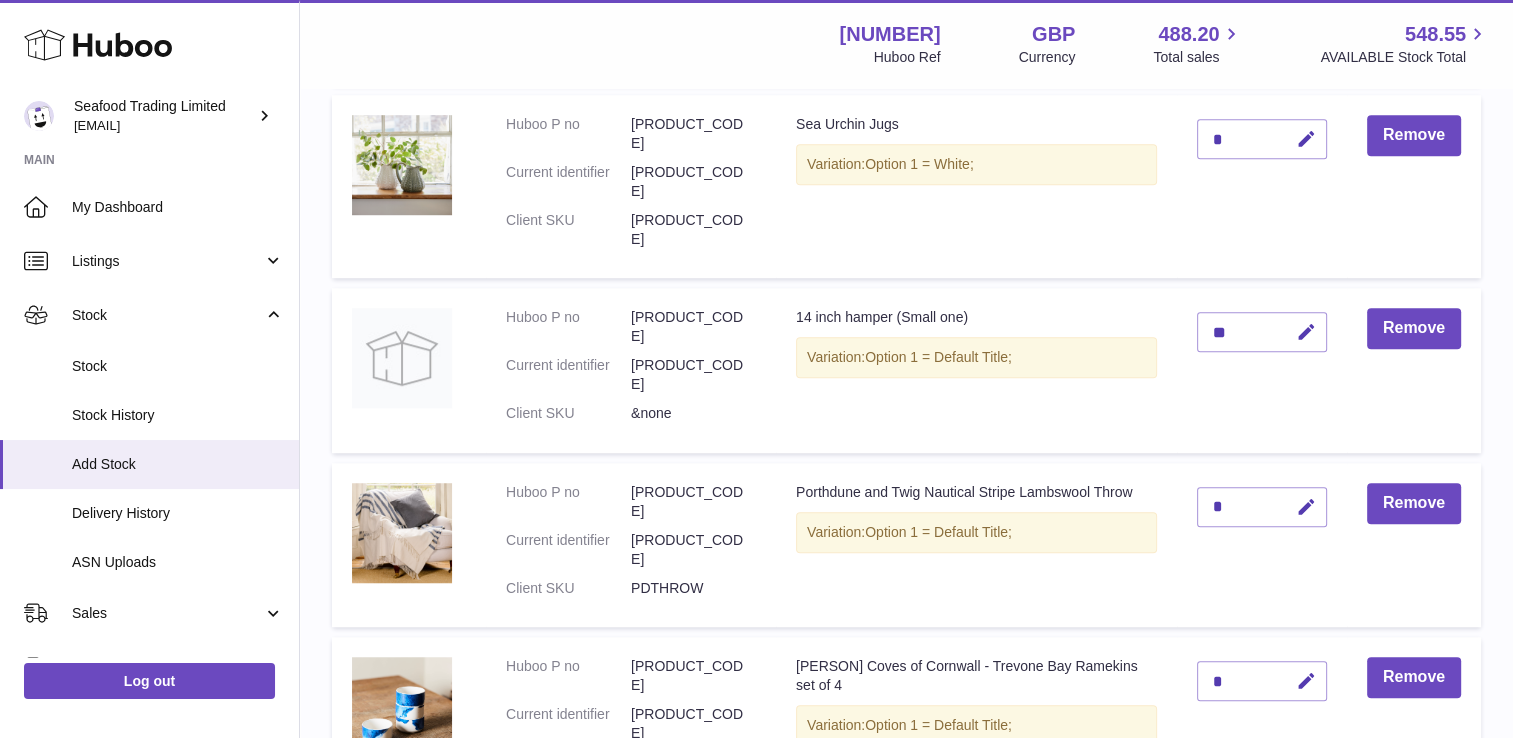 scroll, scrollTop: 1699, scrollLeft: 0, axis: vertical 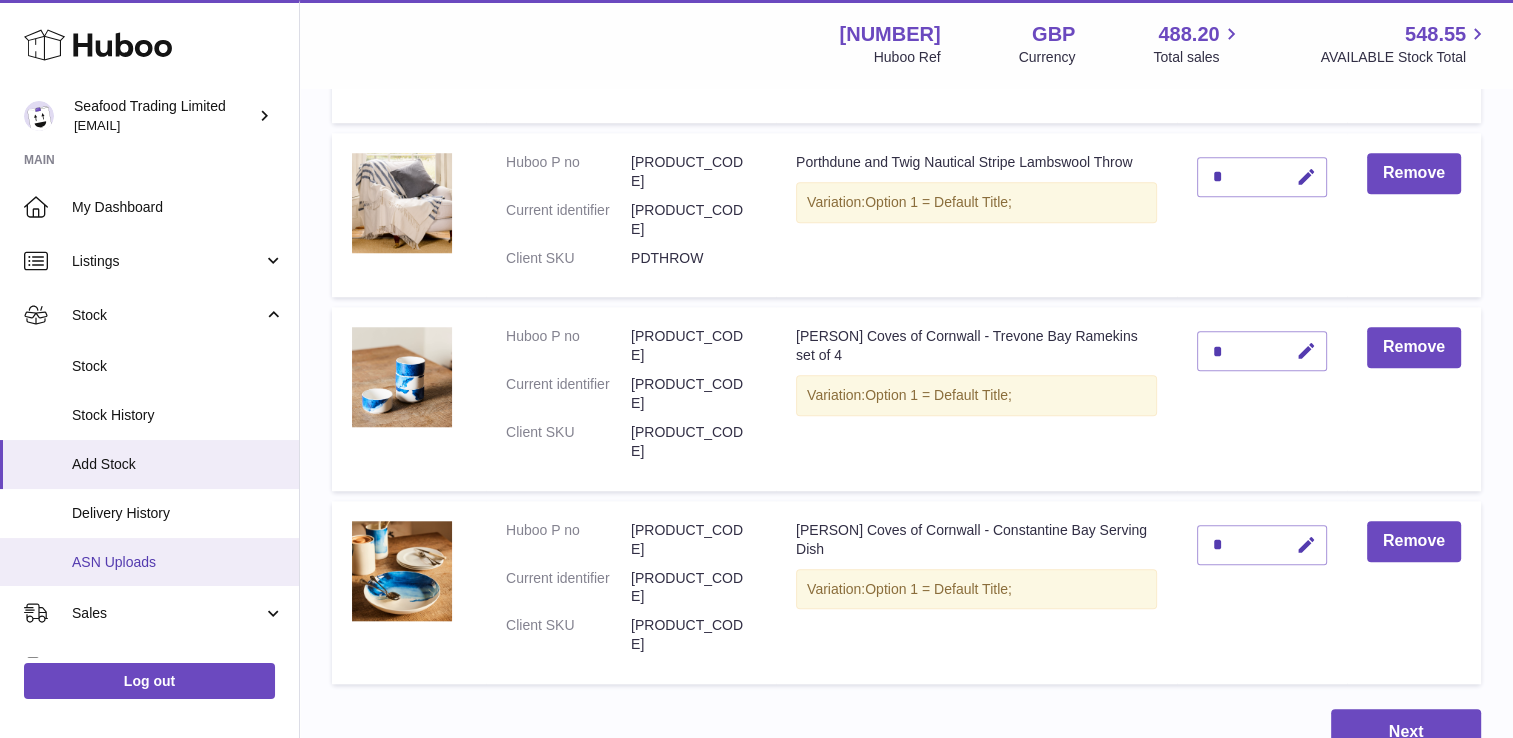drag, startPoint x: 432, startPoint y: 554, endPoint x: 282, endPoint y: 550, distance: 150.05333 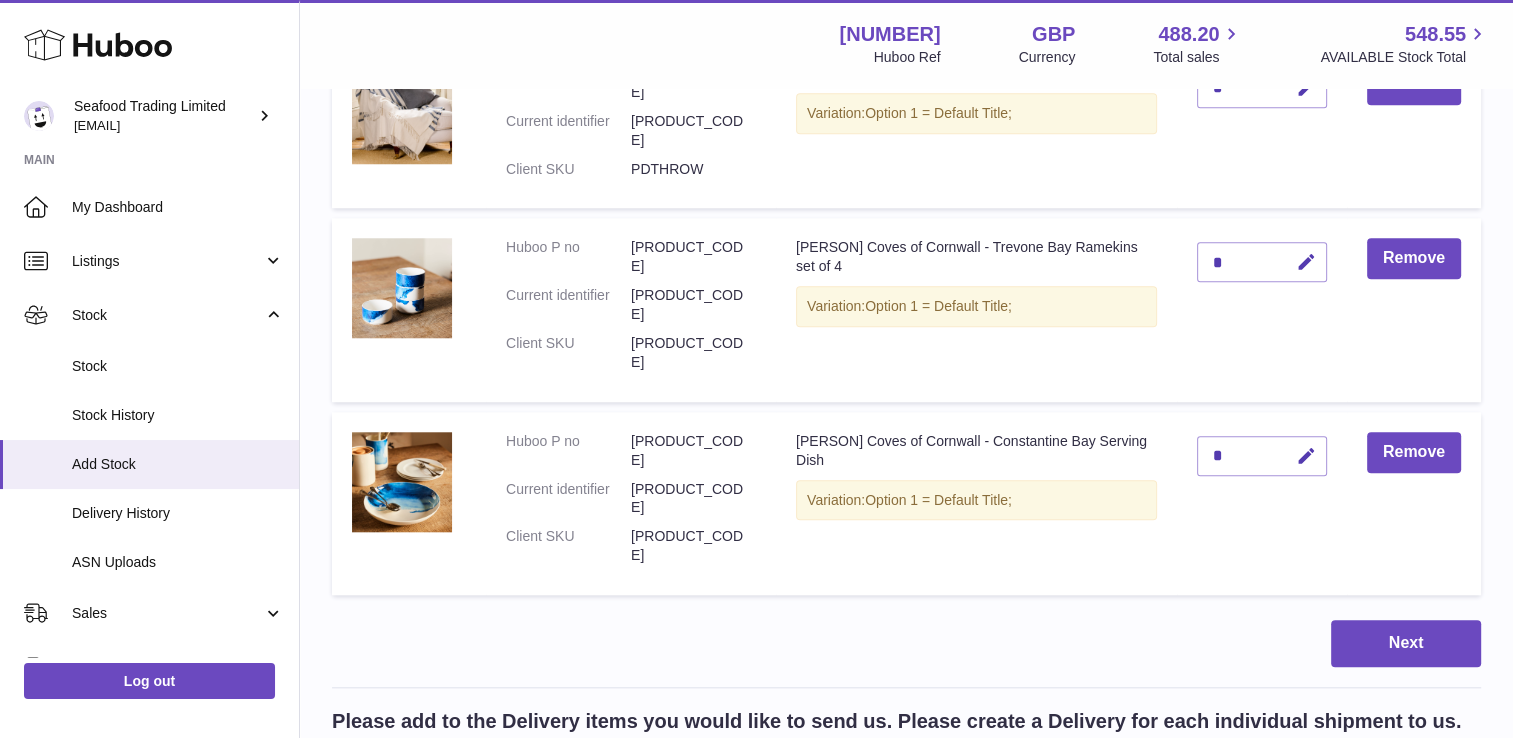 scroll, scrollTop: 1899, scrollLeft: 0, axis: vertical 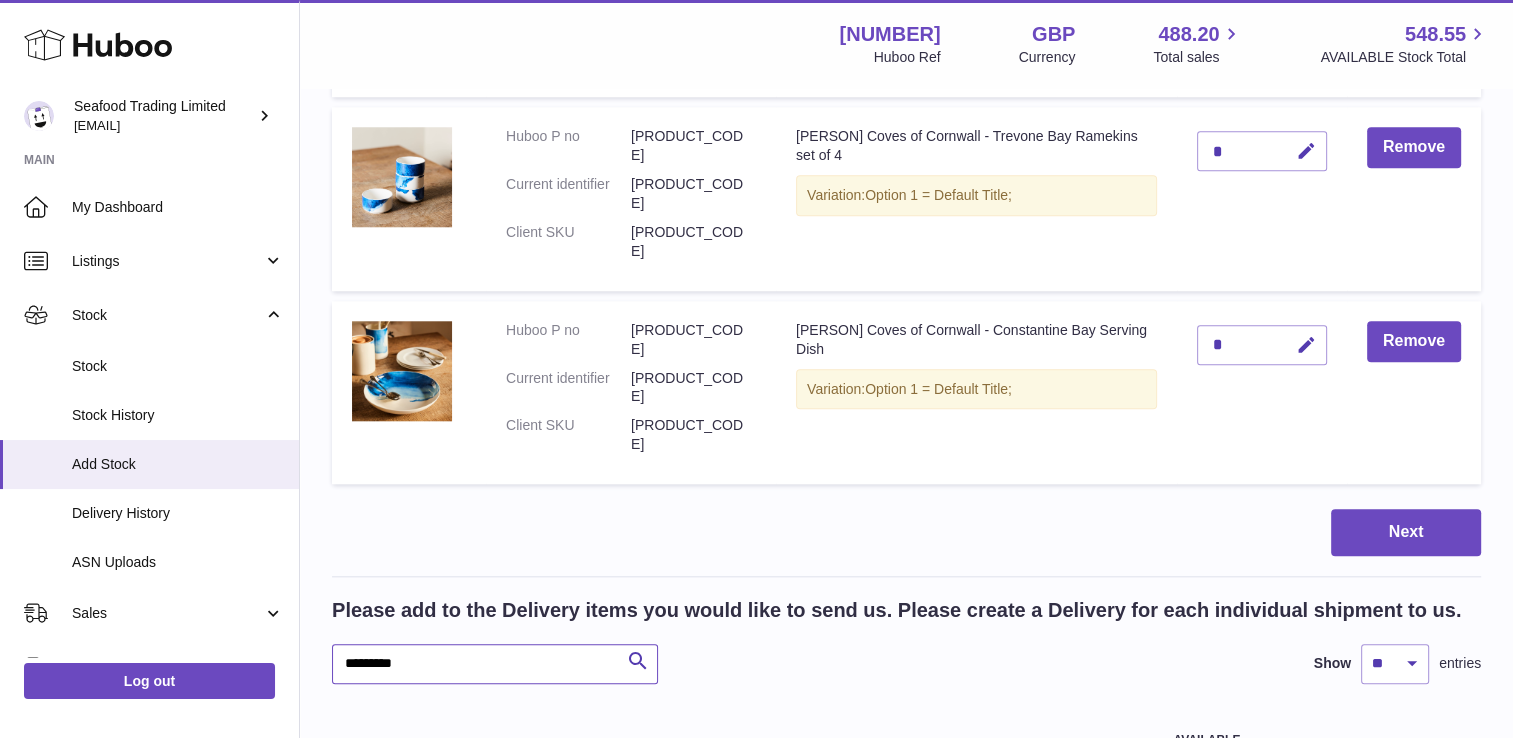 type on "*********" 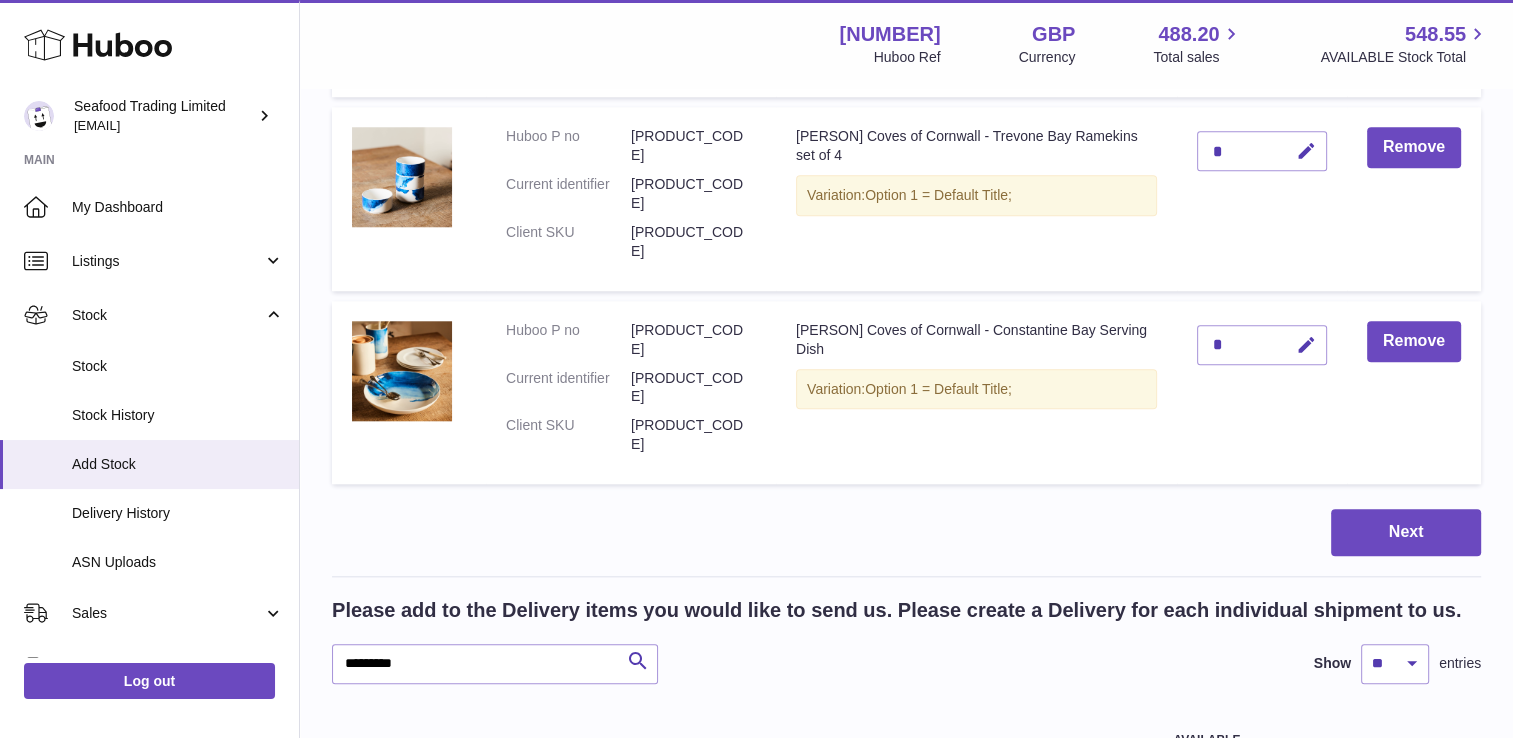 click on "Add to Delivery" at bounding box center (1386, 830) 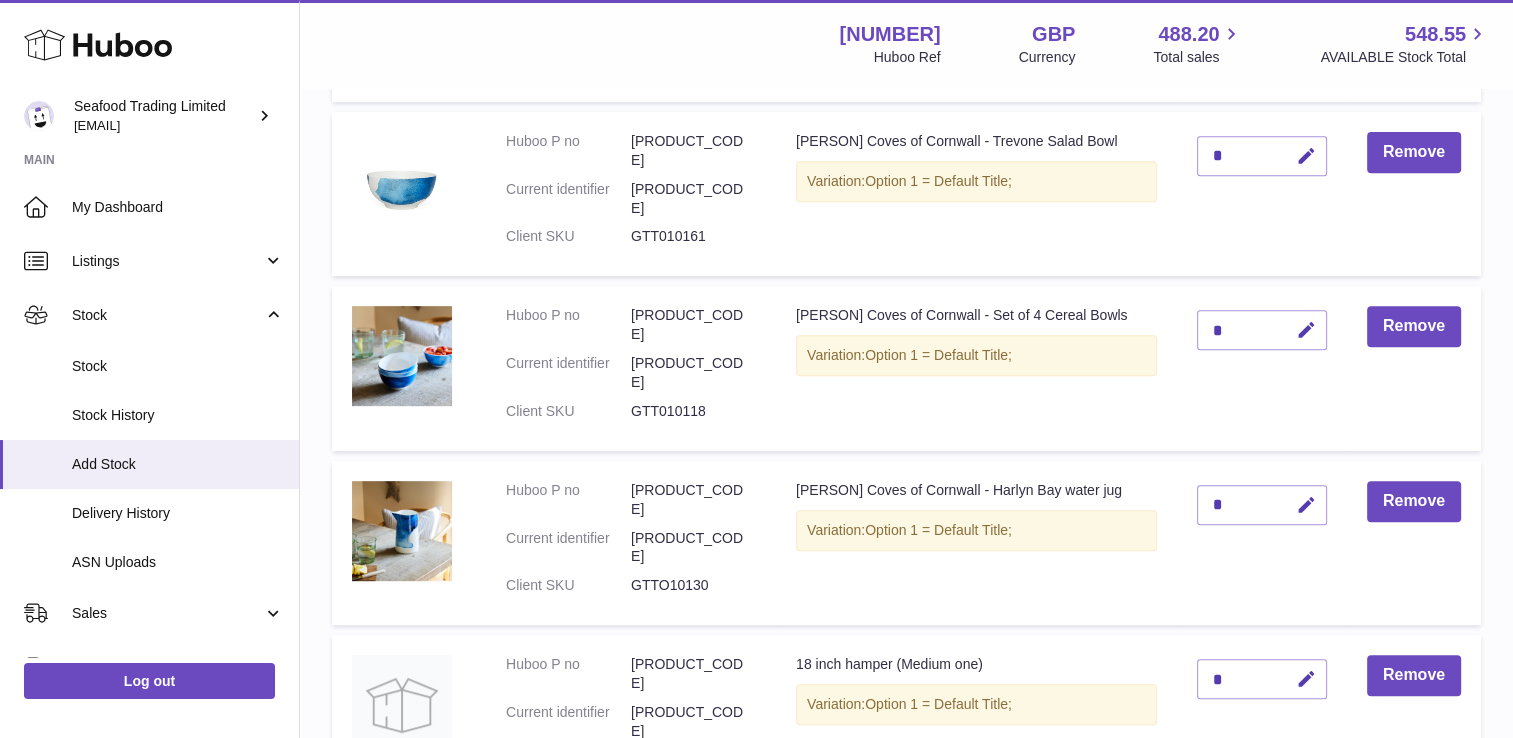 scroll, scrollTop: 554, scrollLeft: 0, axis: vertical 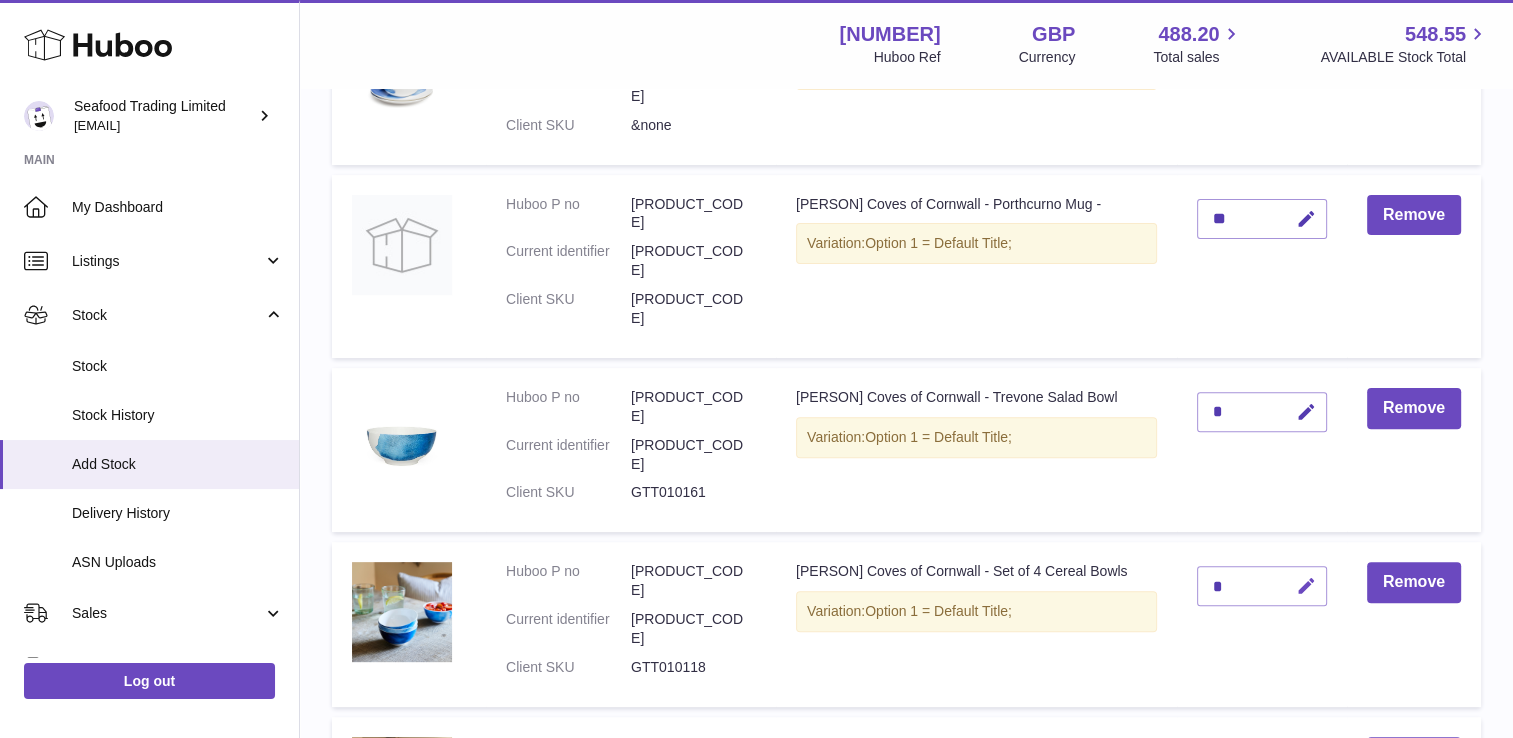 click at bounding box center [1306, 586] 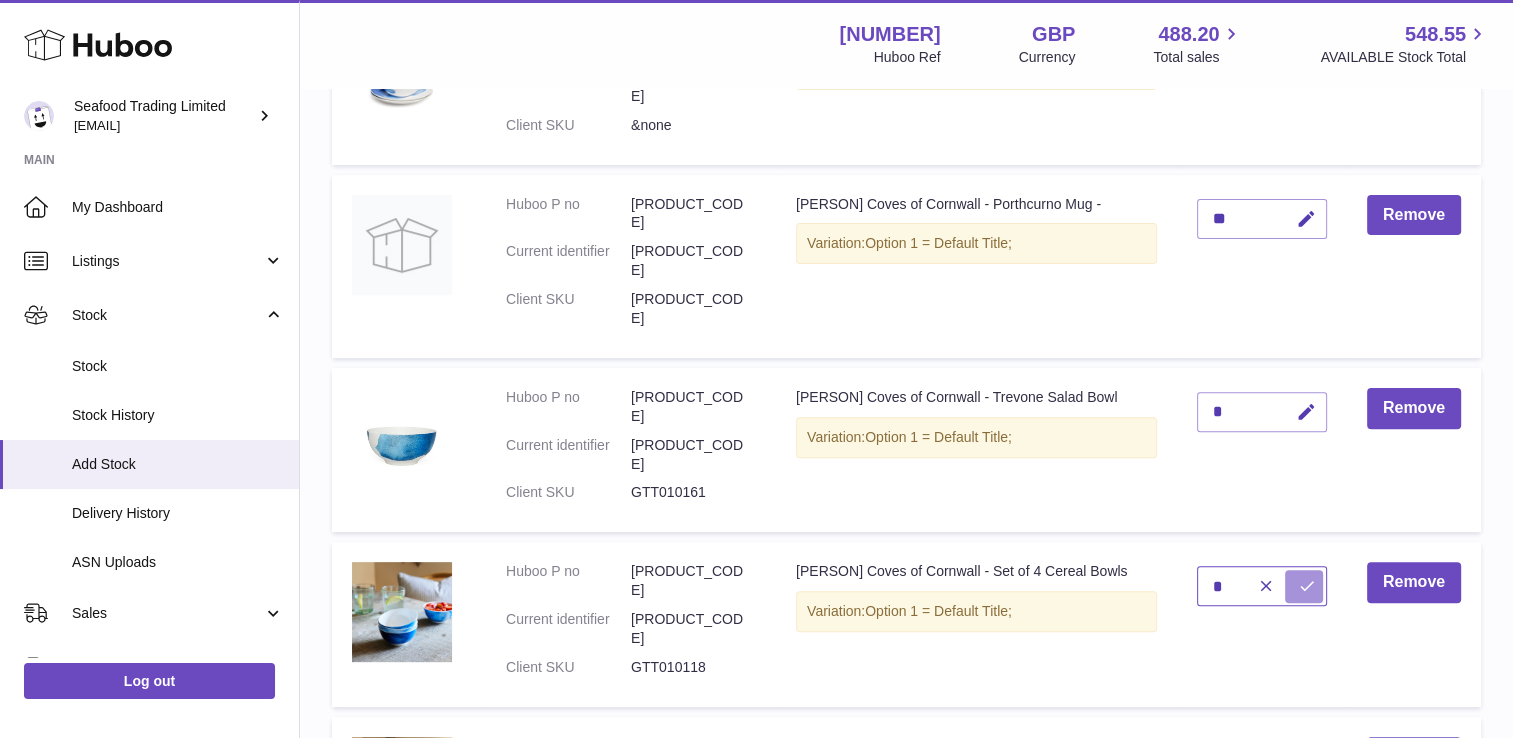 type on "*" 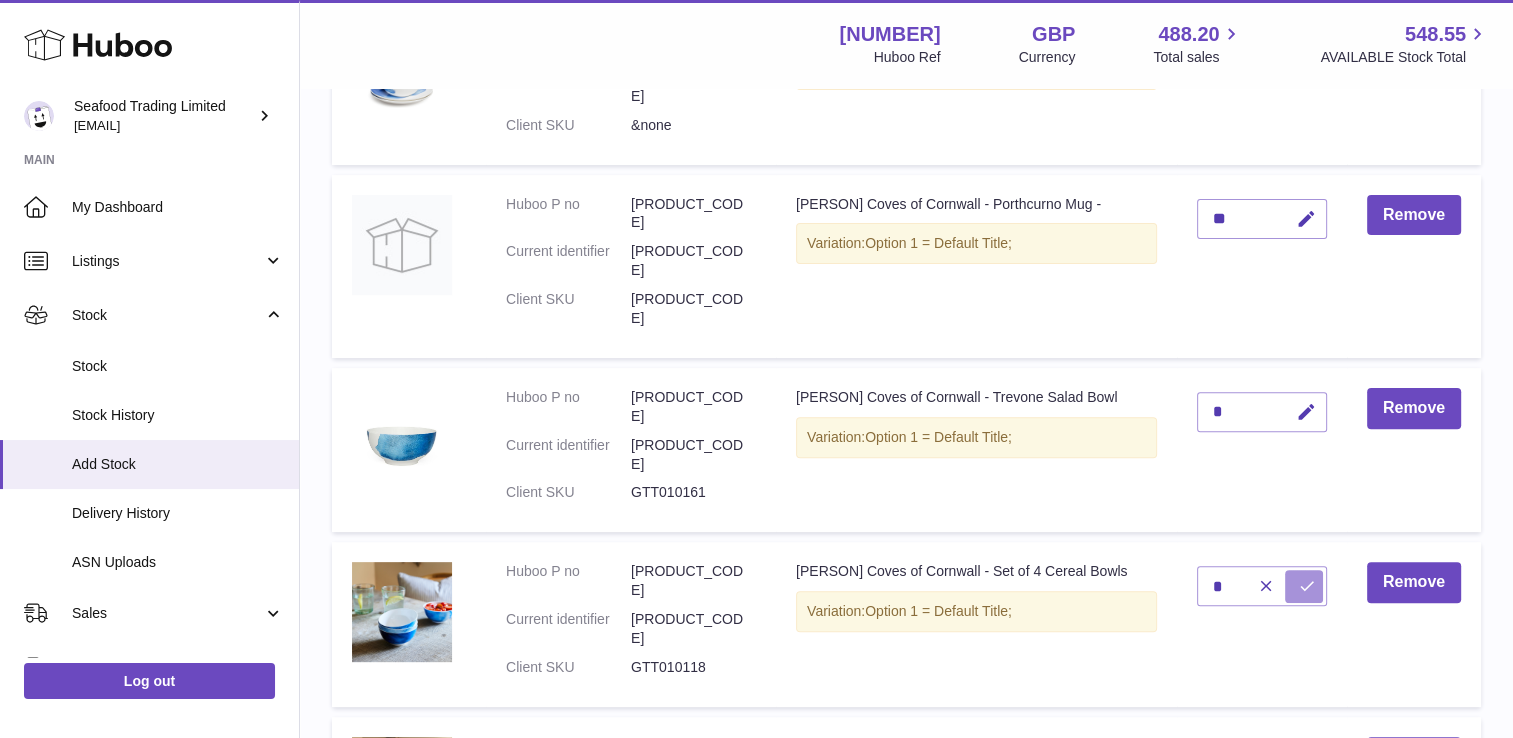 click at bounding box center (1307, 586) 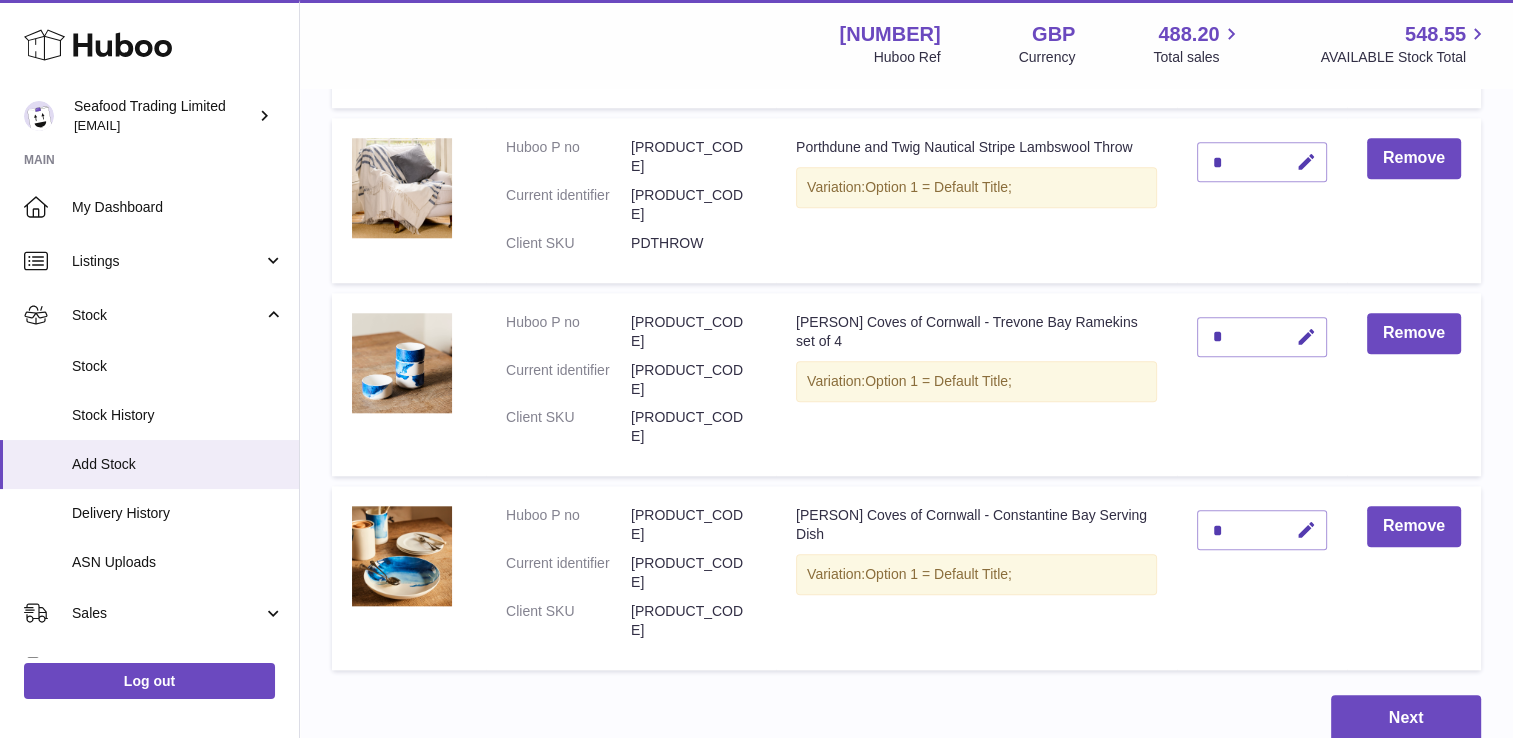 scroll, scrollTop: 2054, scrollLeft: 0, axis: vertical 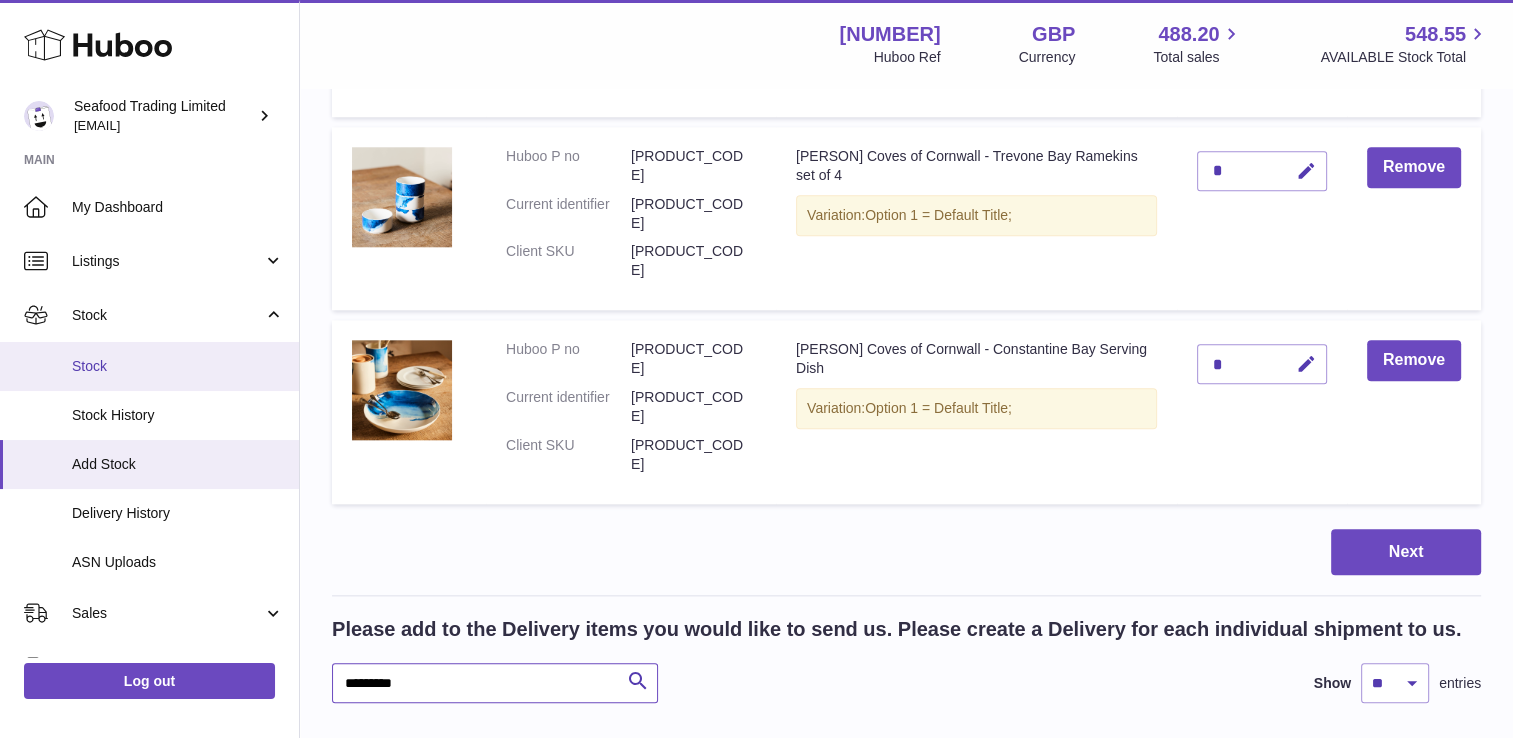 drag, startPoint x: 455, startPoint y: 342, endPoint x: 181, endPoint y: 366, distance: 275.04907 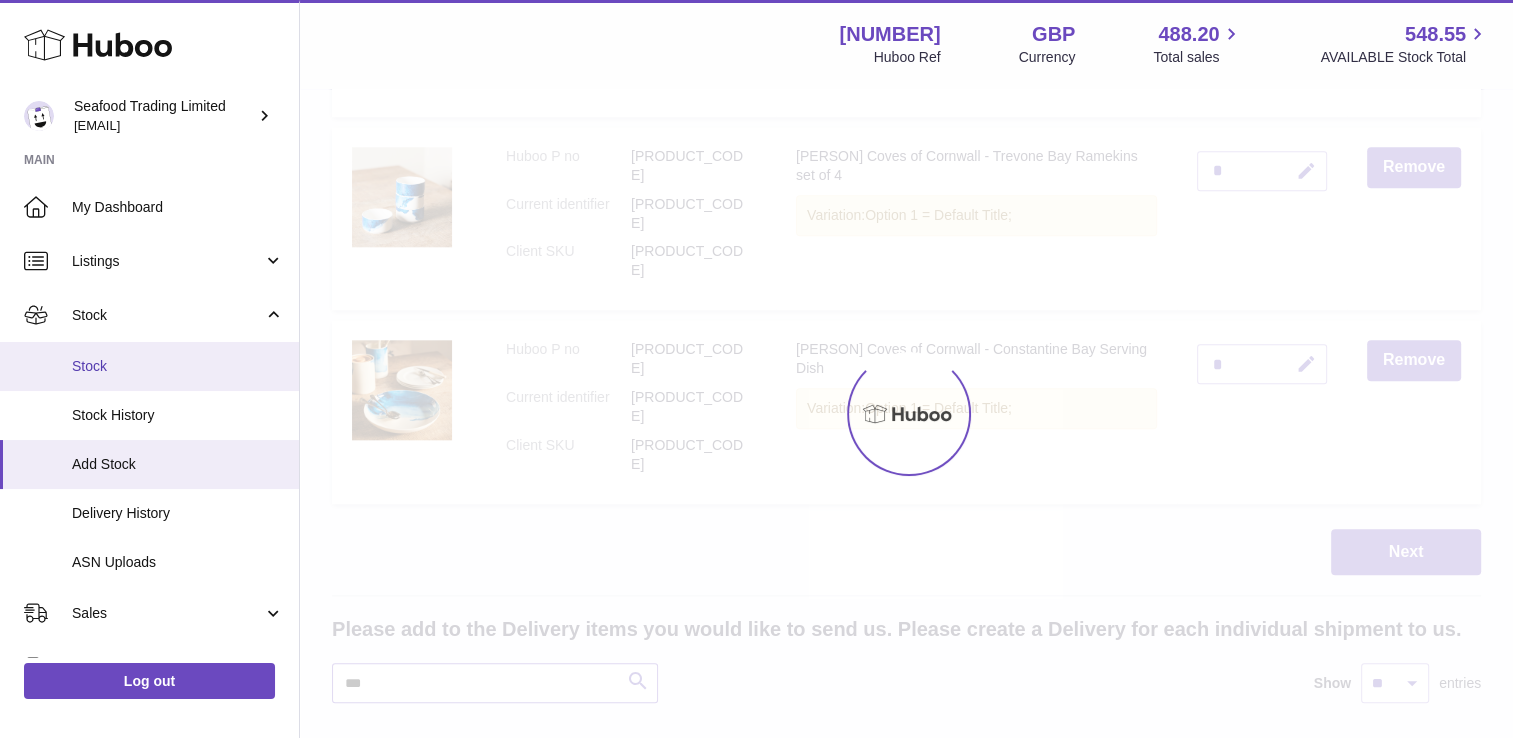 scroll, scrollTop: 1992, scrollLeft: 0, axis: vertical 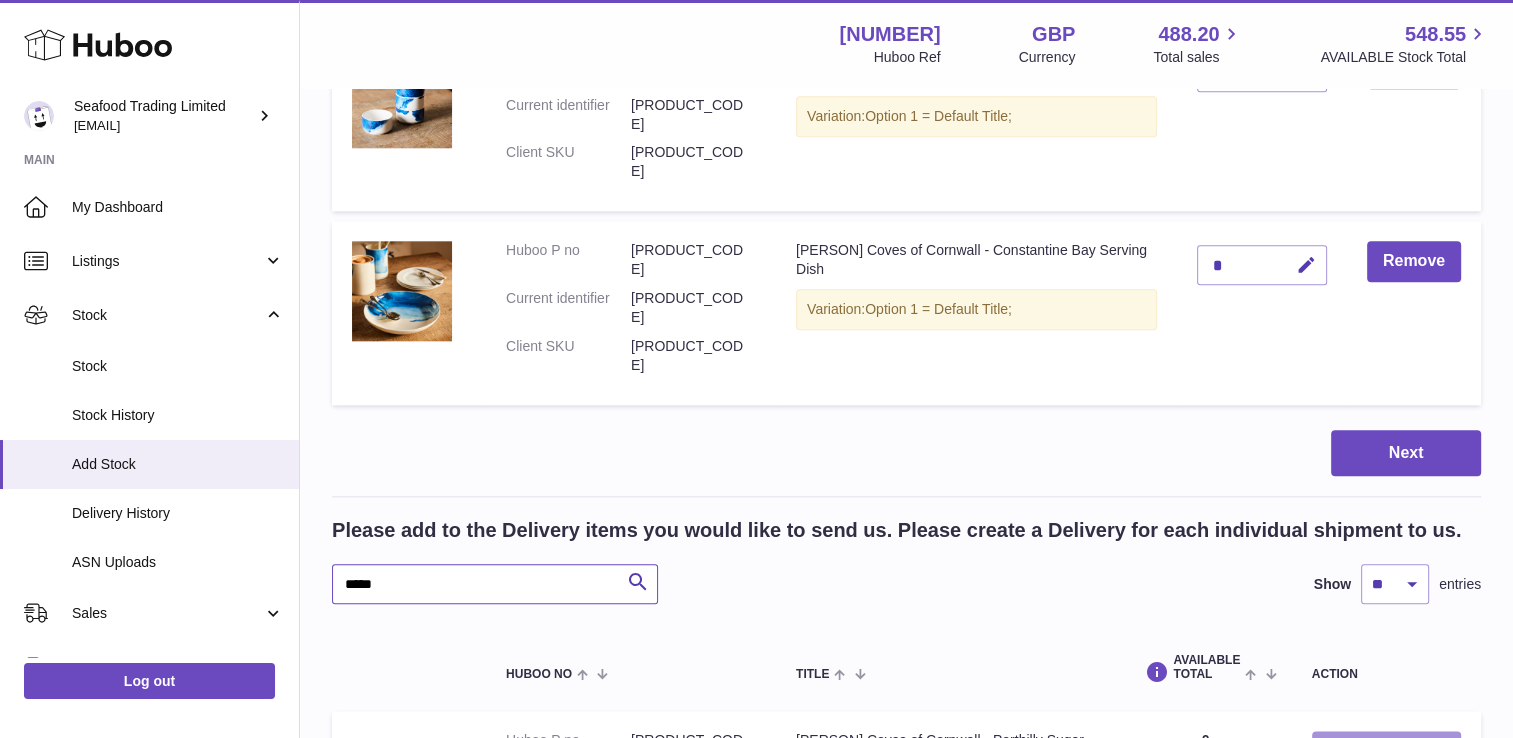 type on "*****" 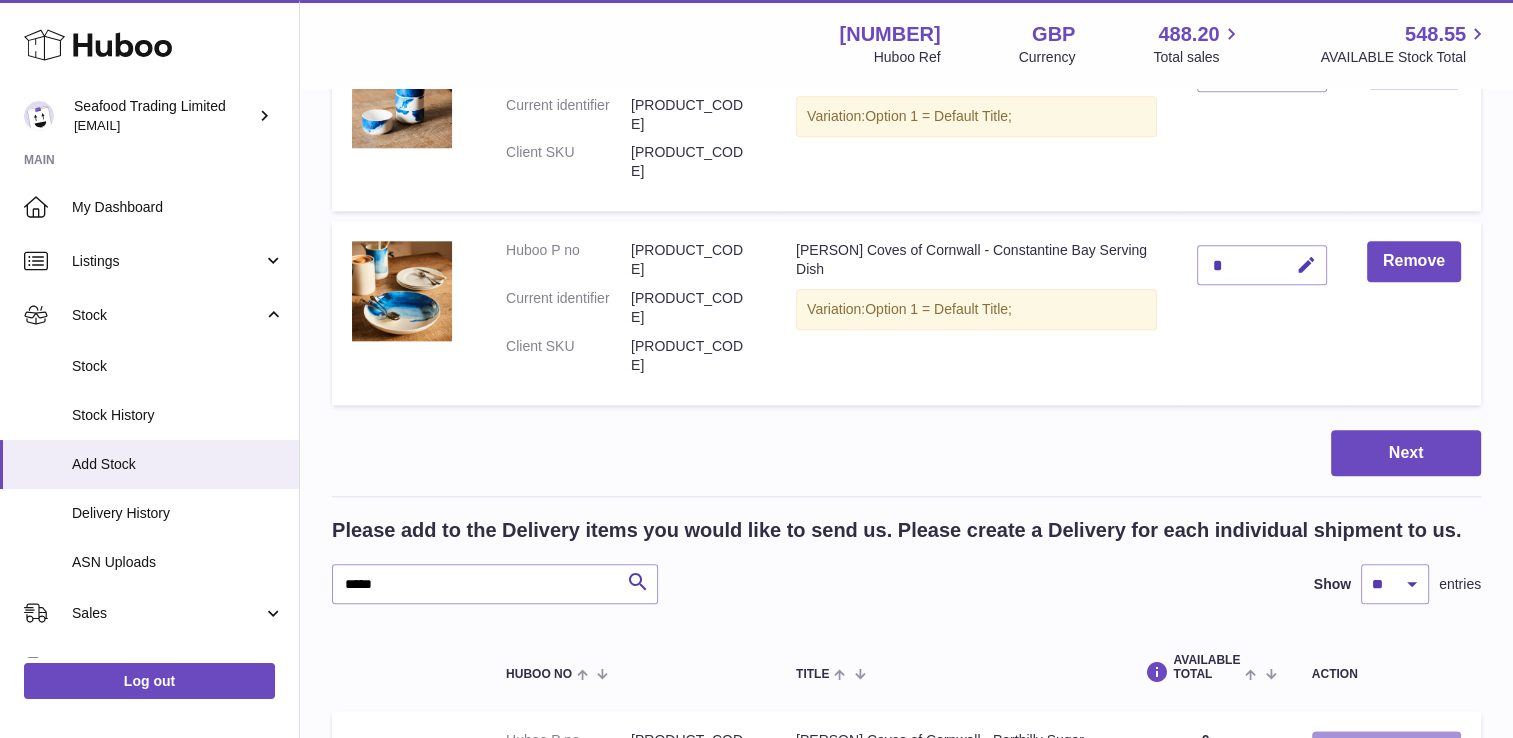 click on "Add to Delivery" at bounding box center [1386, 751] 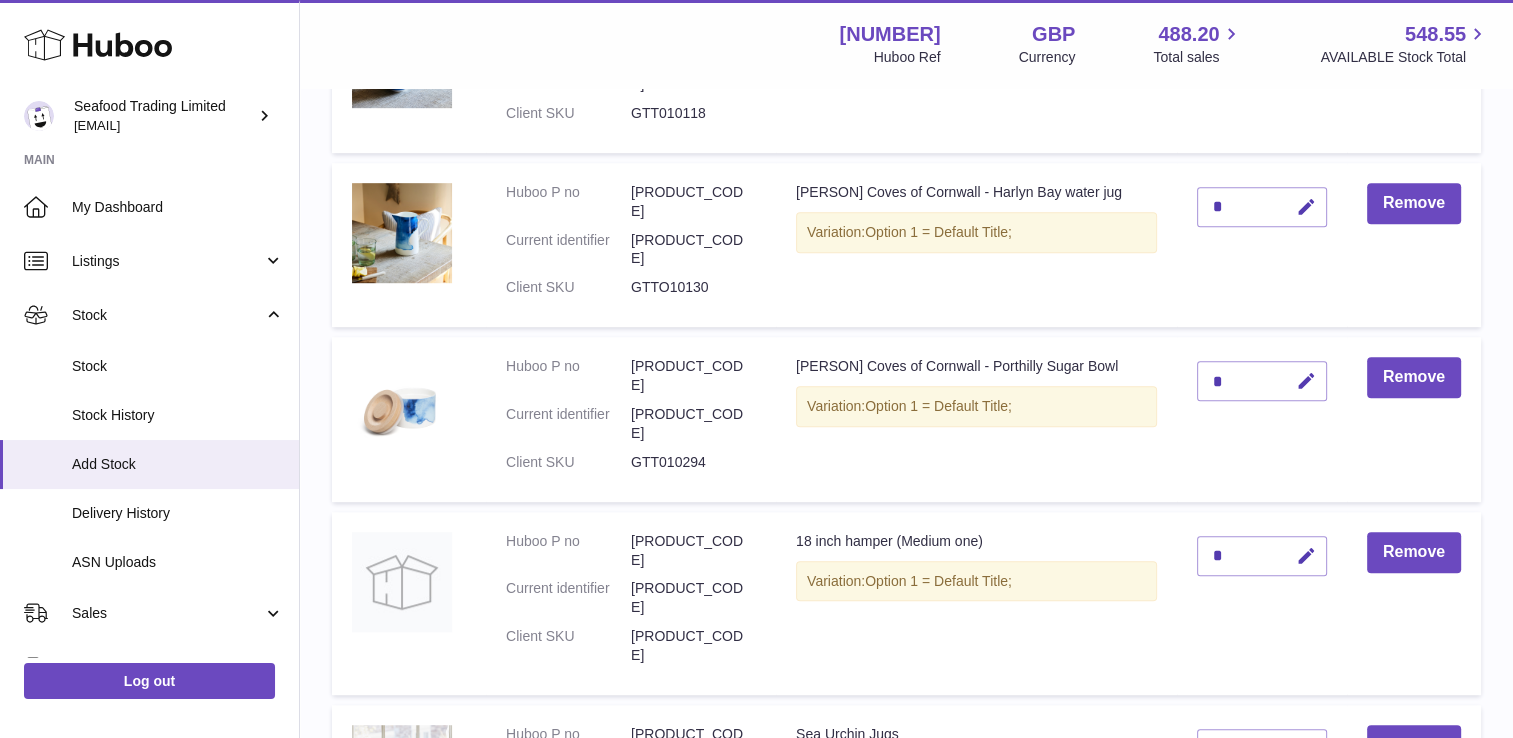 scroll, scrollTop: 908, scrollLeft: 0, axis: vertical 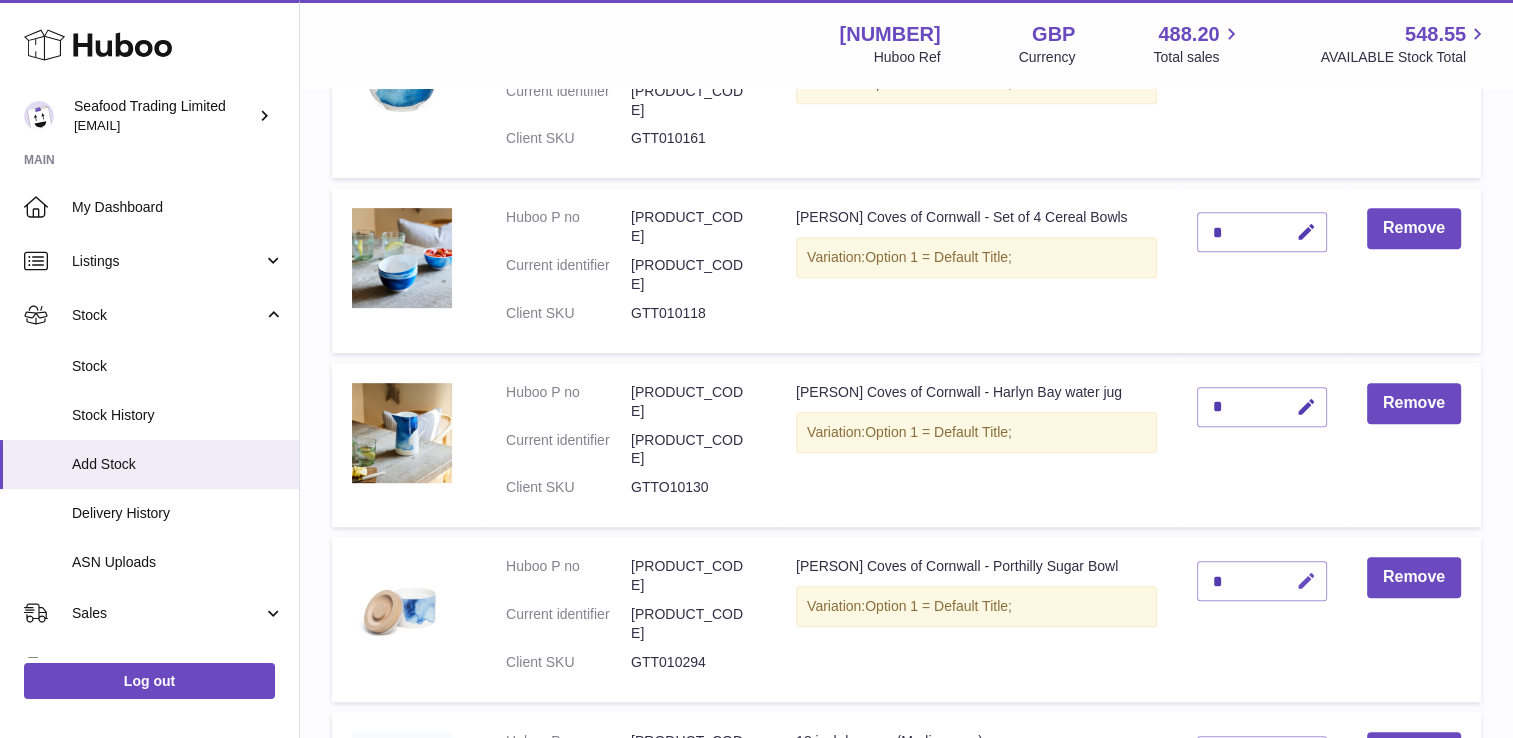 click at bounding box center (1306, 581) 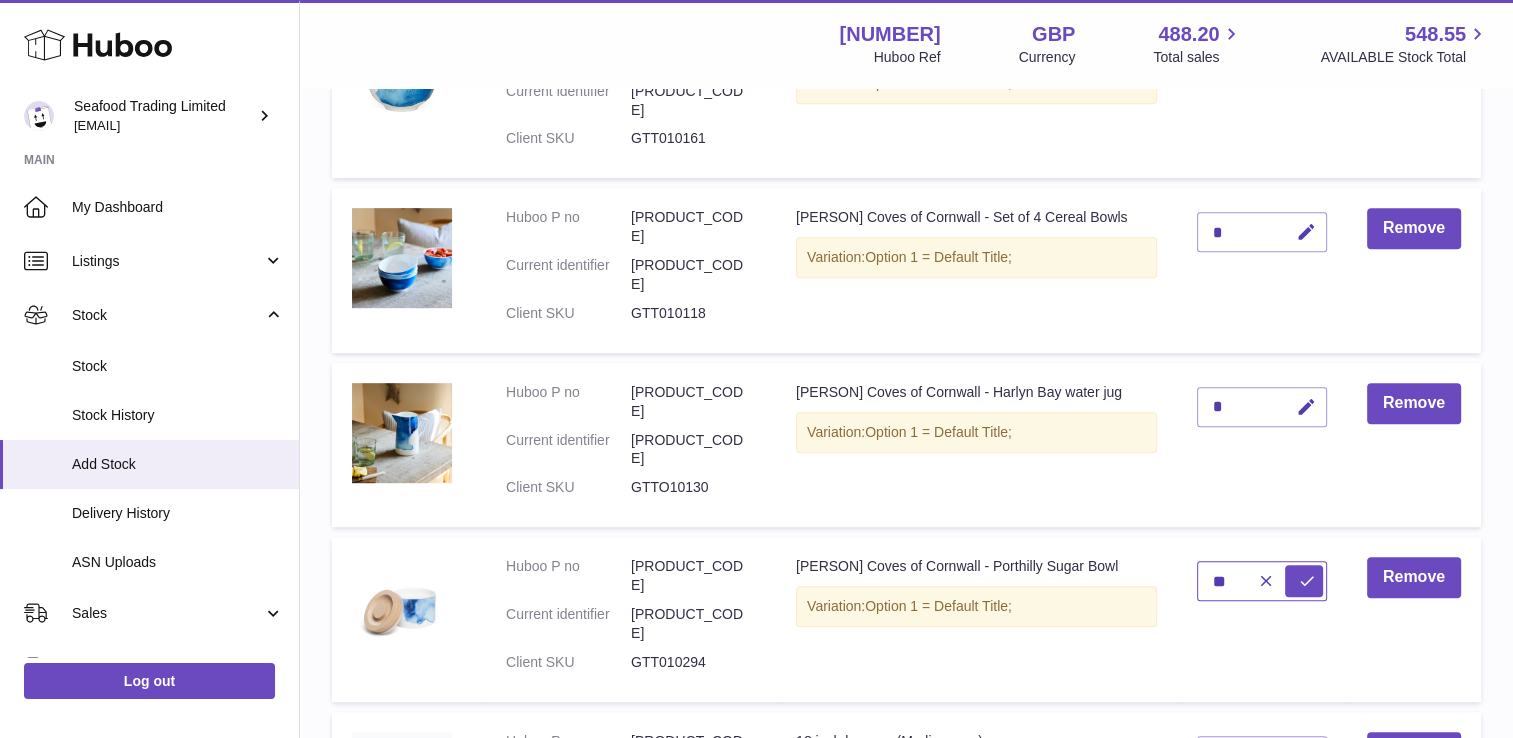 type on "**" 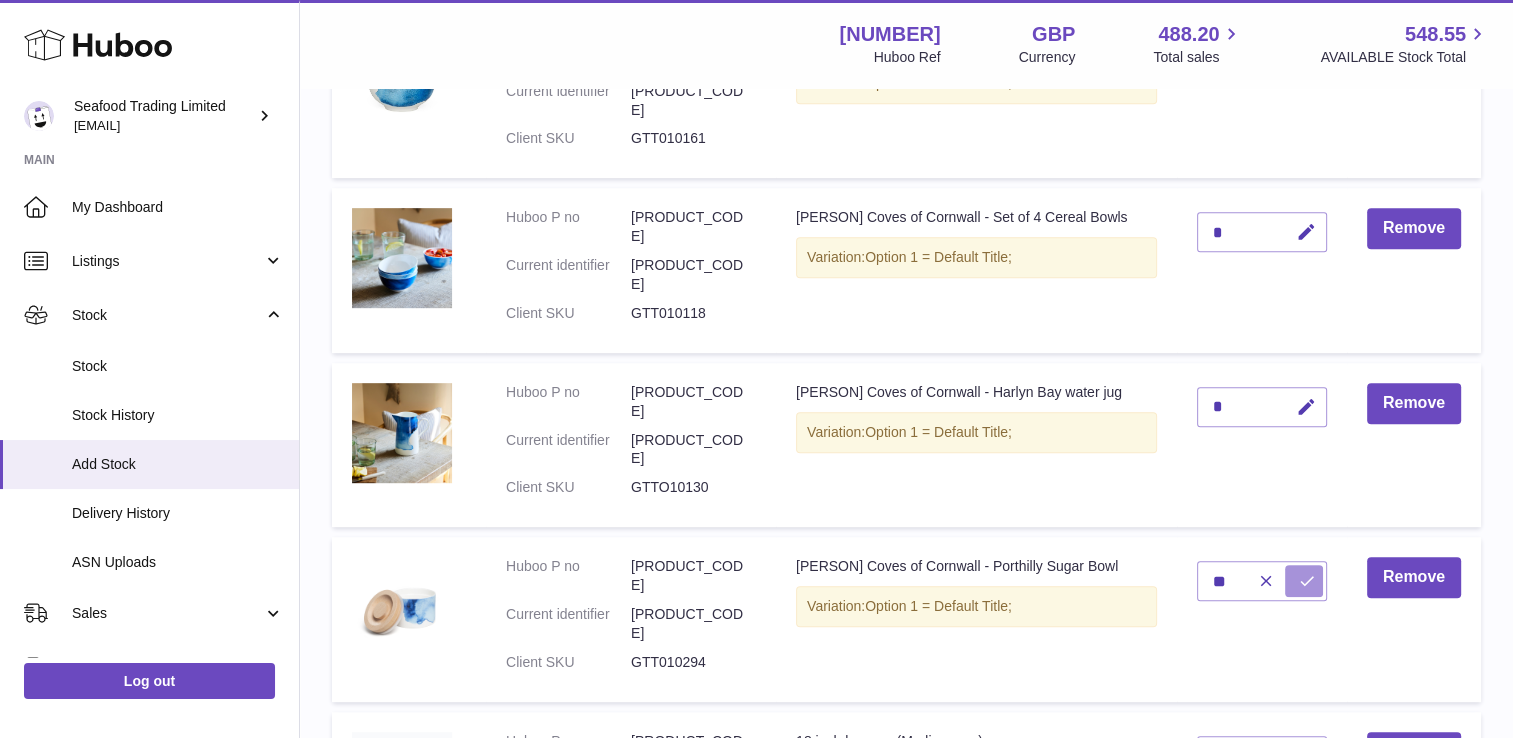 click at bounding box center (1307, 581) 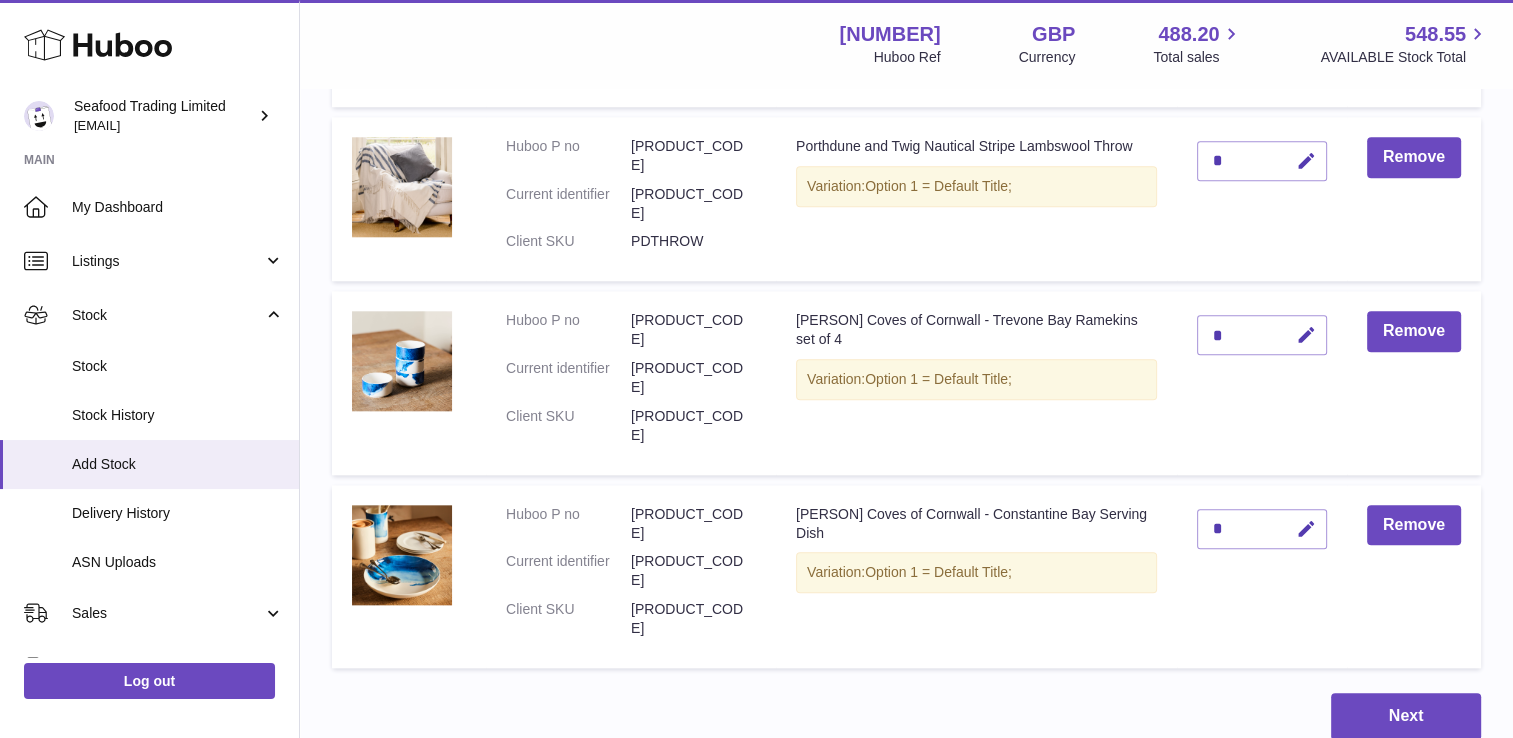 scroll, scrollTop: 2108, scrollLeft: 0, axis: vertical 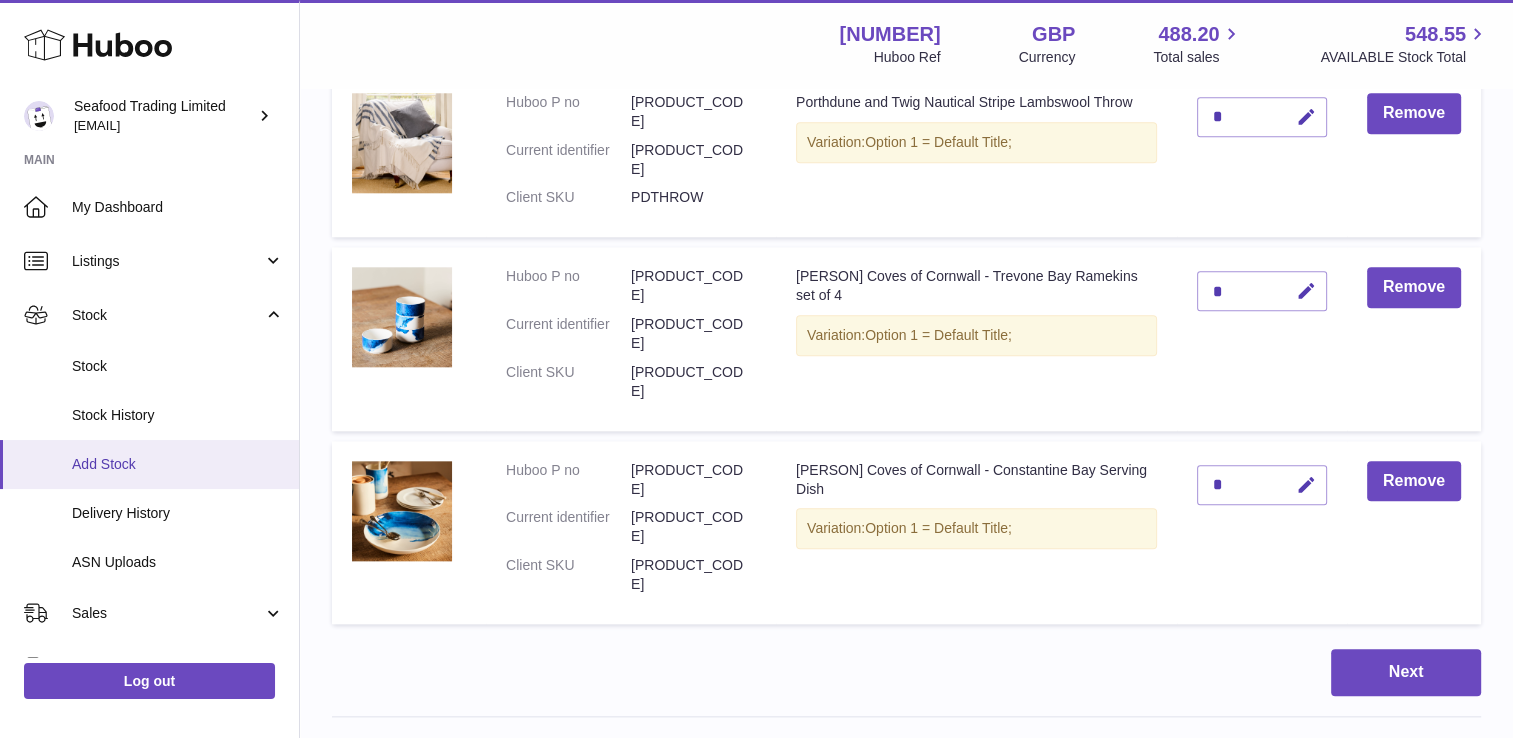 drag, startPoint x: 284, startPoint y: 459, endPoint x: 248, endPoint y: 456, distance: 36.124783 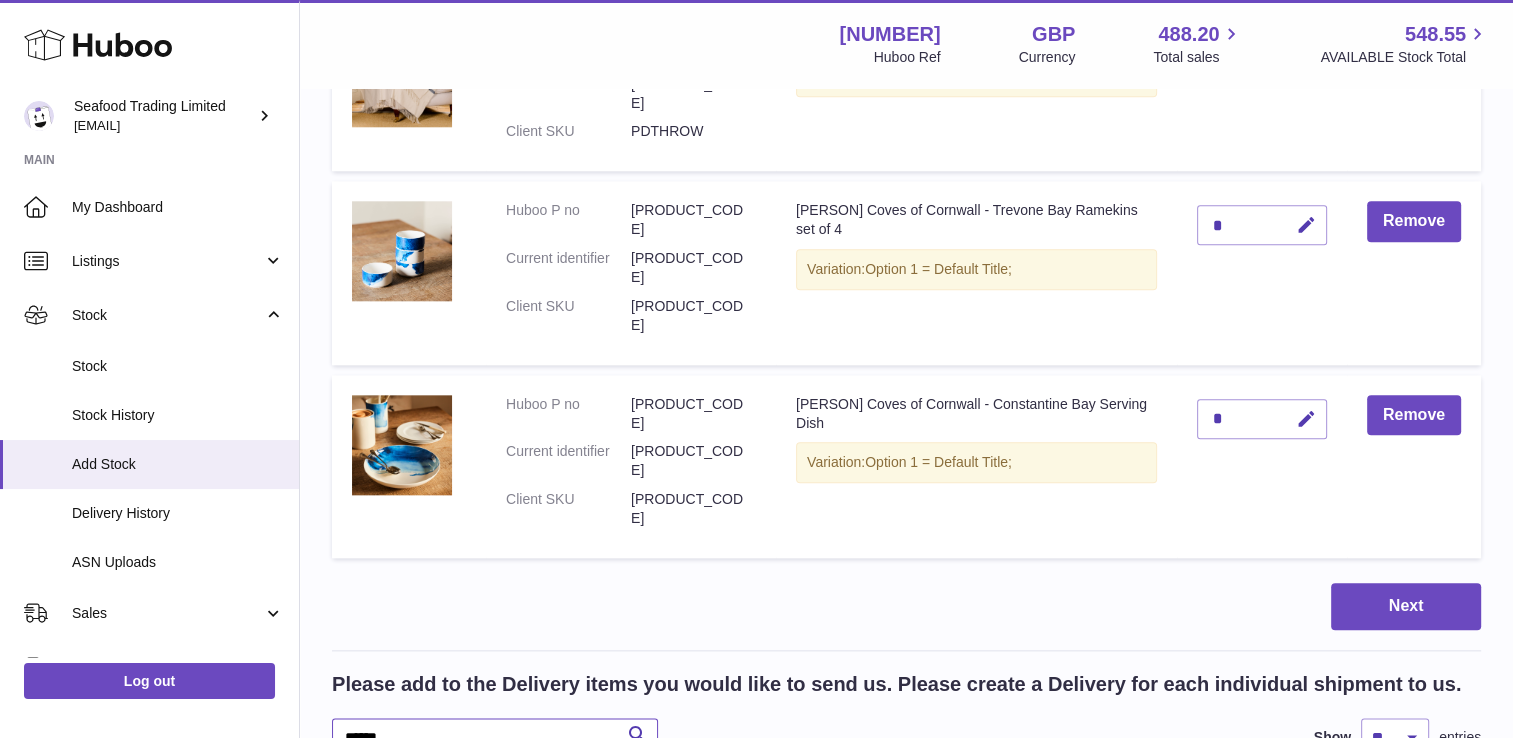 scroll, scrollTop: 2208, scrollLeft: 0, axis: vertical 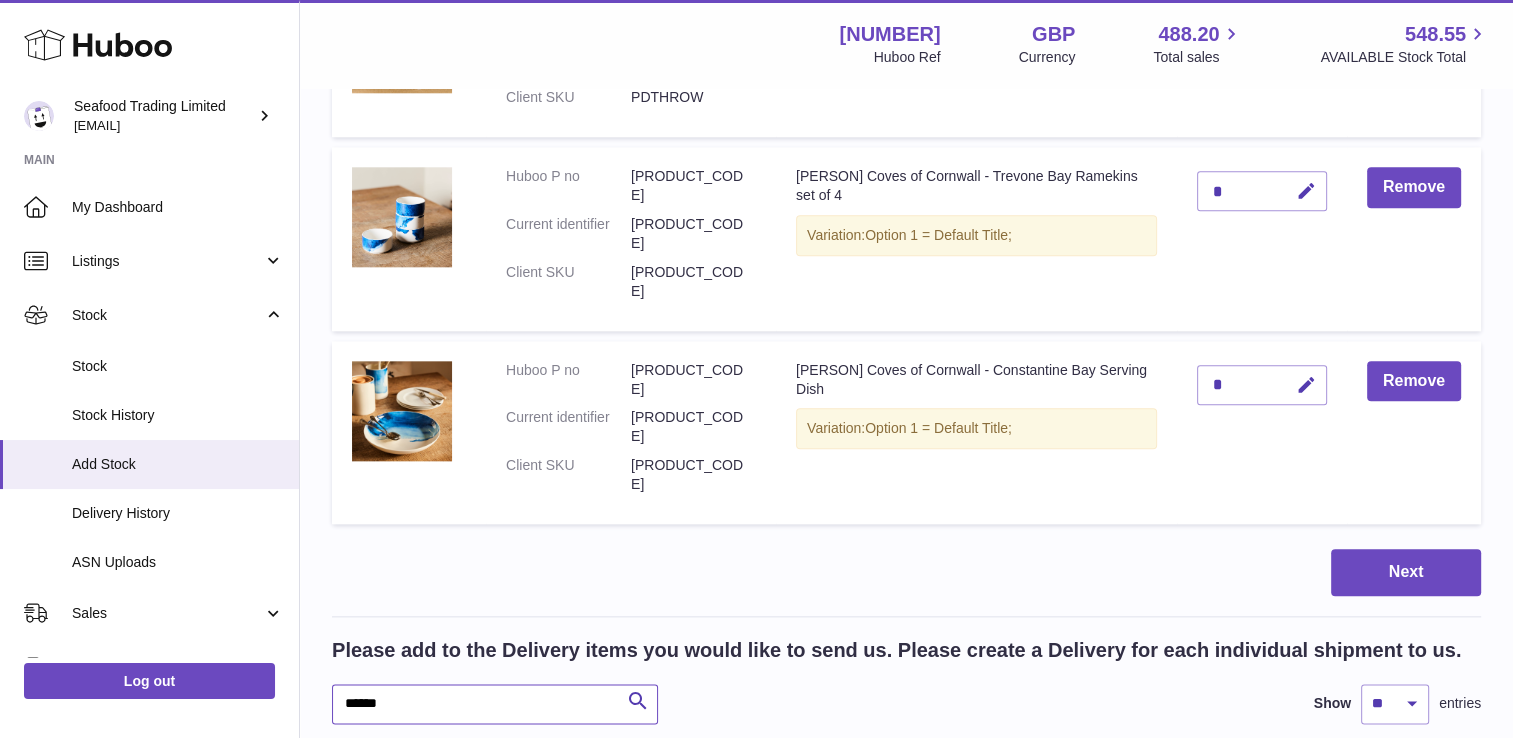 type on "******" 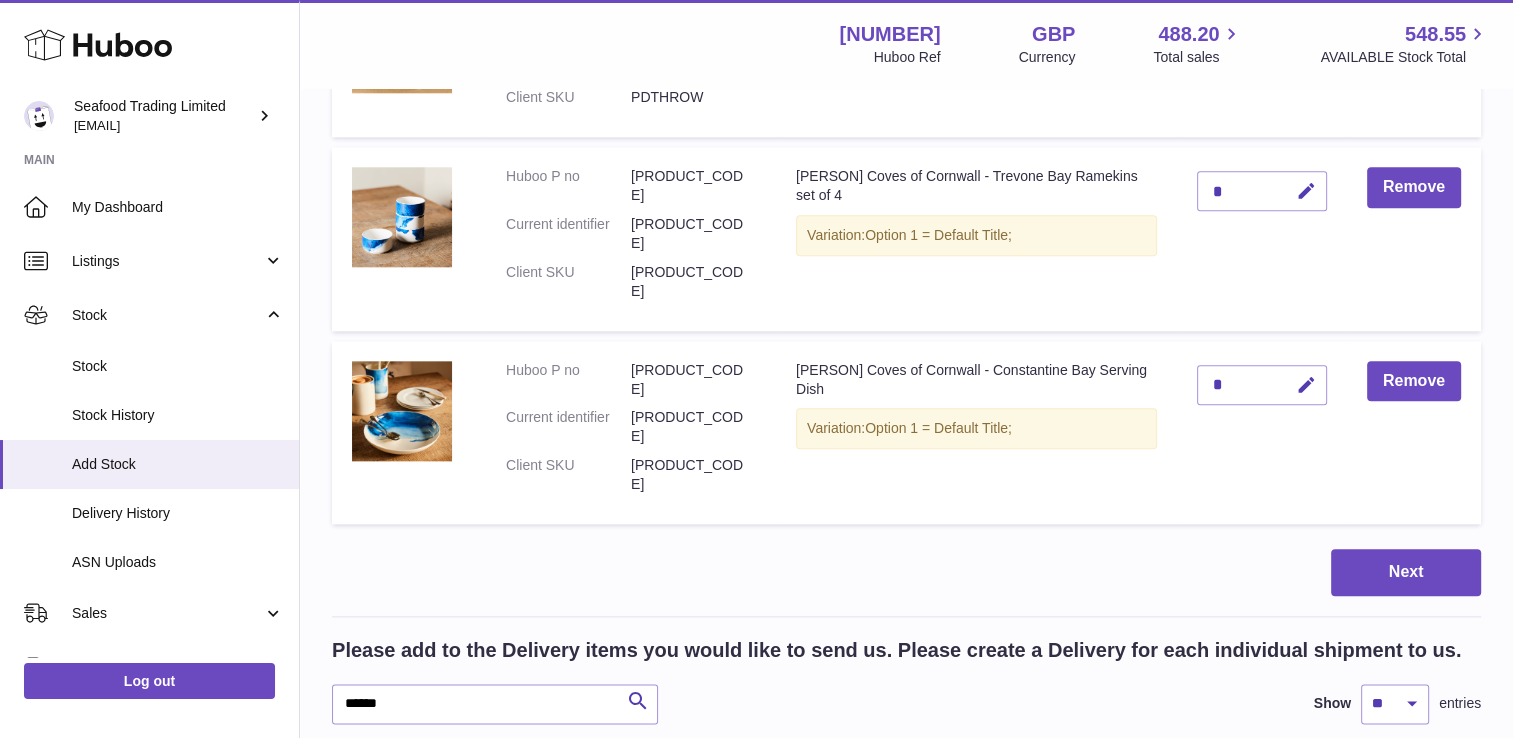 click on "Add to Delivery" at bounding box center (1386, 870) 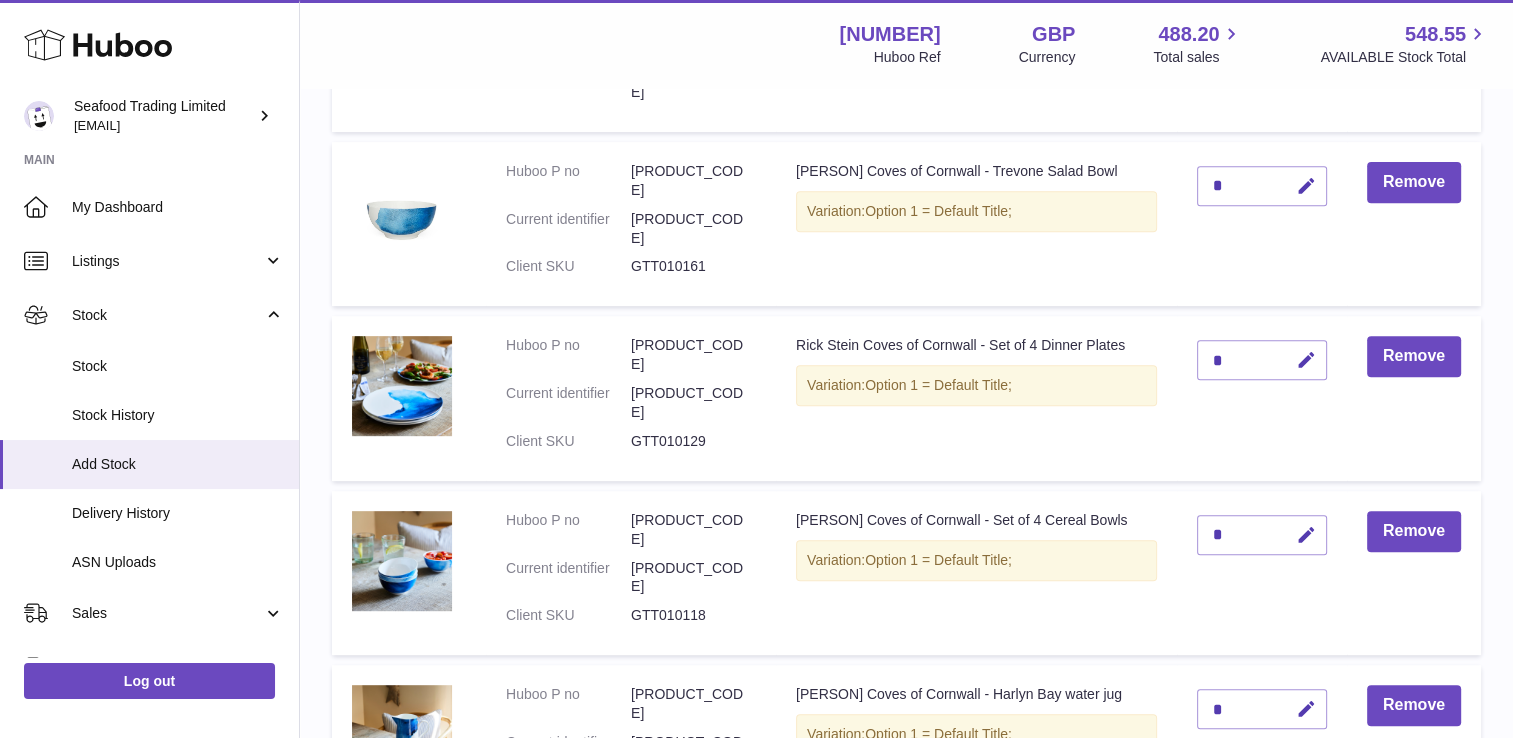scroll, scrollTop: 664, scrollLeft: 0, axis: vertical 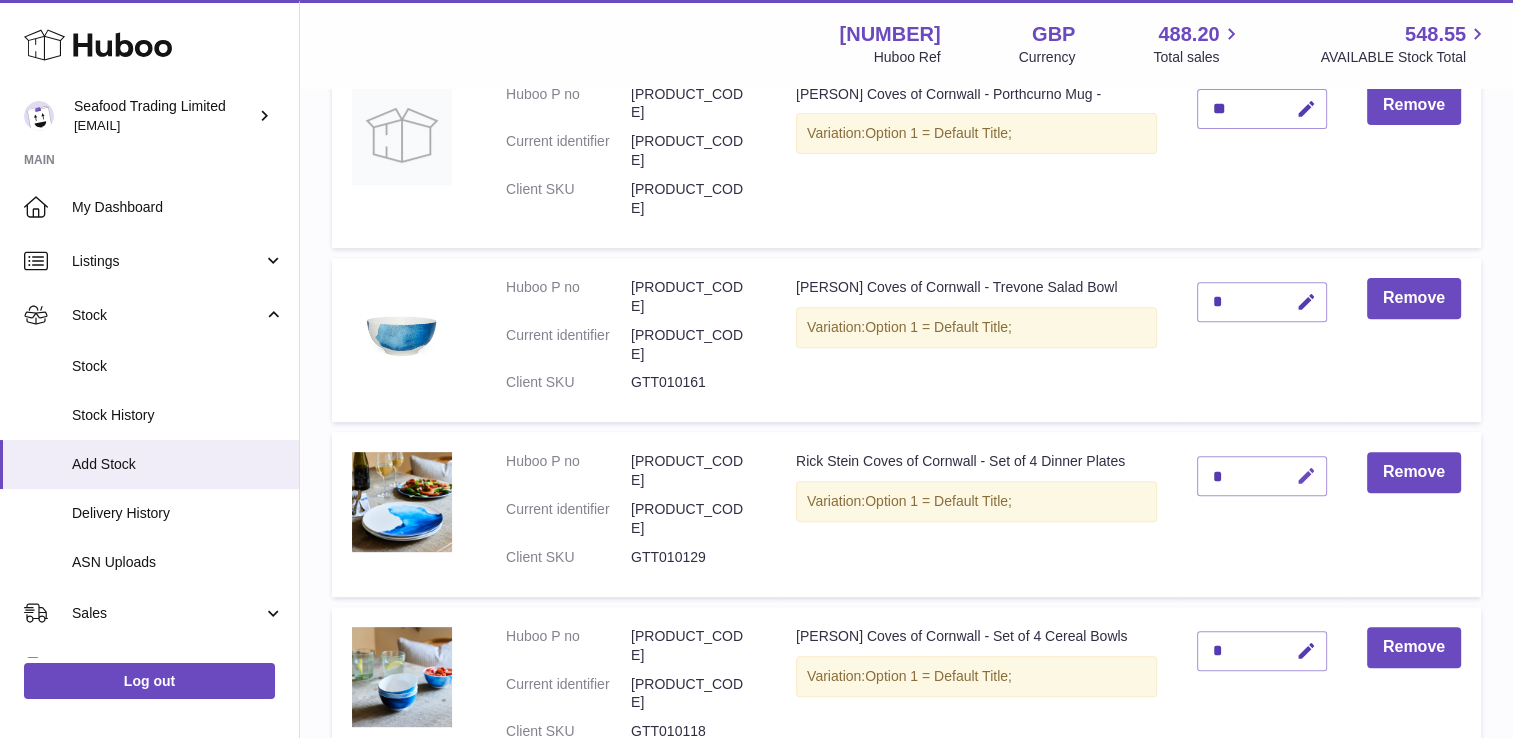 click at bounding box center [1306, 476] 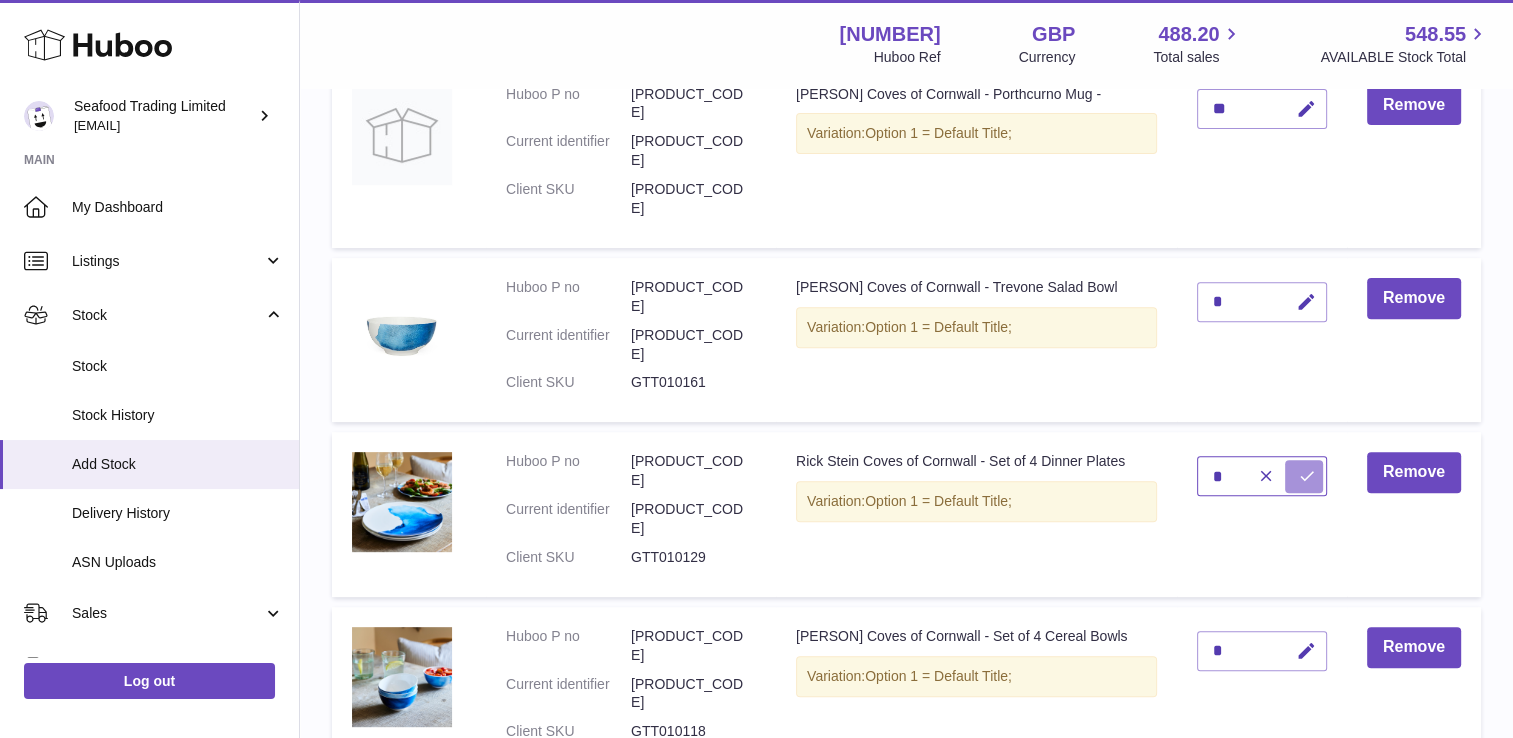 type on "*" 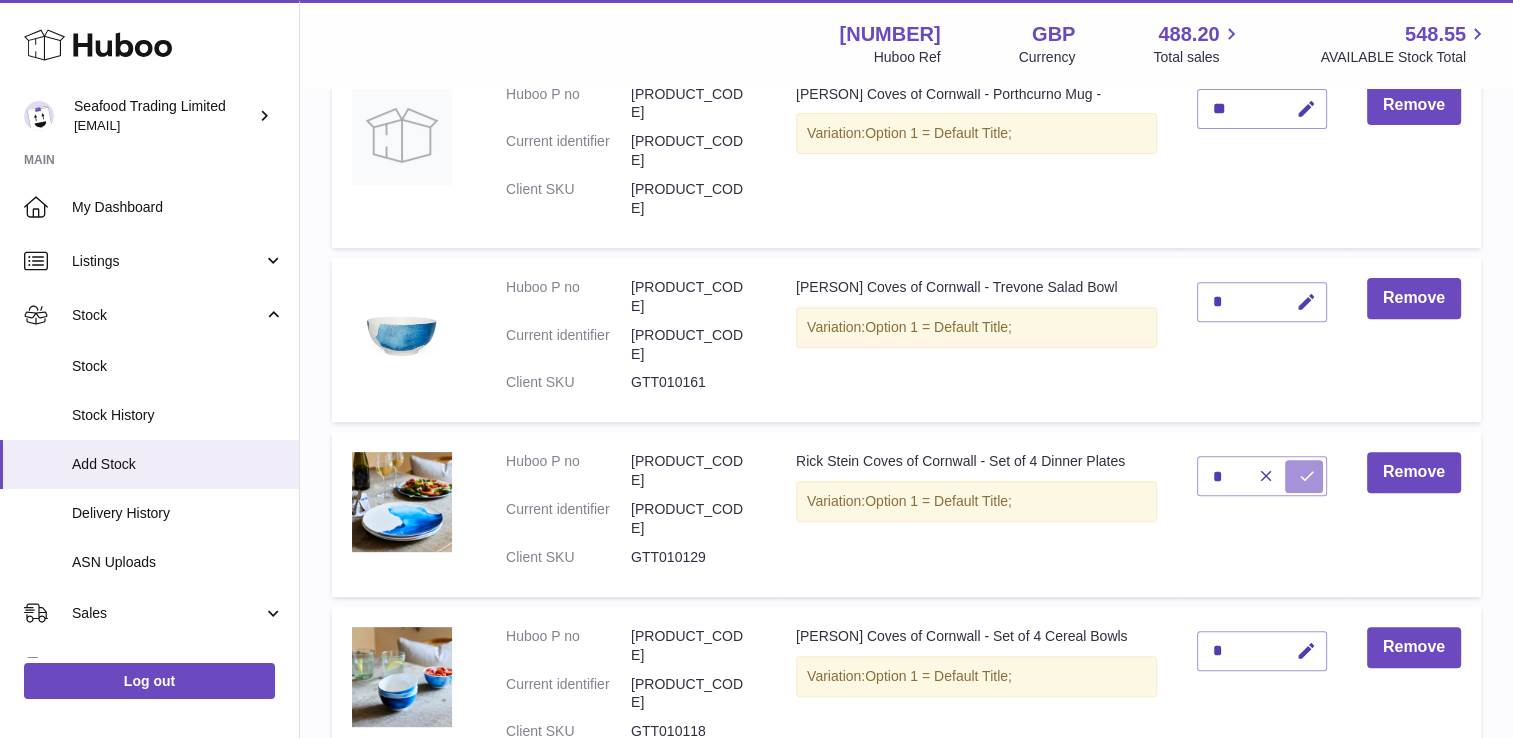 click at bounding box center (1304, 476) 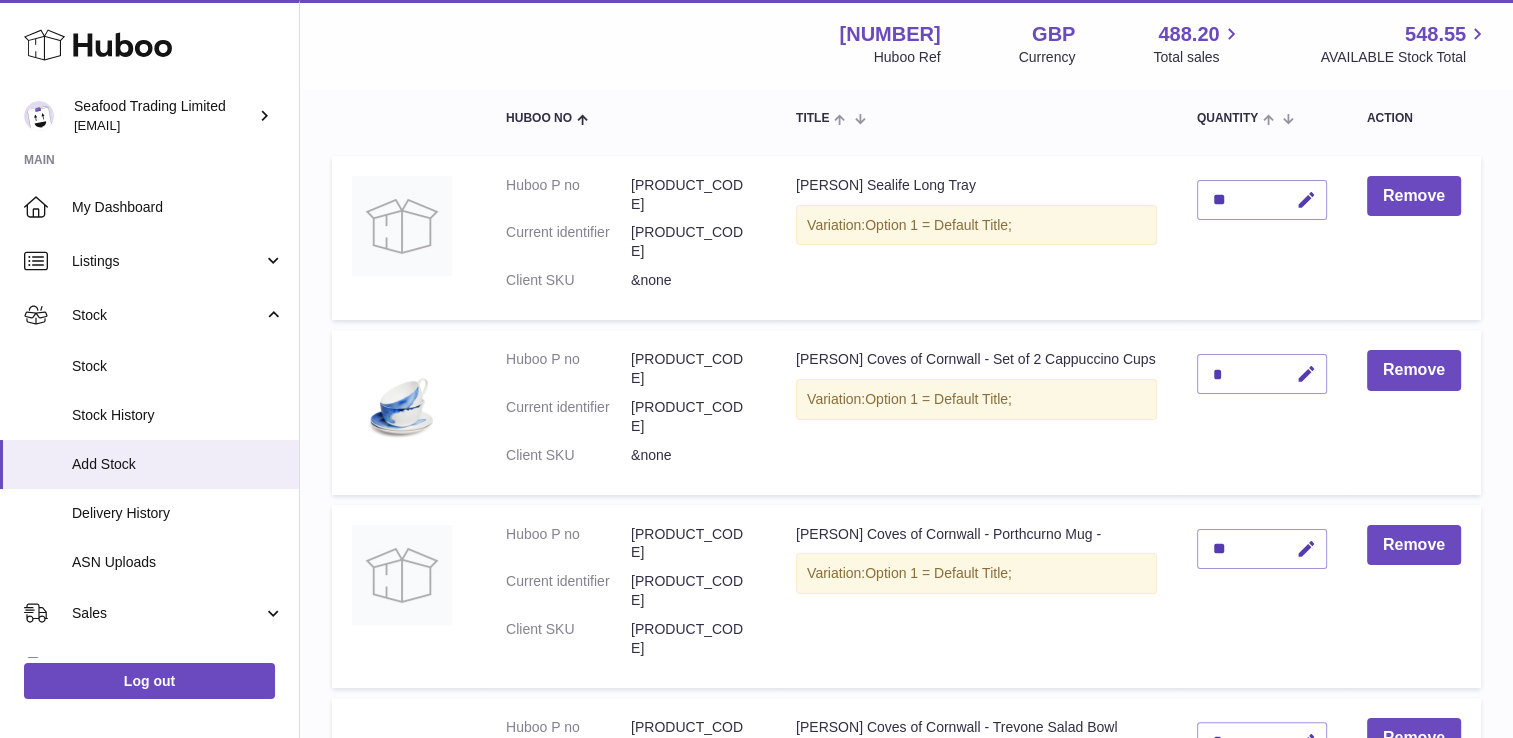 scroll, scrollTop: 64, scrollLeft: 0, axis: vertical 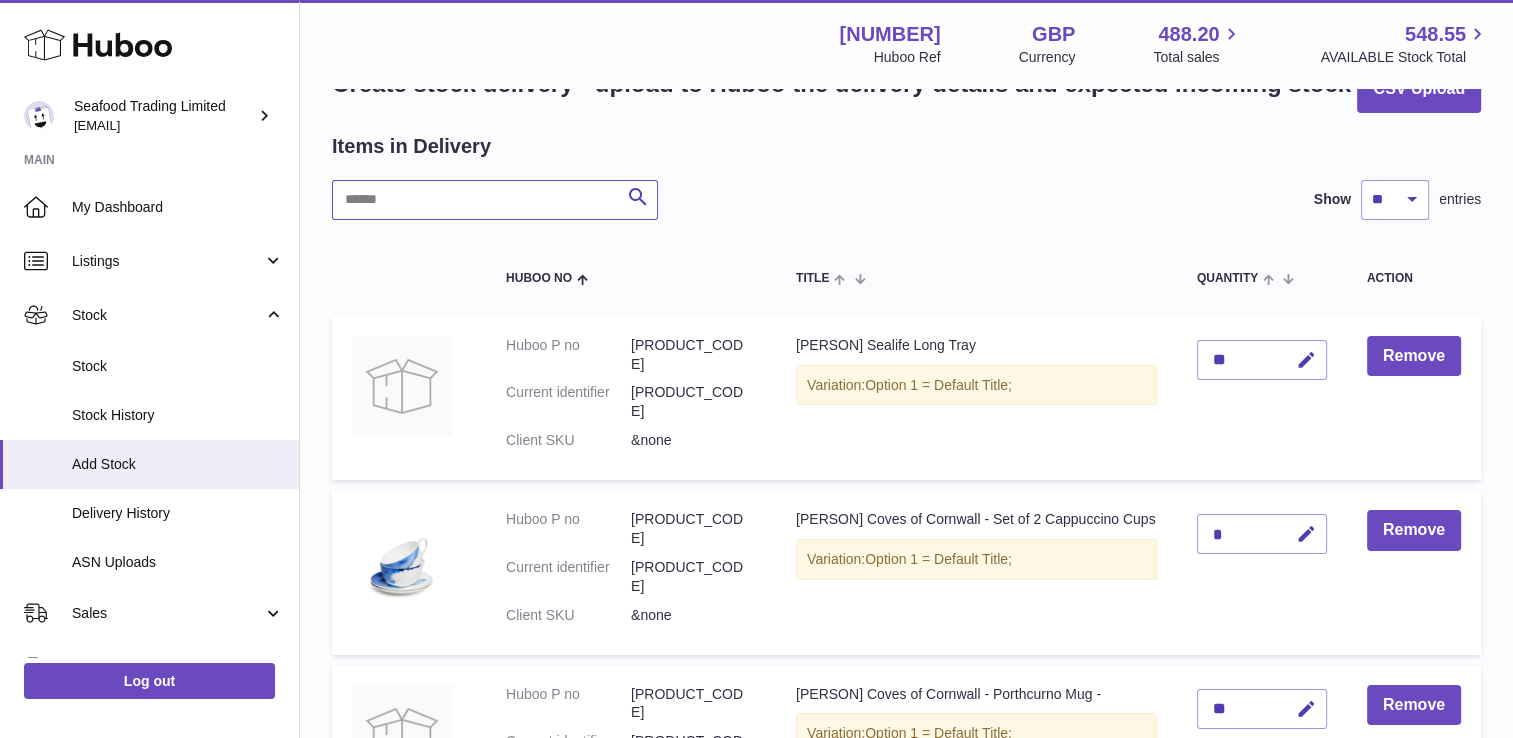 click at bounding box center (495, 200) 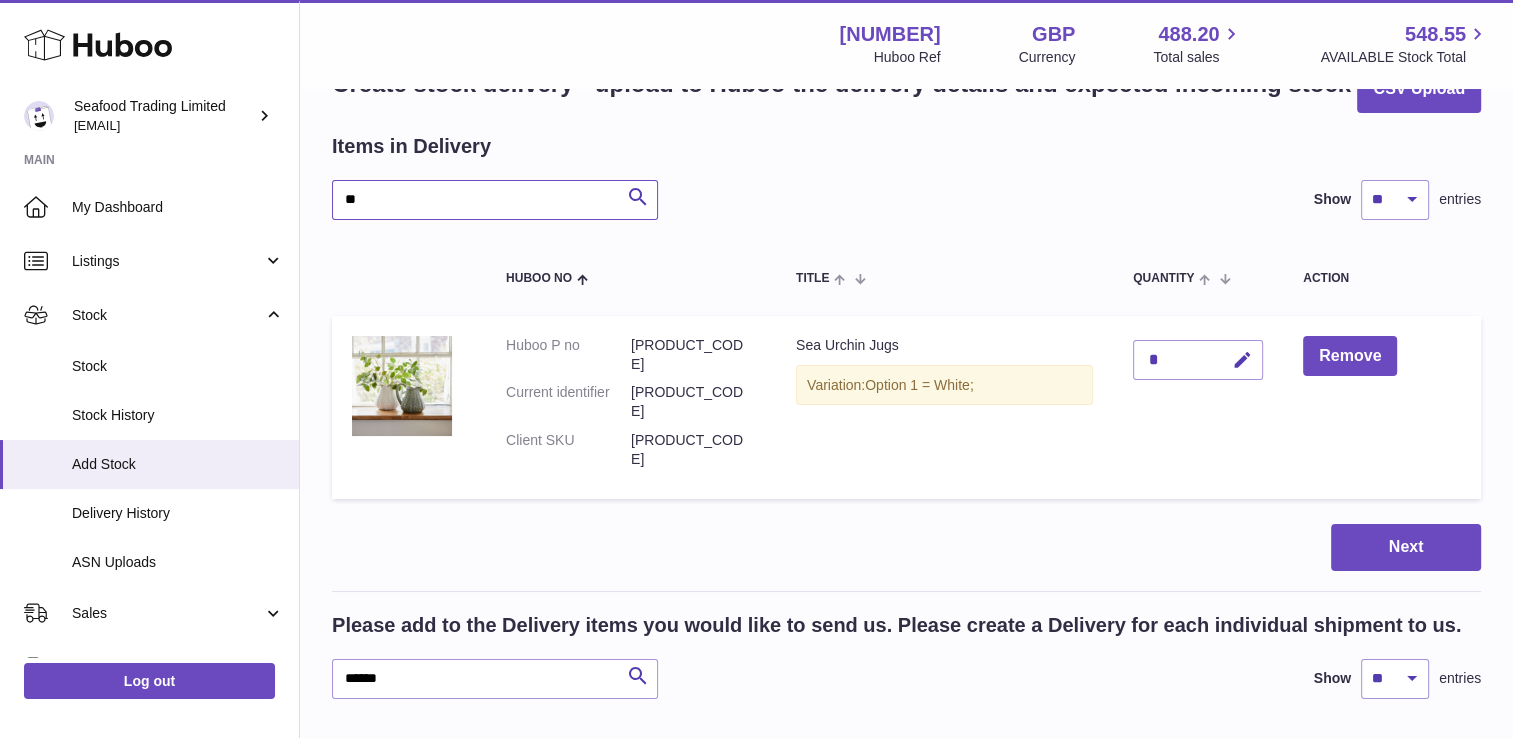 type on "*" 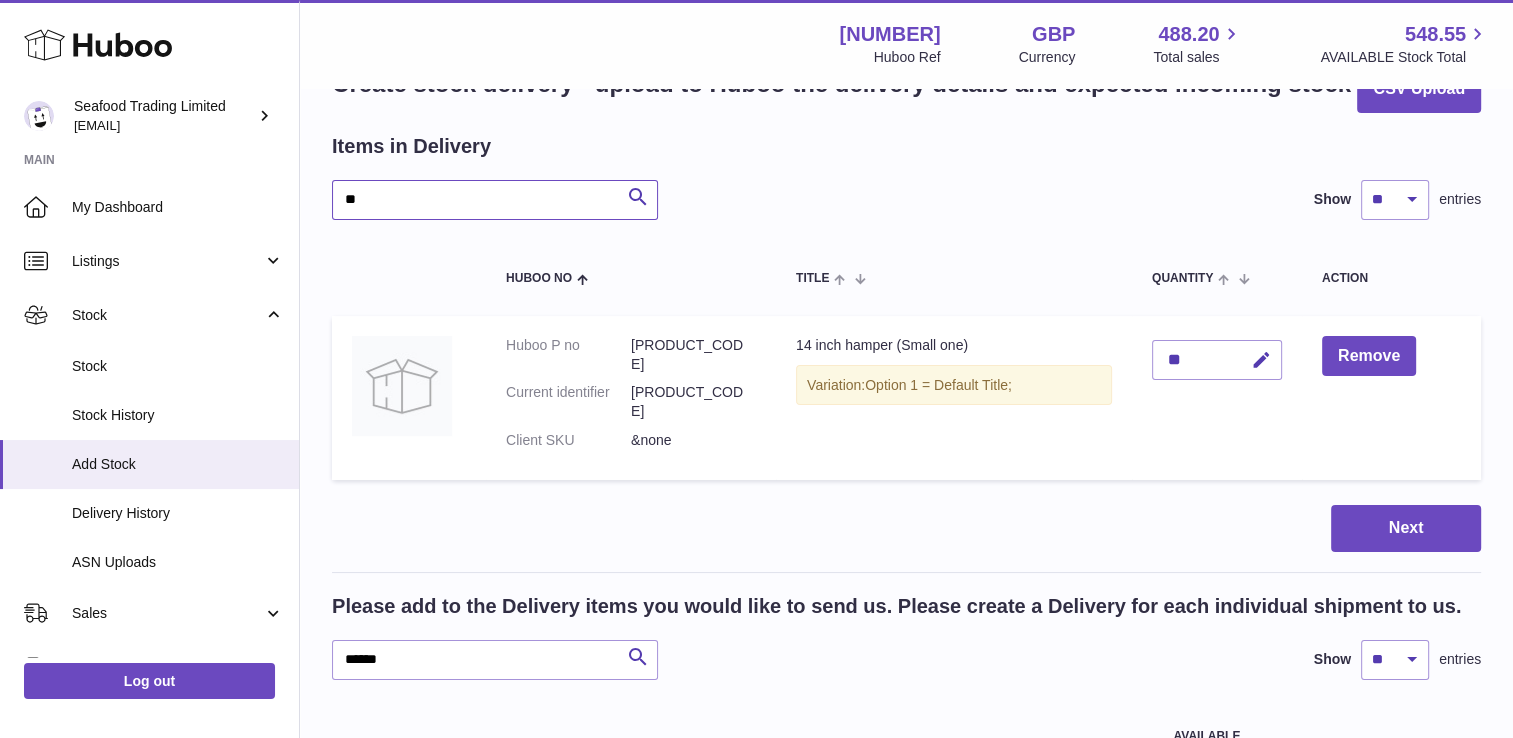 type on "*" 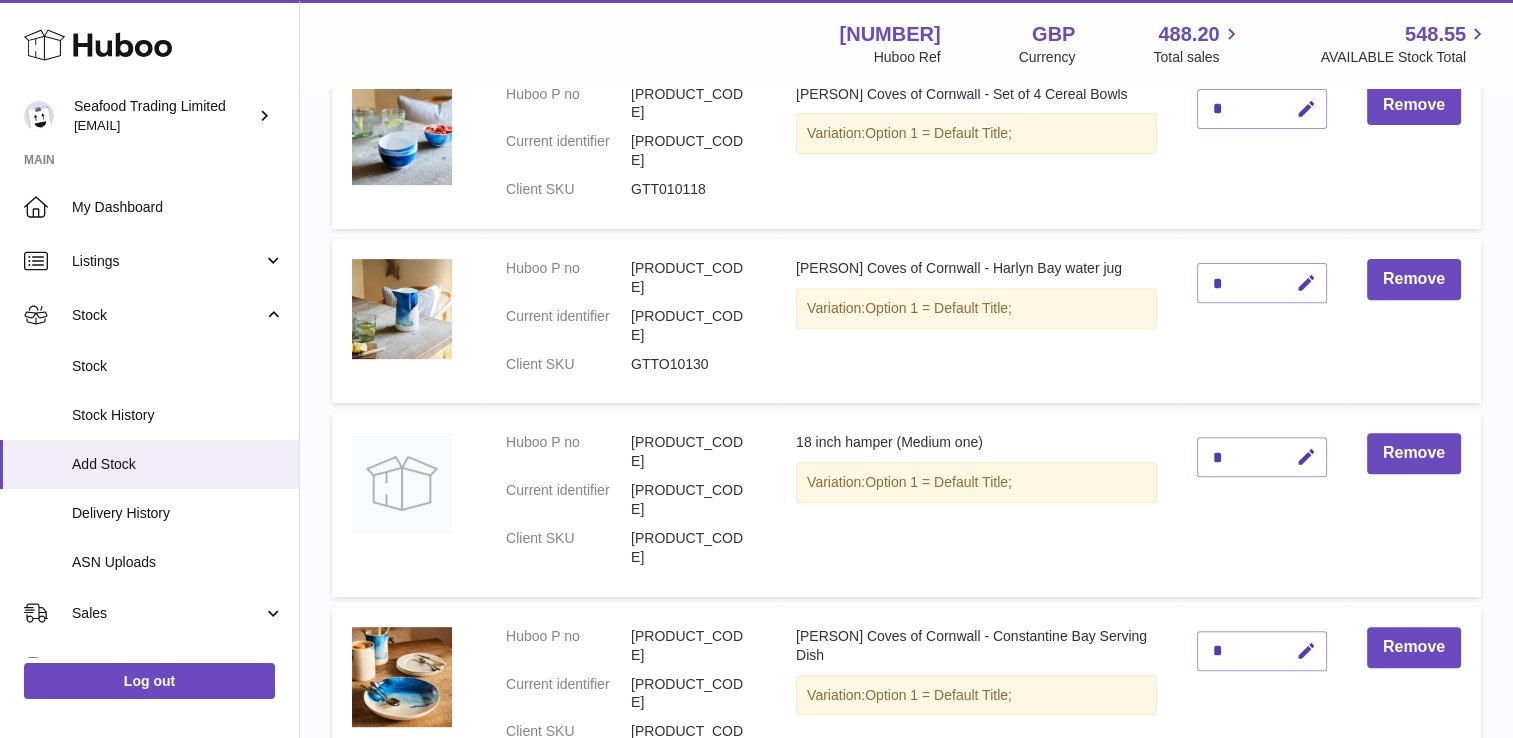 scroll, scrollTop: 255, scrollLeft: 0, axis: vertical 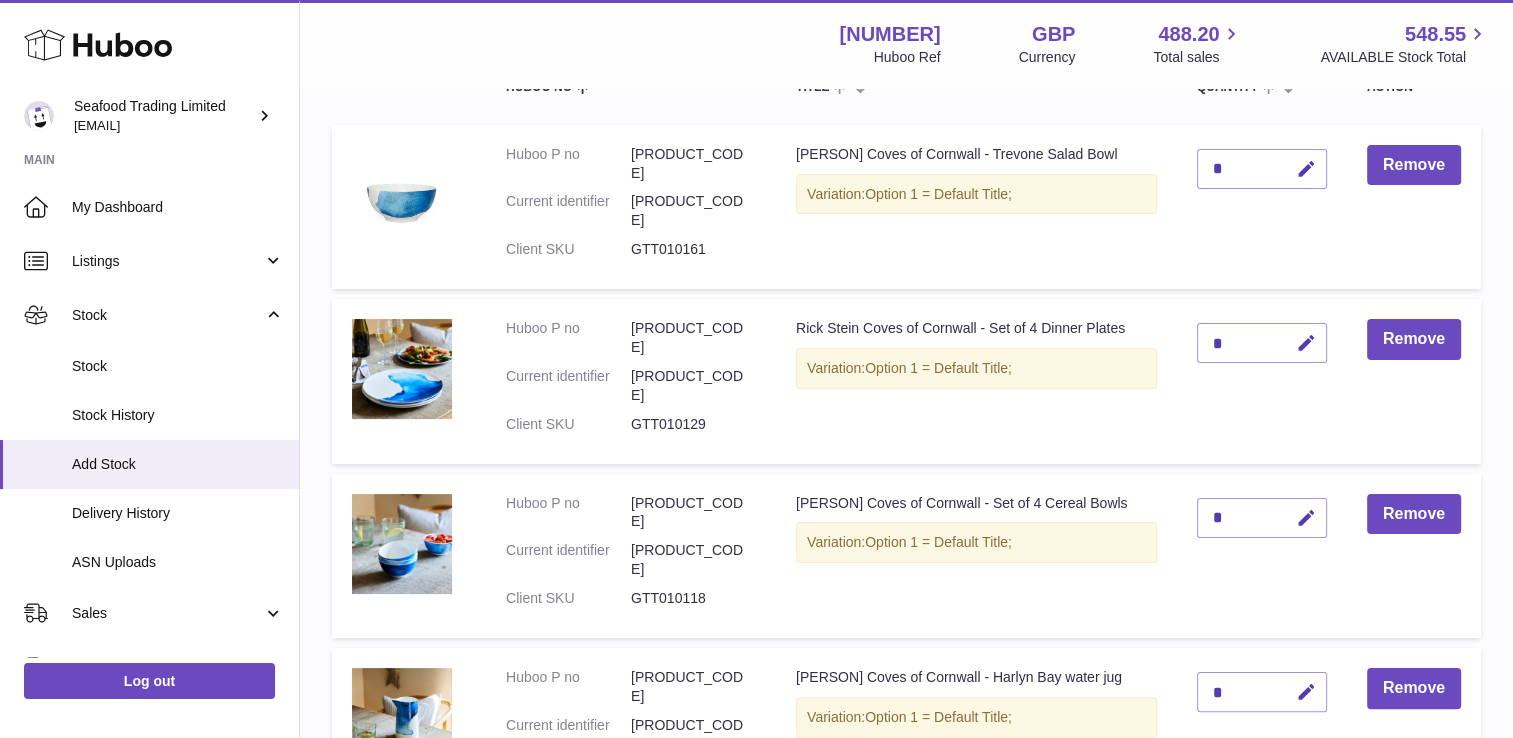 type on "*" 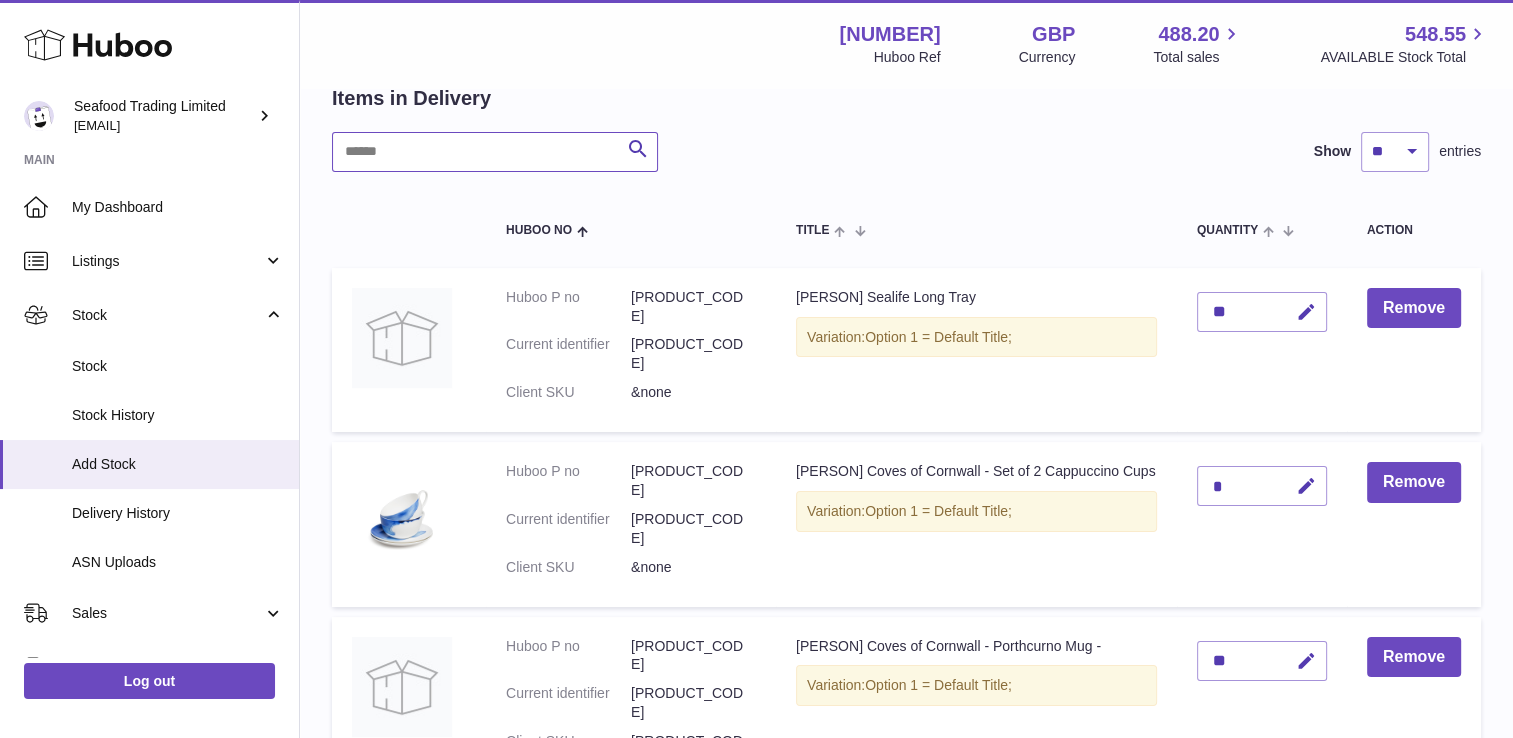 scroll, scrollTop: 0, scrollLeft: 0, axis: both 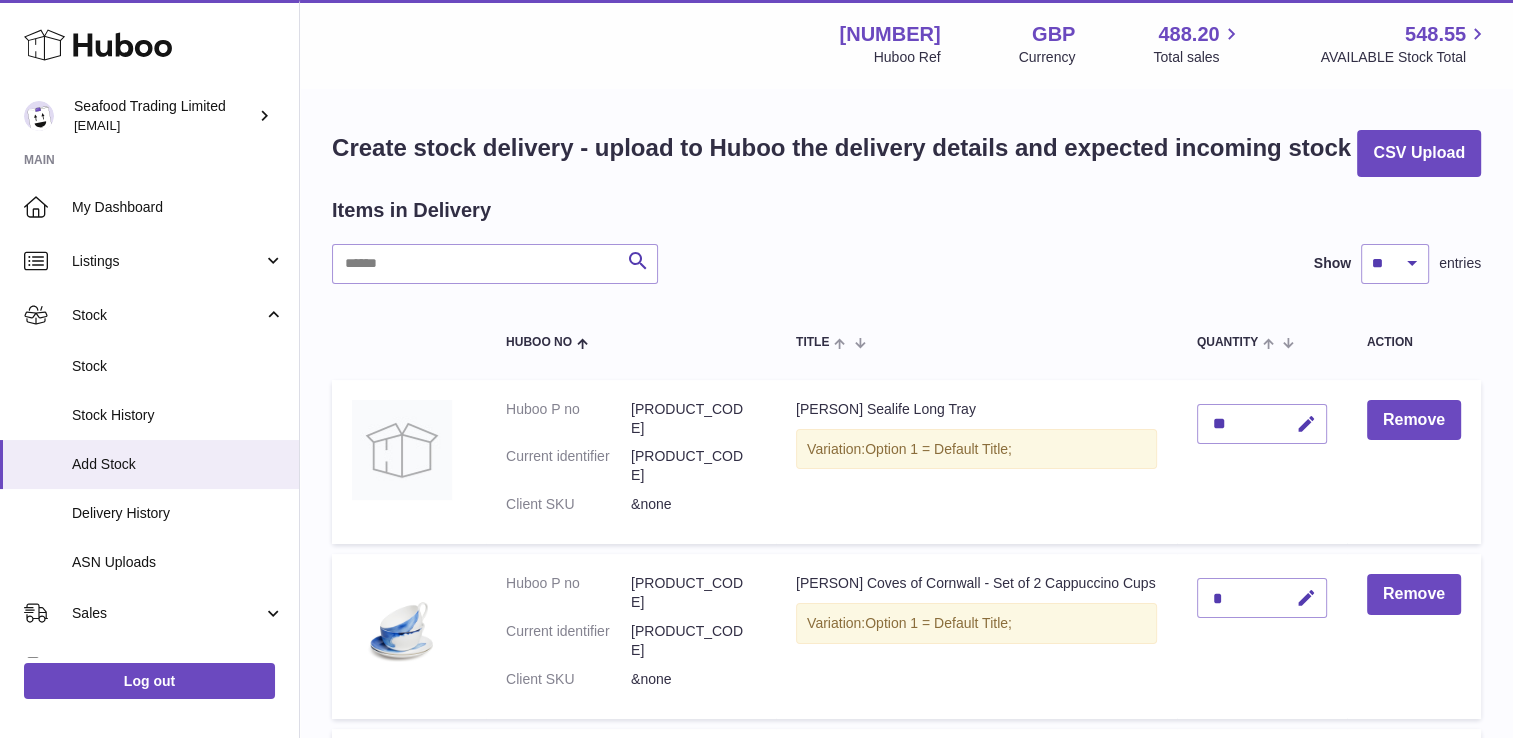 click on "Items in Delivery       Search
Show
** ** ** ***
entries
Huboo no       Title       Quantity
Action
Huboo P no   [PRODUCT_CODE]   Current identifier   [PRODUCT_CODE]   Client SKU   &none
[PERSON] Sealife Long Tray
Variation:
Option 1 = Default Title;
**
Remove
Huboo P no   [PRODUCT_CODE]   Current identifier   [PRODUCT_CODE]   Client SKU   &none
[PERSON] Coves of Cornwall - Set Of 2 Cappuccino Cups
Variation:
Option 1 = Default Title;
*
Remove
Huboo P no   [PRODUCT_CODE]   Current identifier   [PRODUCT_CODE]   Client SKU   [PRODUCT_CODE]
[PERSON] Coves of Cornwall - Porthcurno Mug -" at bounding box center [906, 1557] 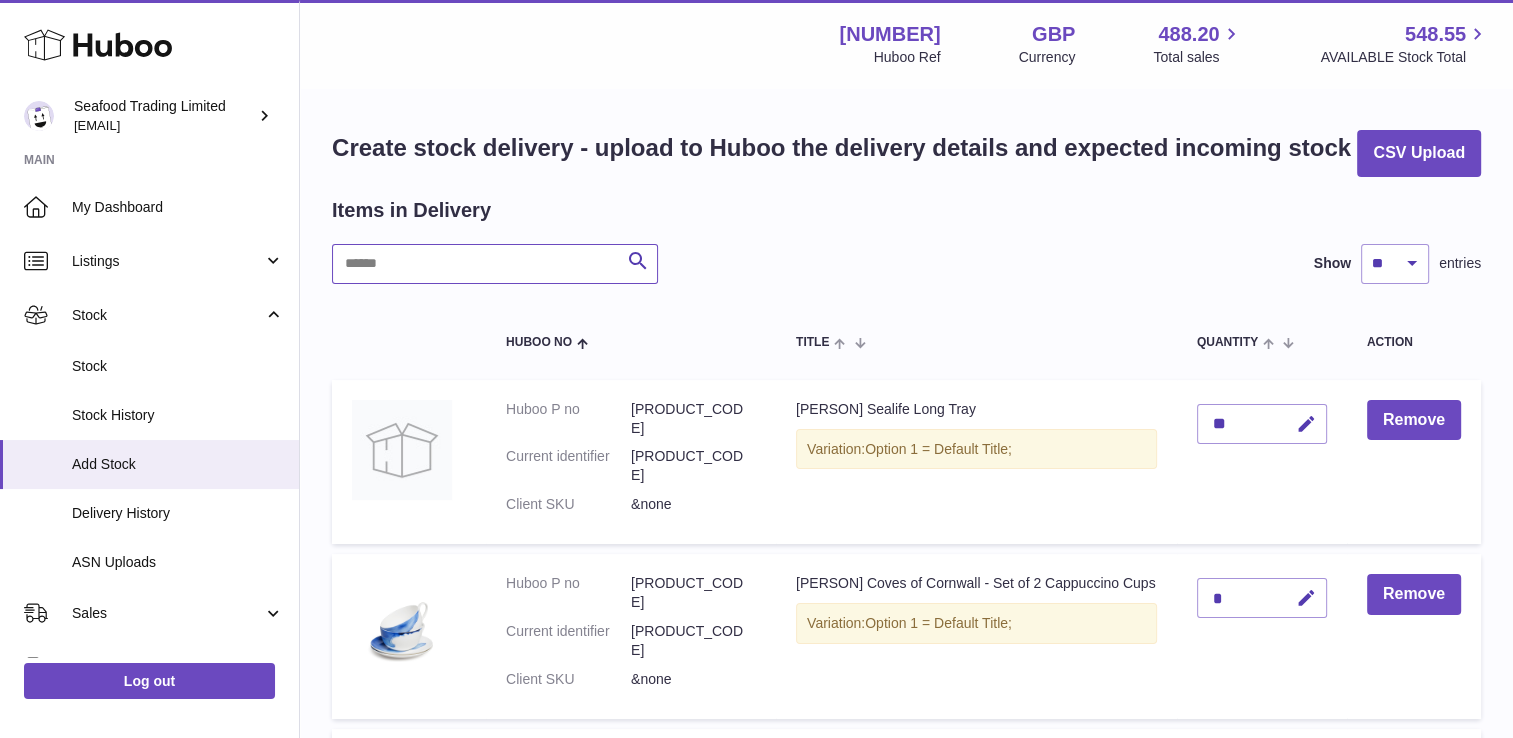 click at bounding box center (495, 264) 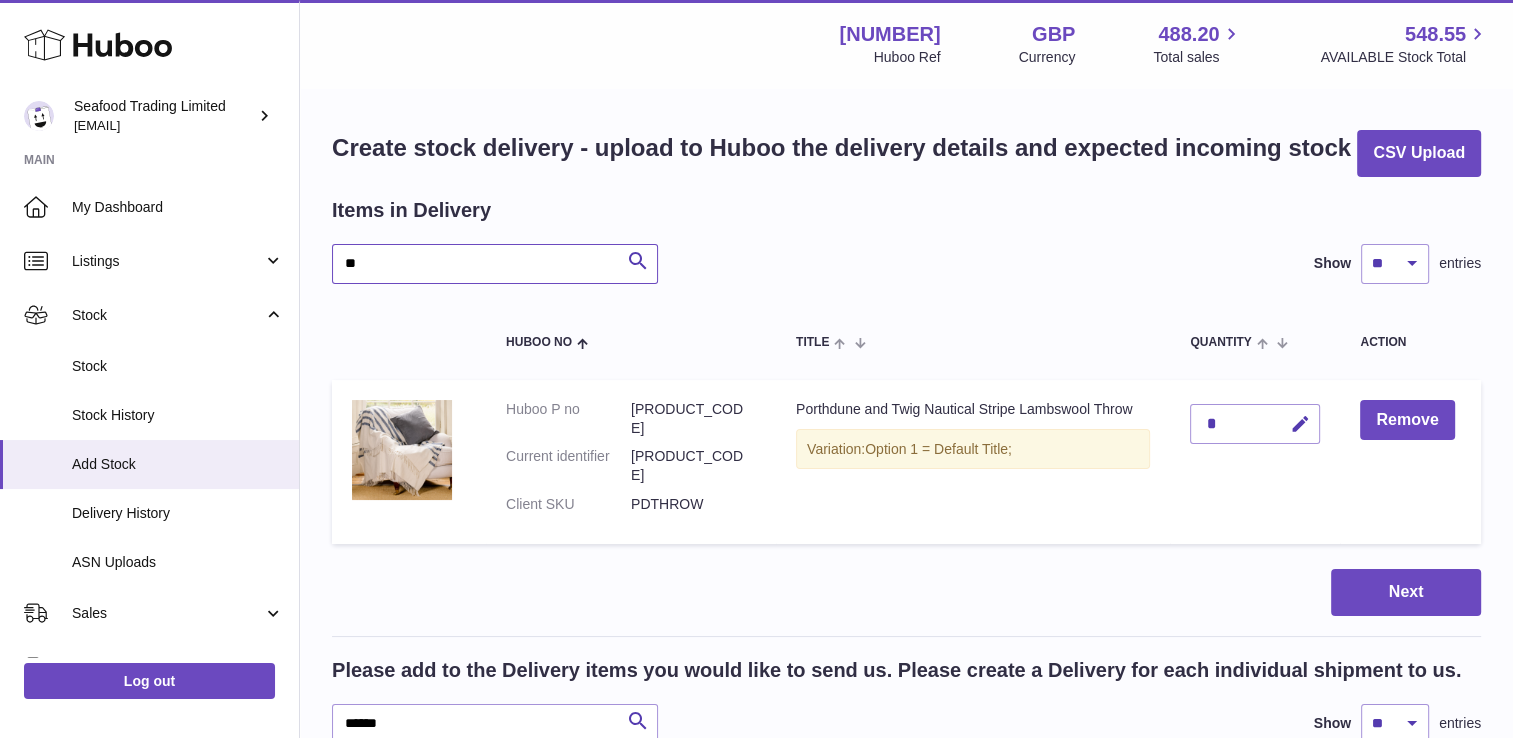 type on "*" 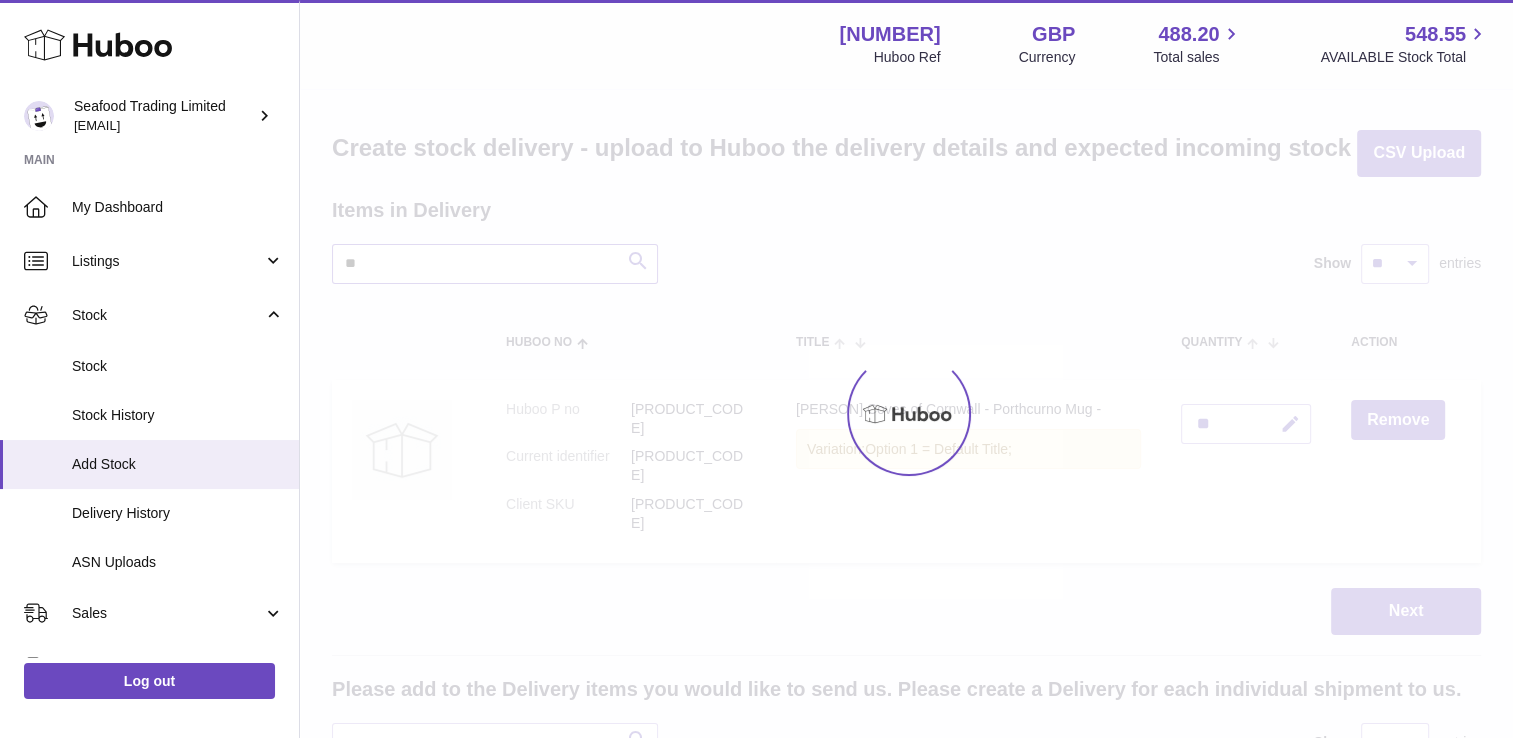 type on "*" 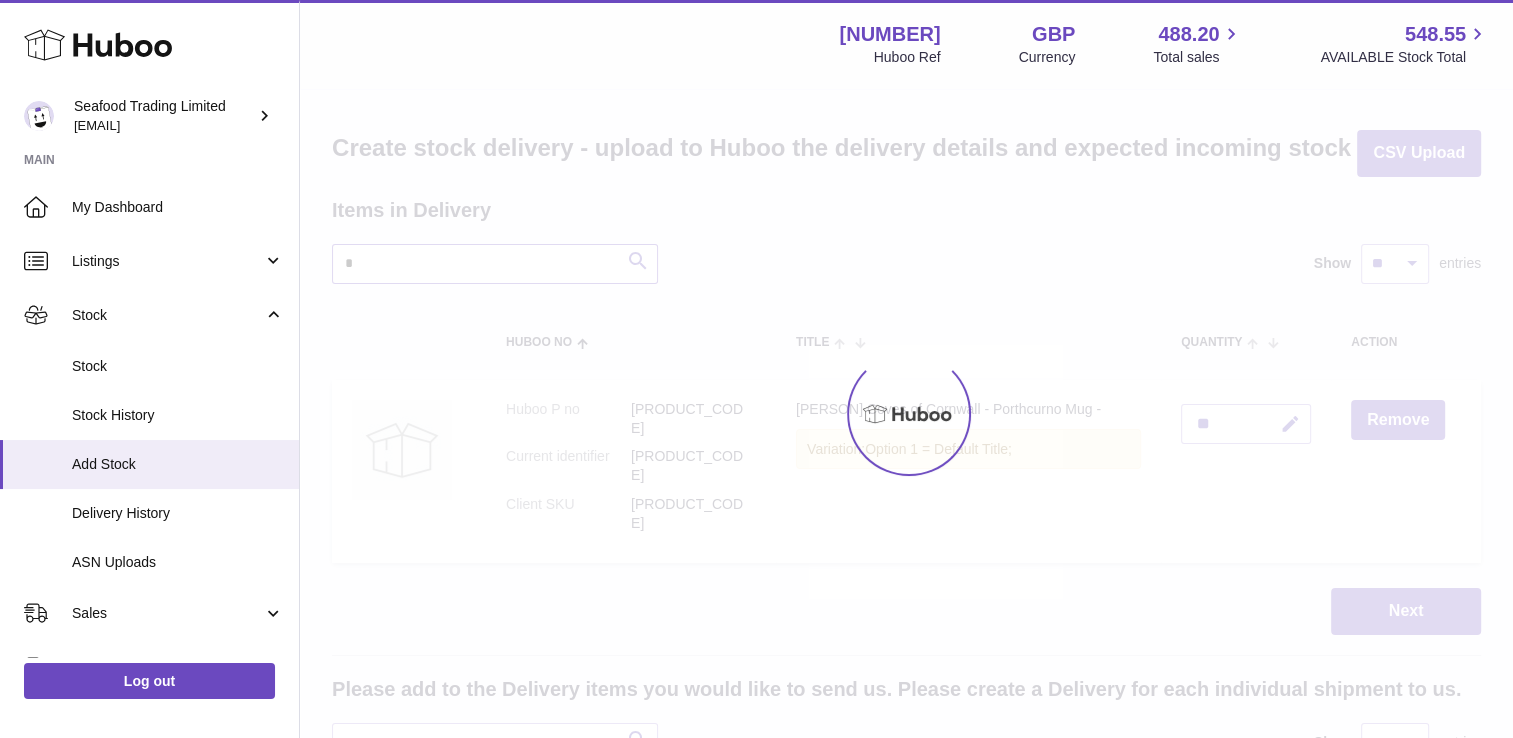 type 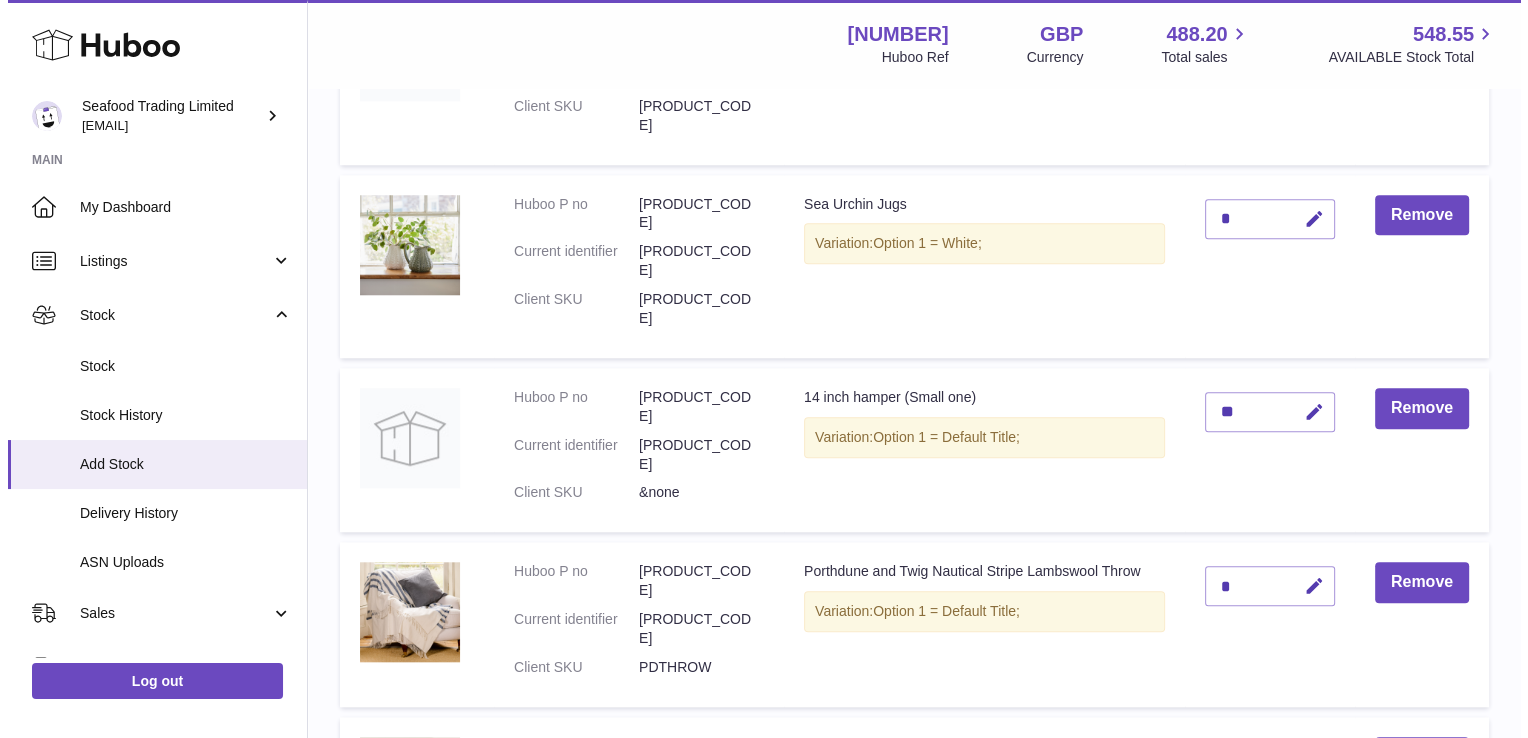 scroll, scrollTop: 1900, scrollLeft: 0, axis: vertical 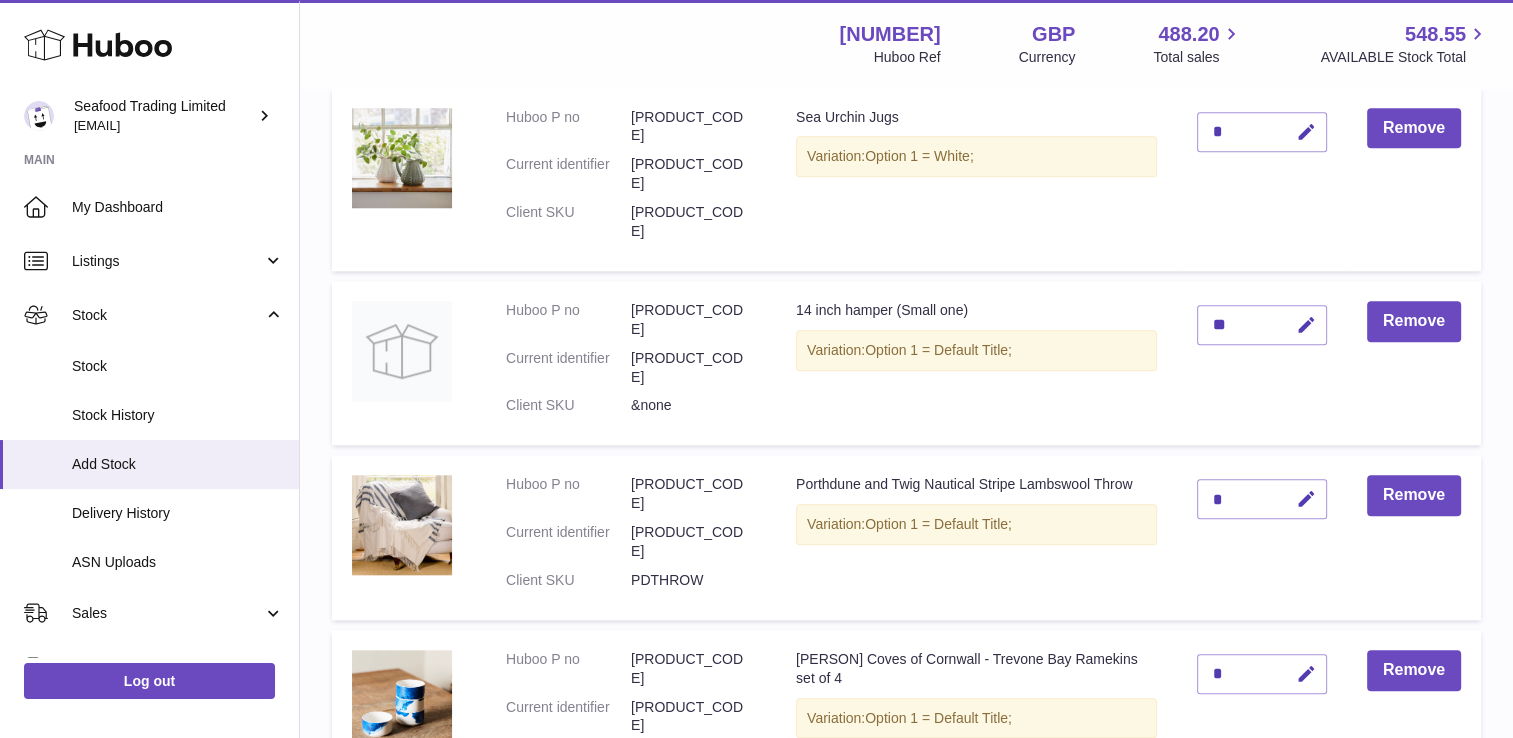 click on "Next" at bounding box center [1406, 1054] 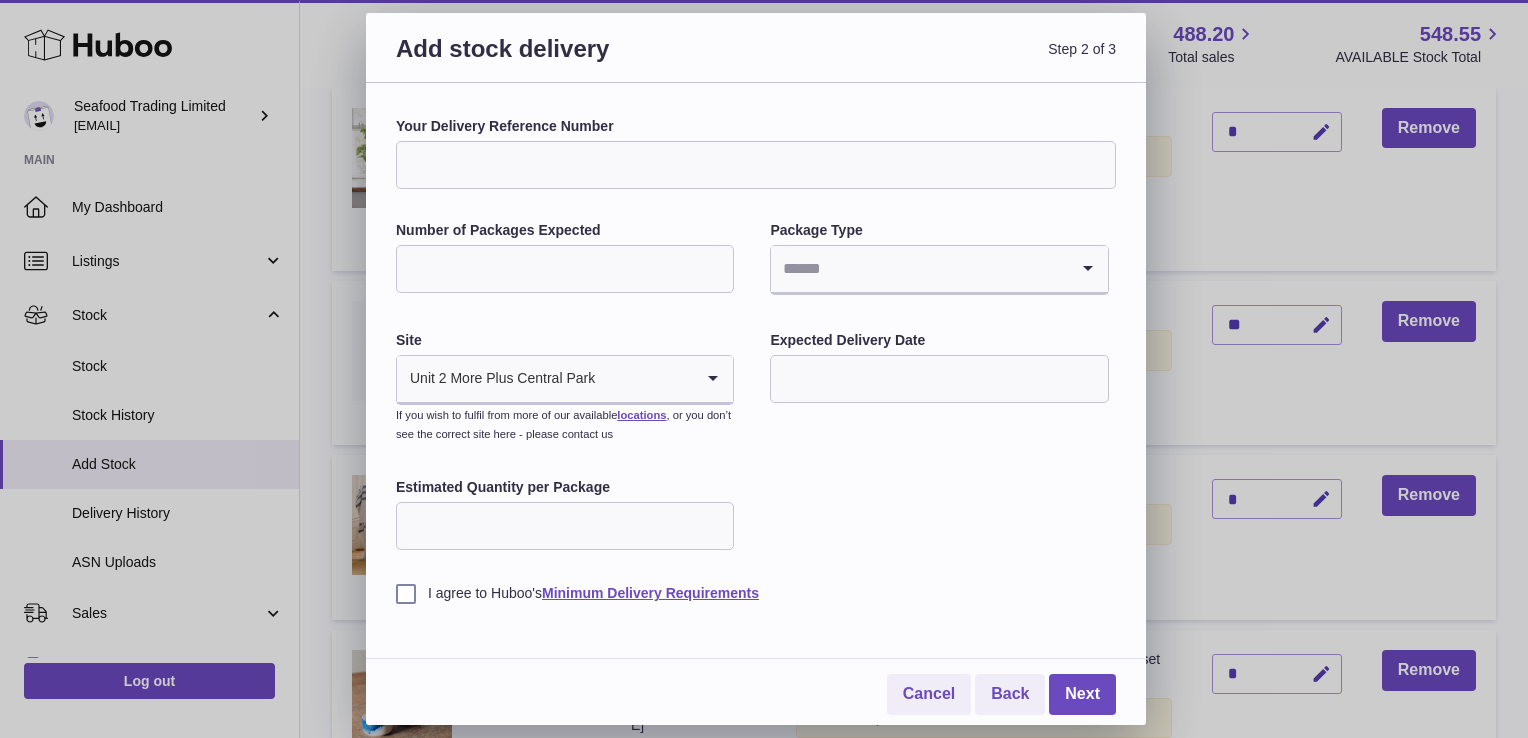 click on "Your Delivery Reference Number" at bounding box center [756, 165] 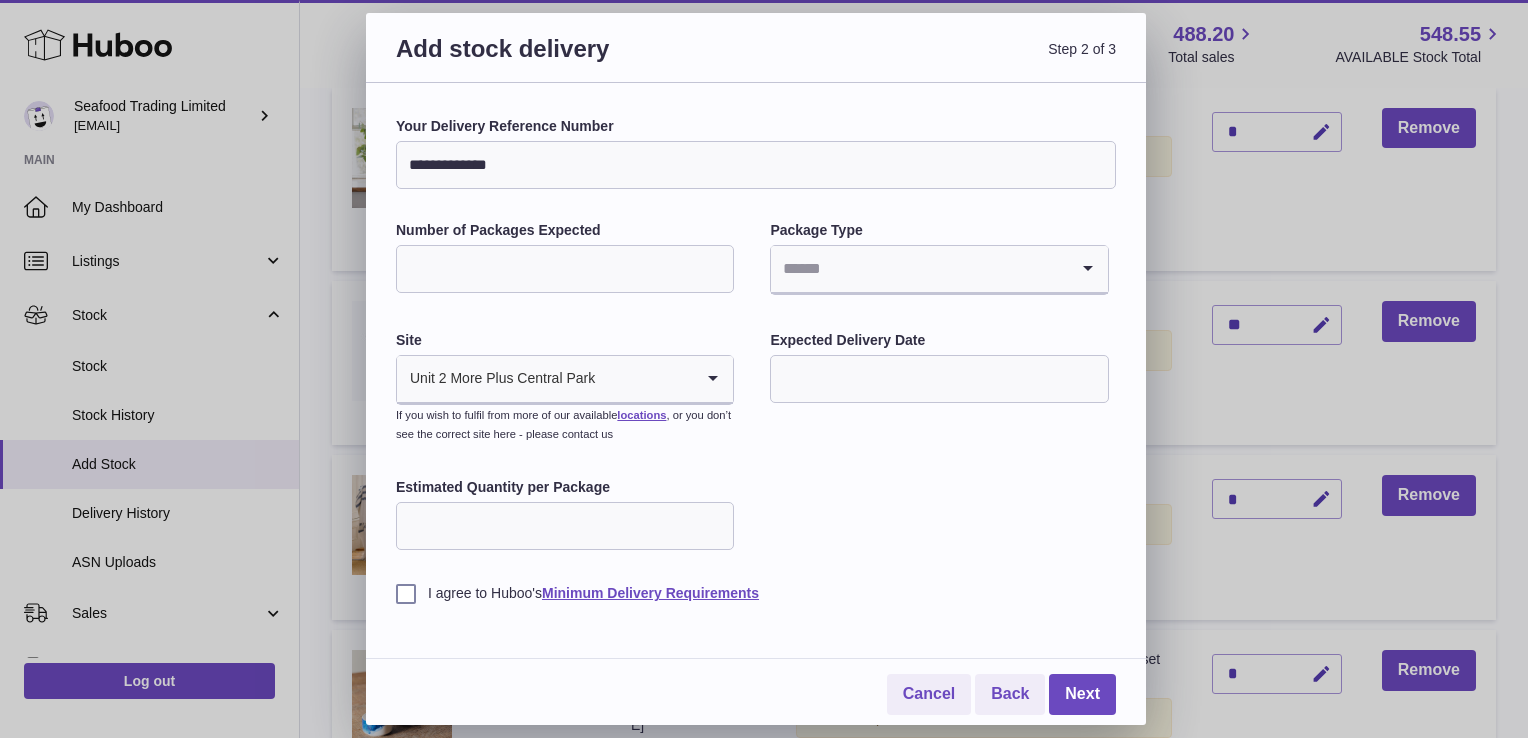 type on "**********" 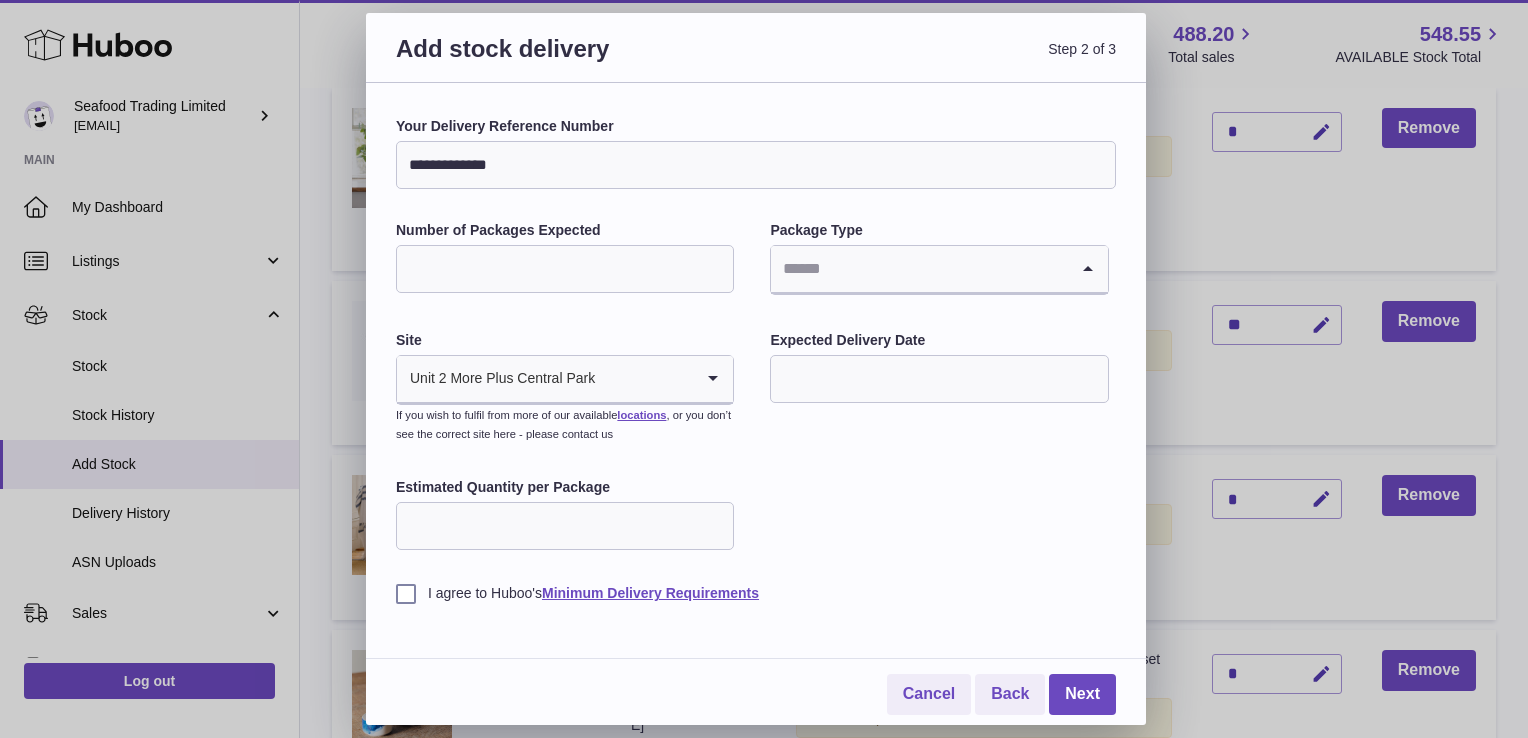 click at bounding box center (919, 269) 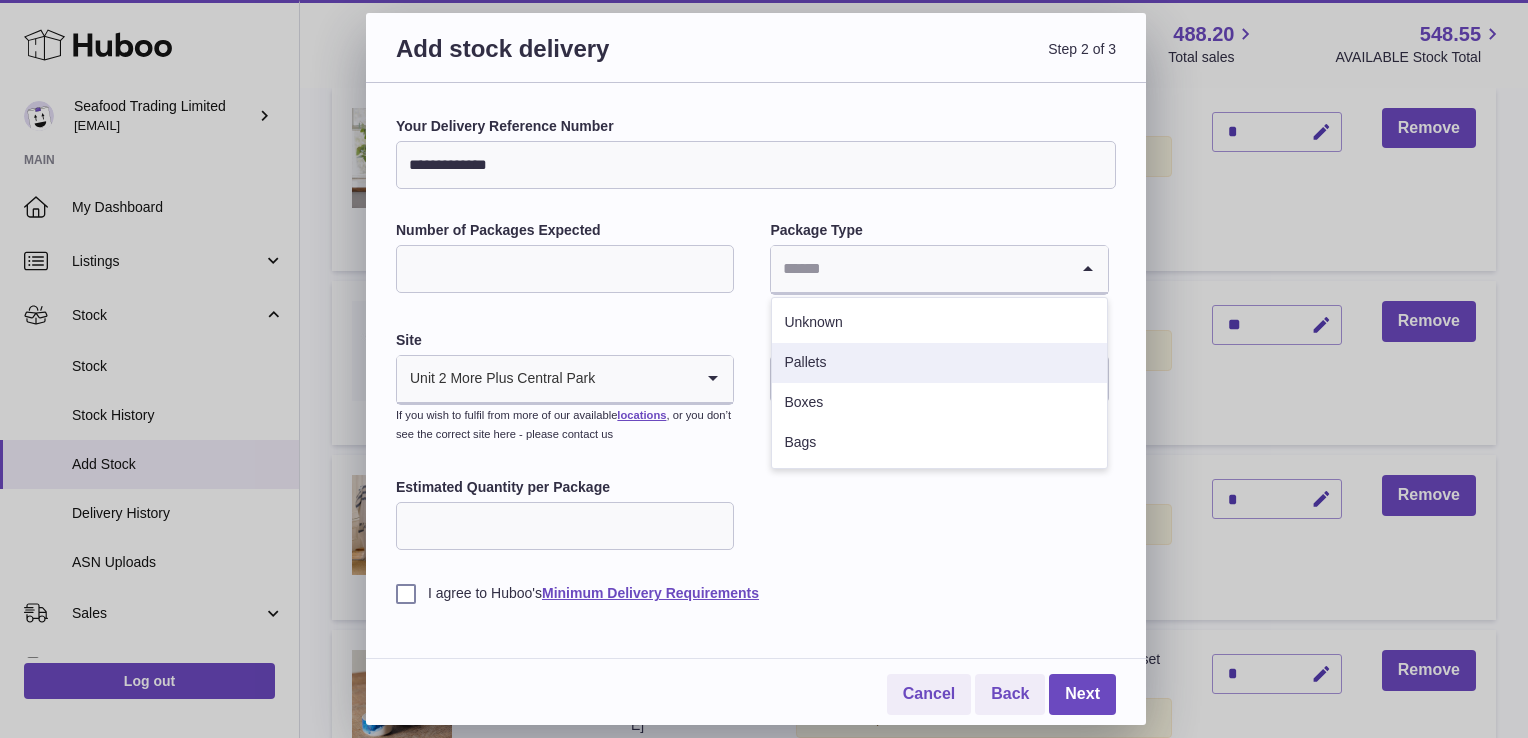 click on "Pallets" at bounding box center [939, 363] 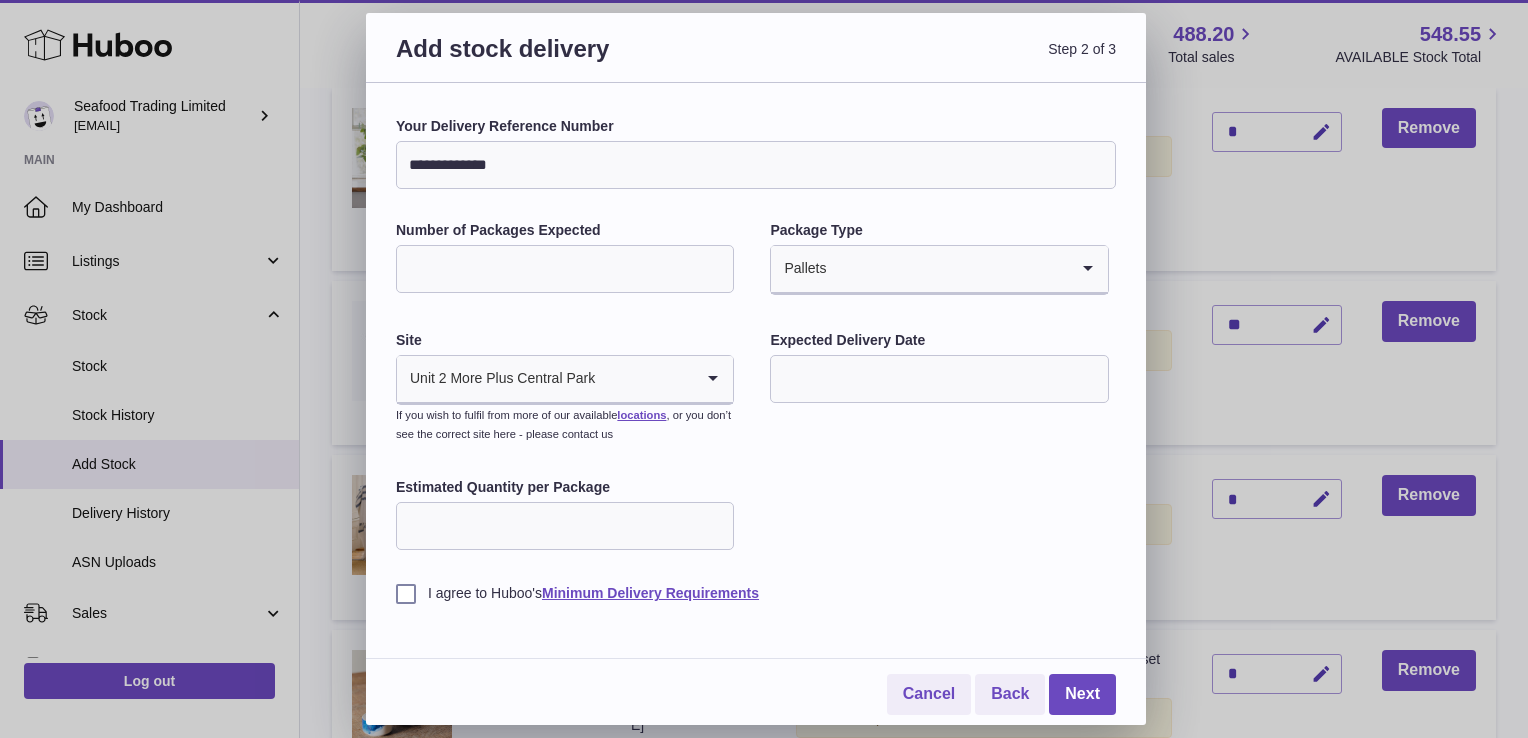 click on "I agree to Huboo's
Minimum Delivery Requirements" at bounding box center [756, 593] 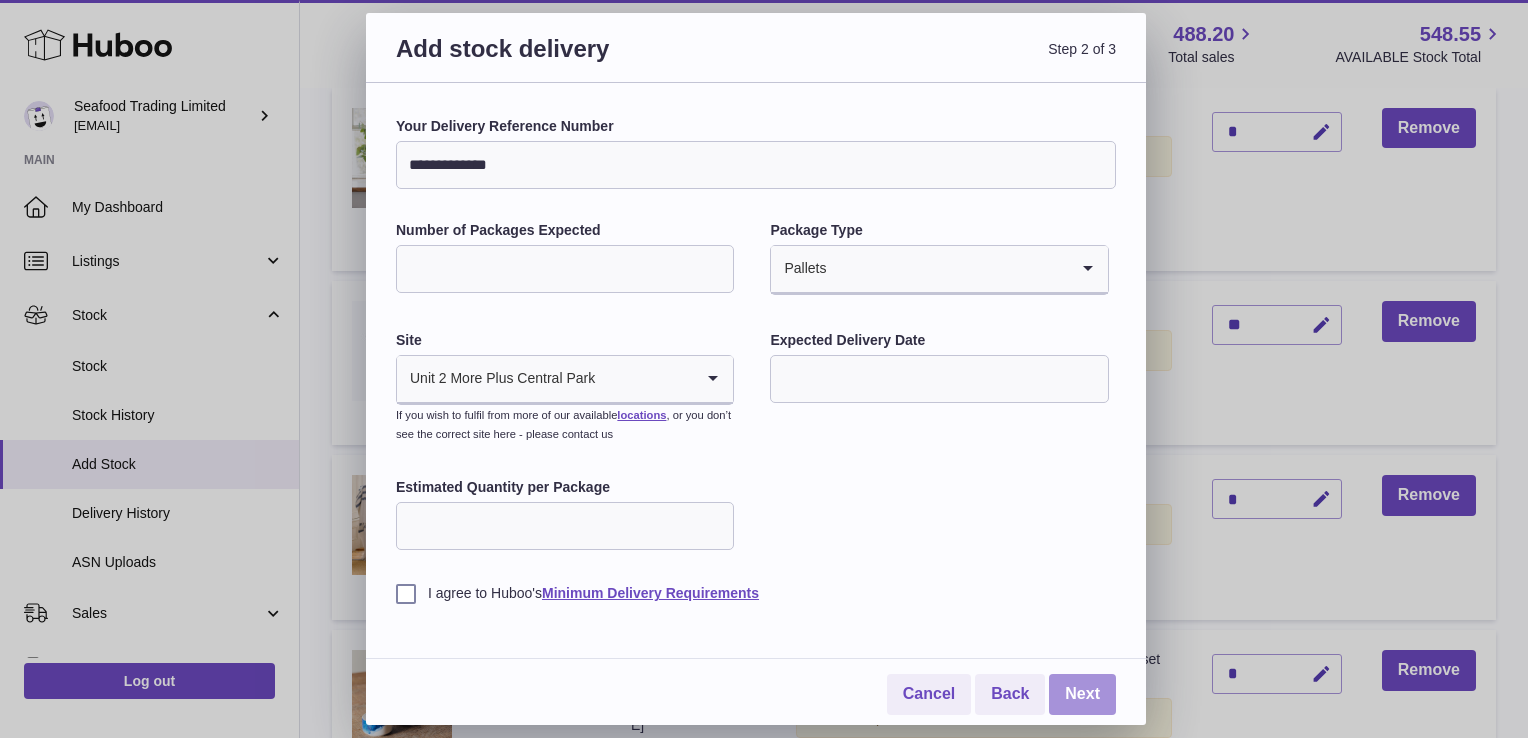 click on "Next" at bounding box center [1082, 694] 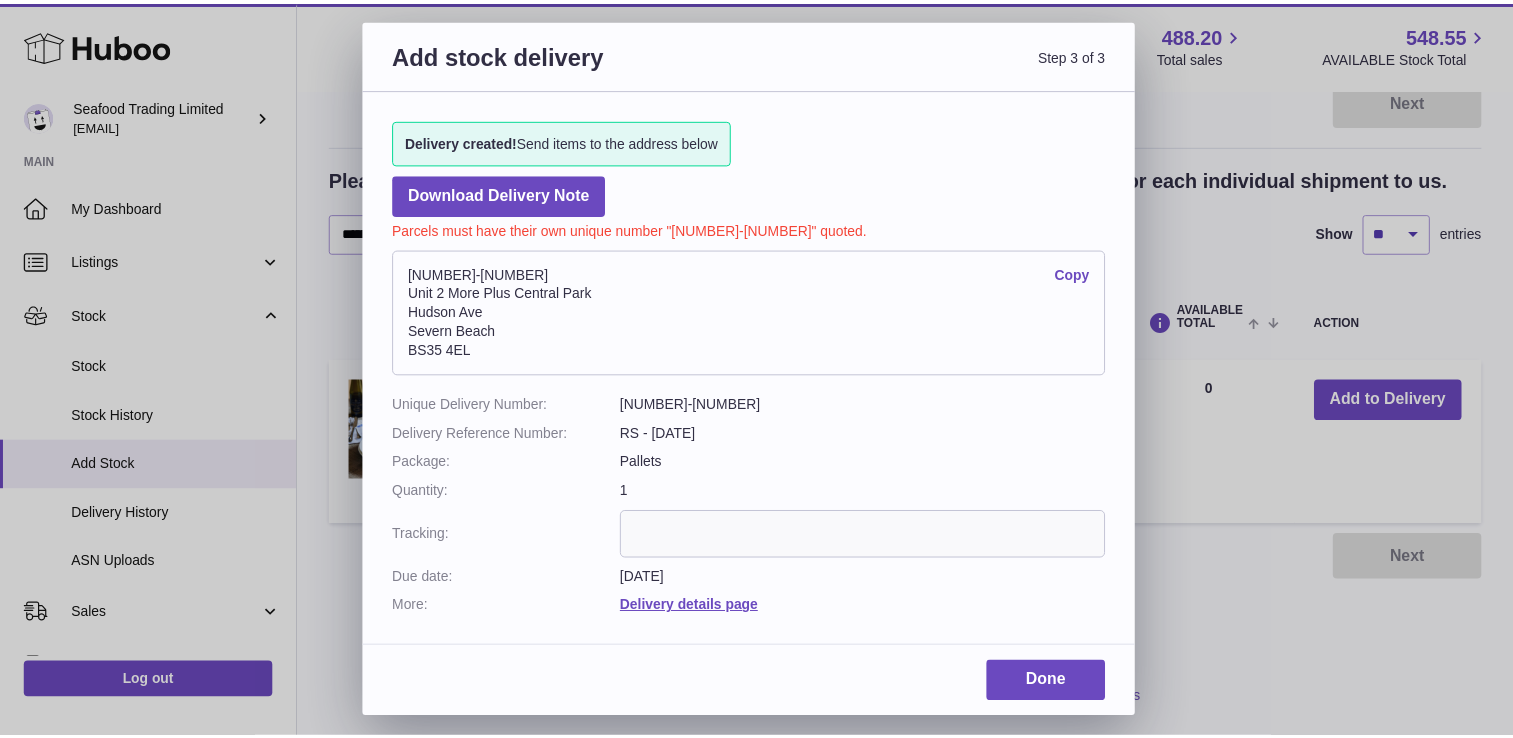 scroll, scrollTop: 261, scrollLeft: 0, axis: vertical 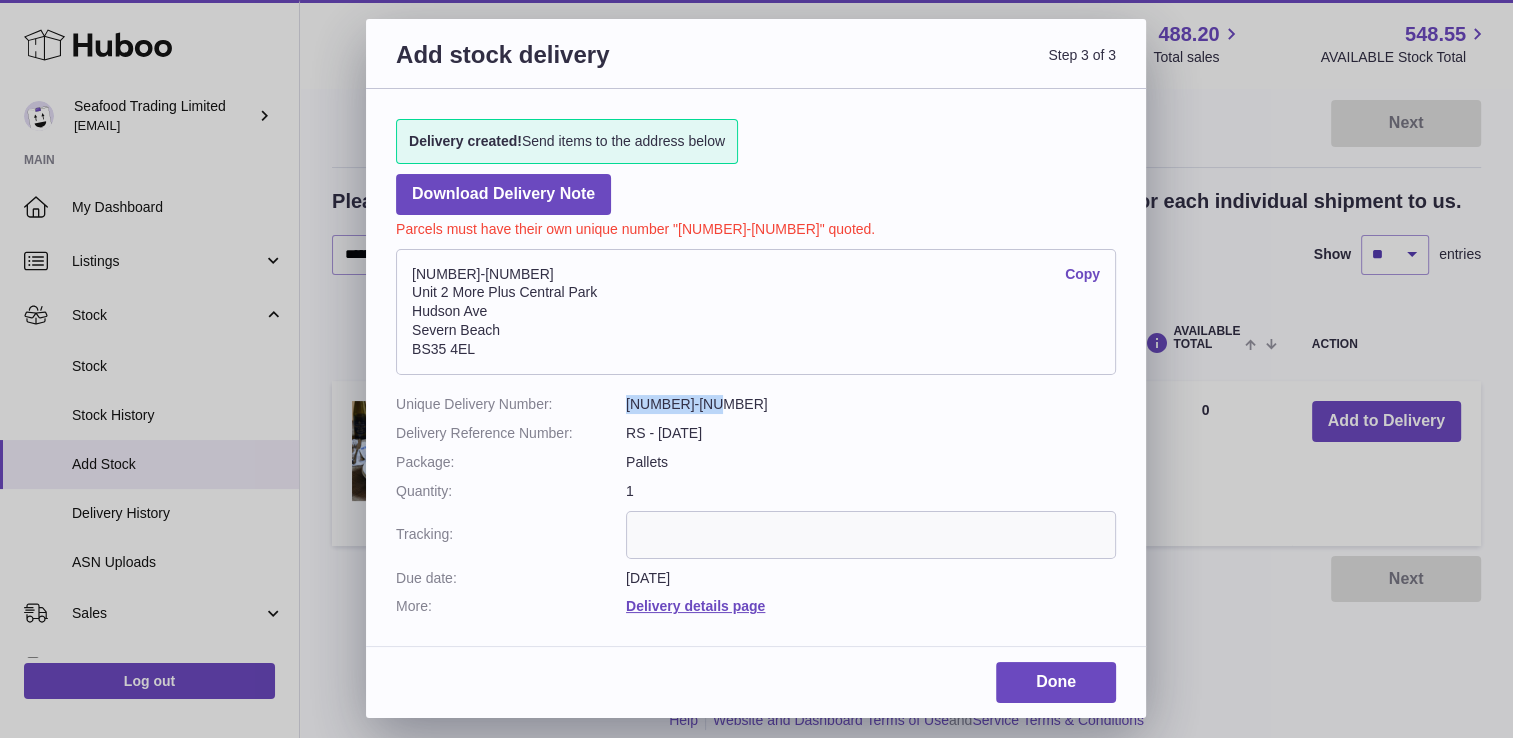 drag, startPoint x: 626, startPoint y: 402, endPoint x: 715, endPoint y: 408, distance: 89.20202 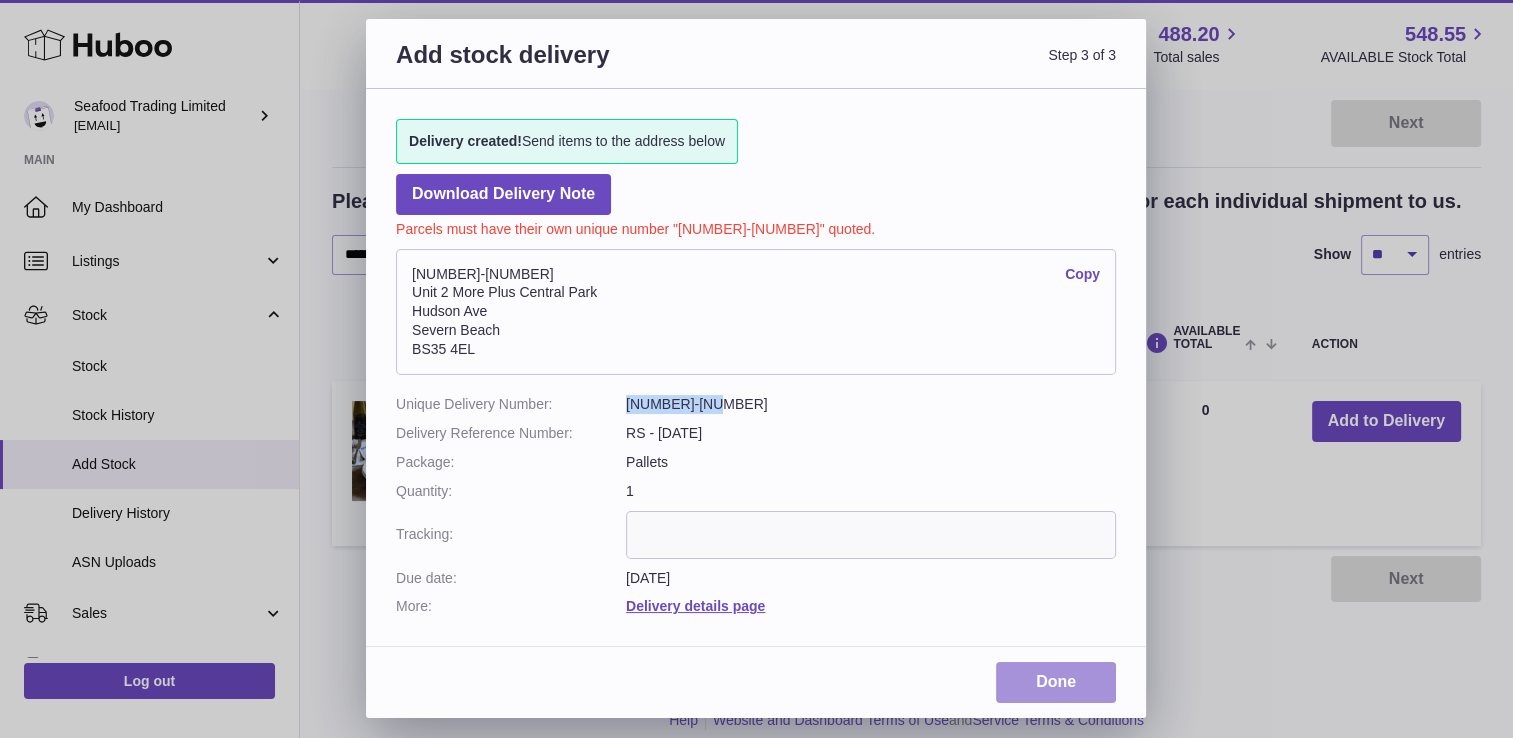 click on "Done" at bounding box center [1056, 682] 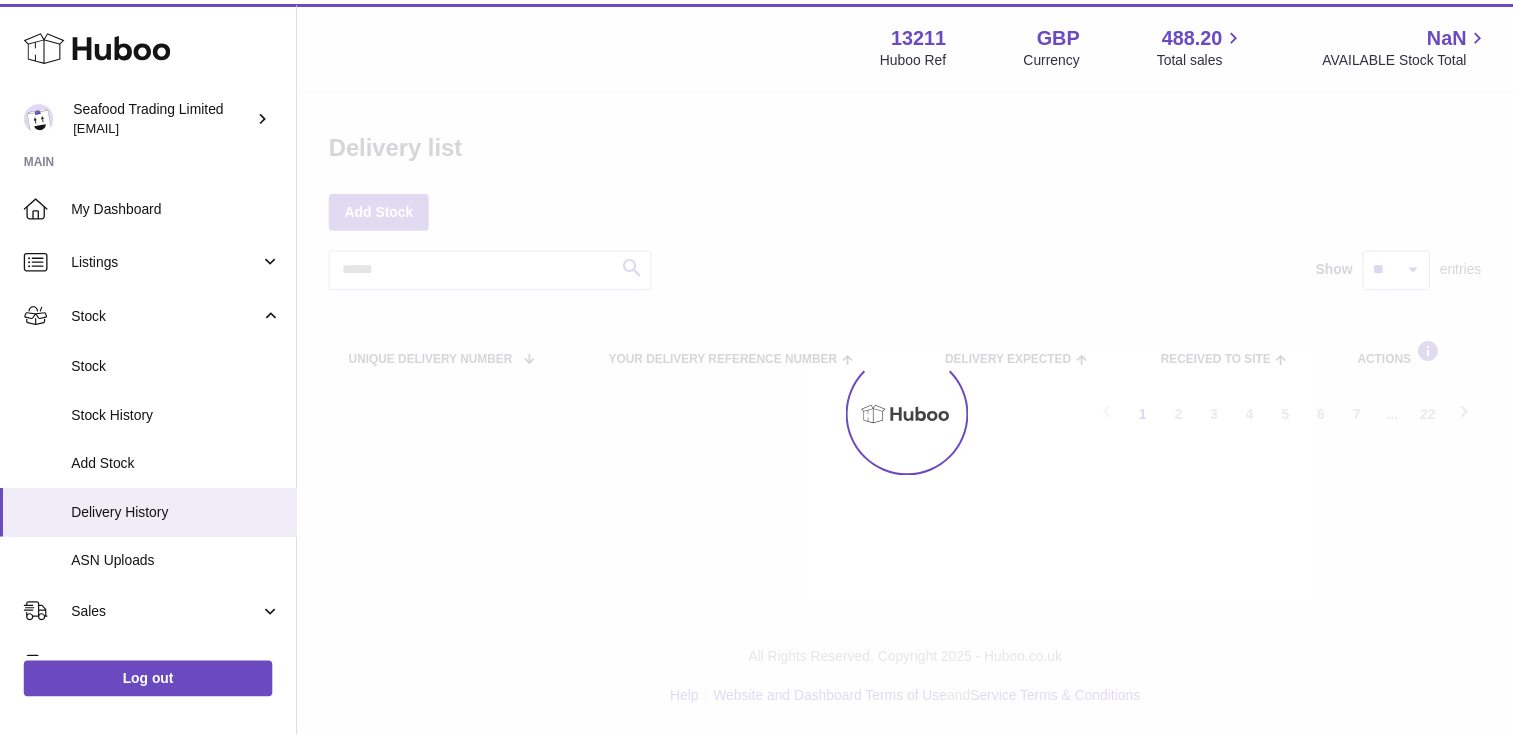 scroll, scrollTop: 0, scrollLeft: 0, axis: both 